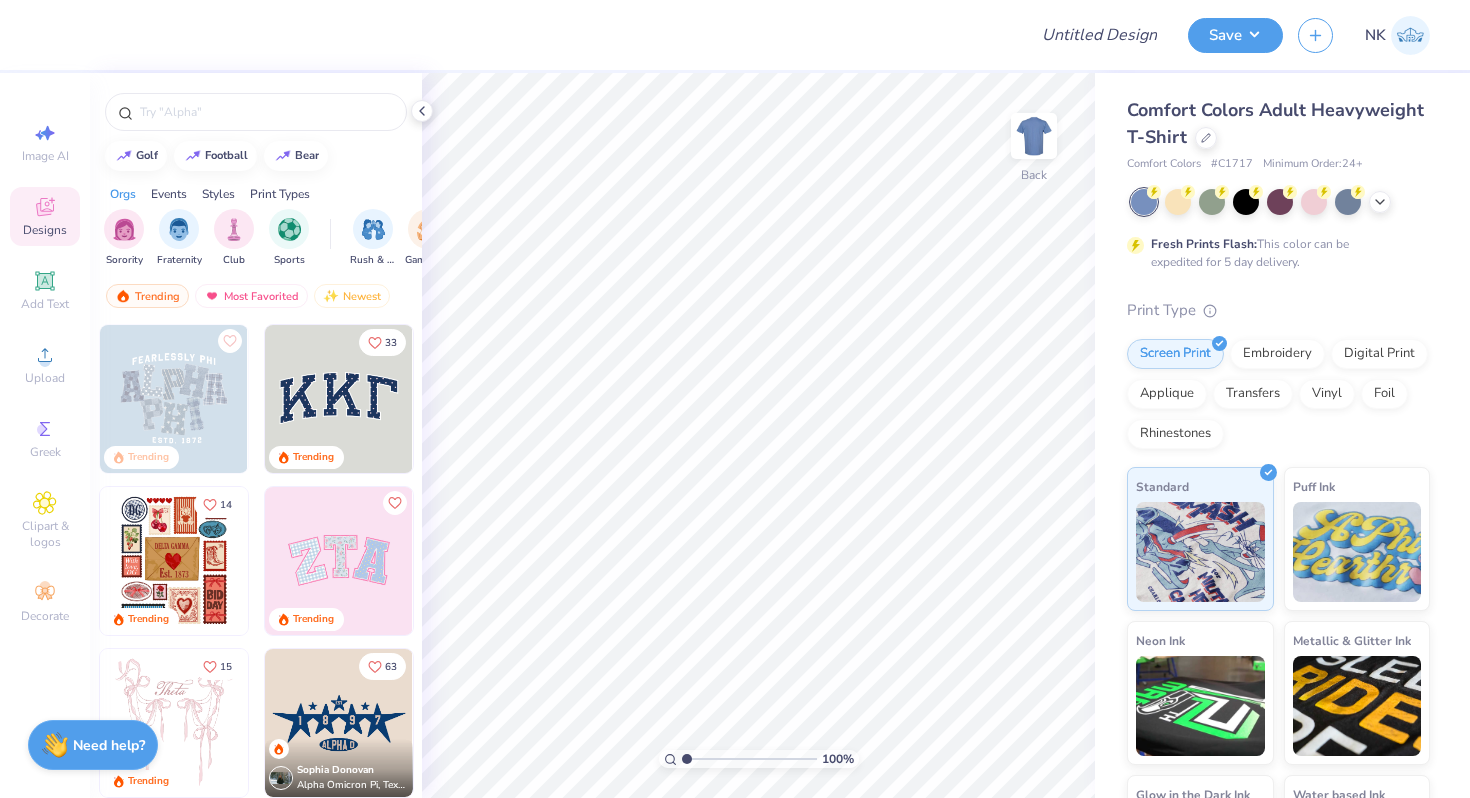 scroll, scrollTop: 0, scrollLeft: 0, axis: both 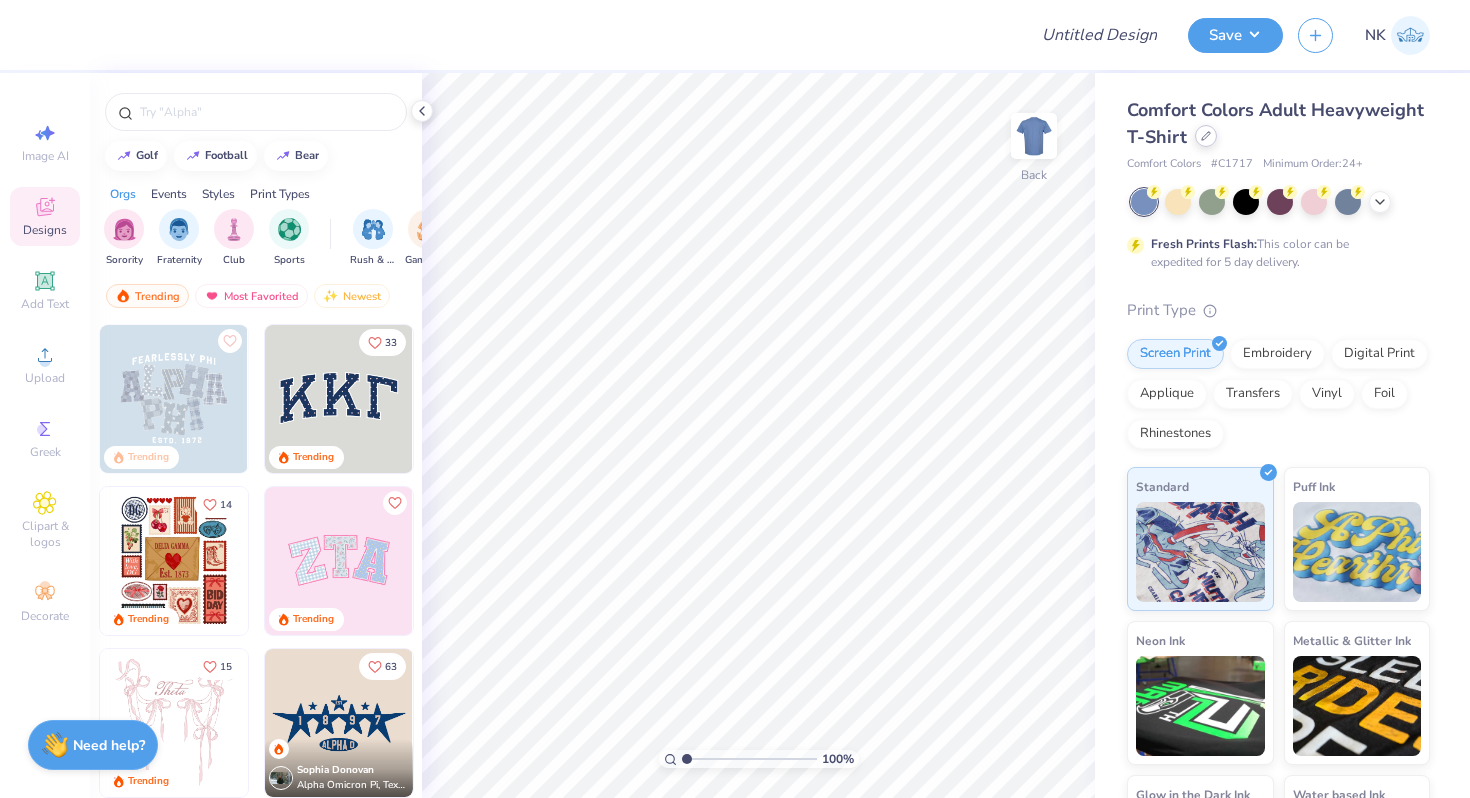 click at bounding box center [1206, 136] 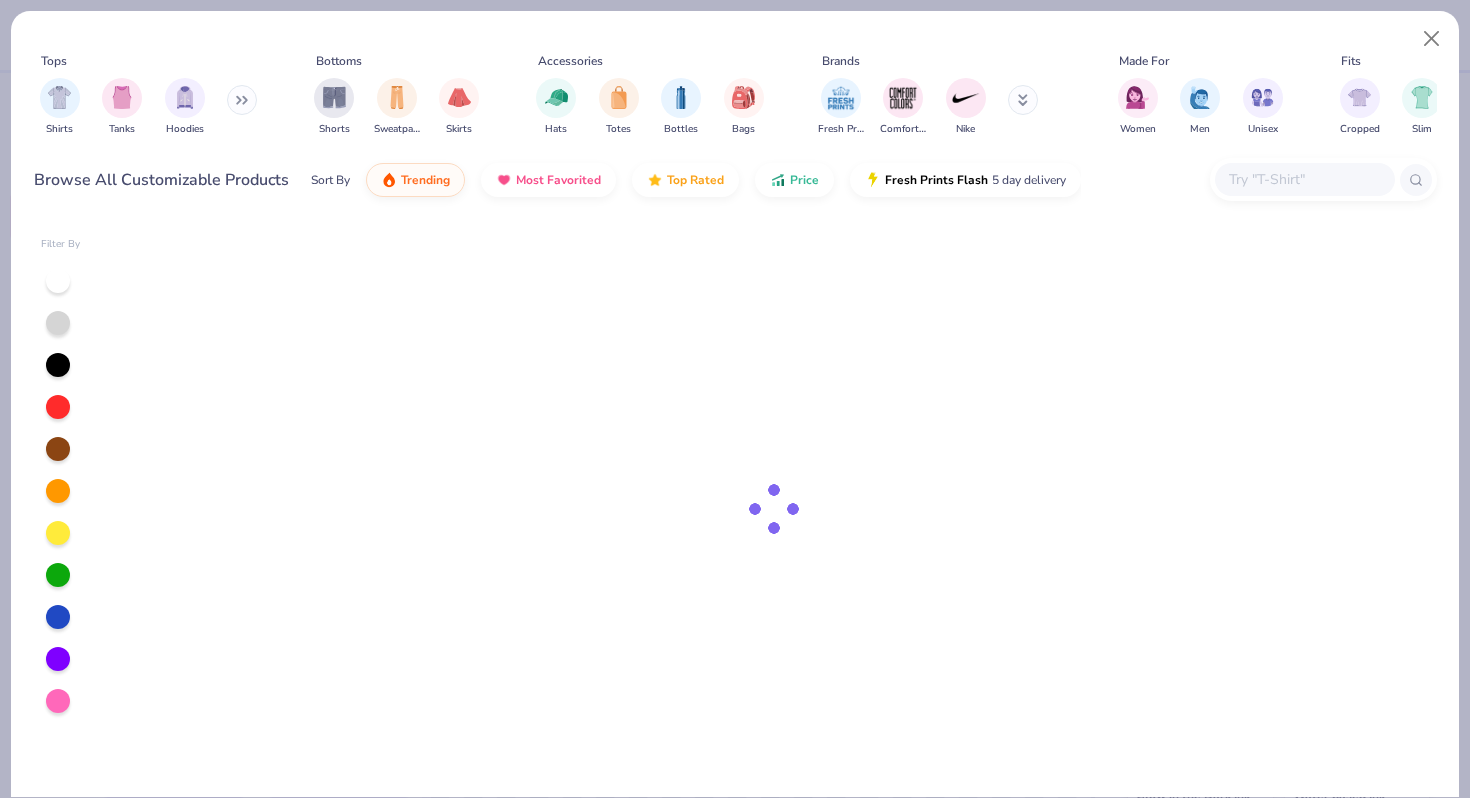 click at bounding box center [1304, 179] 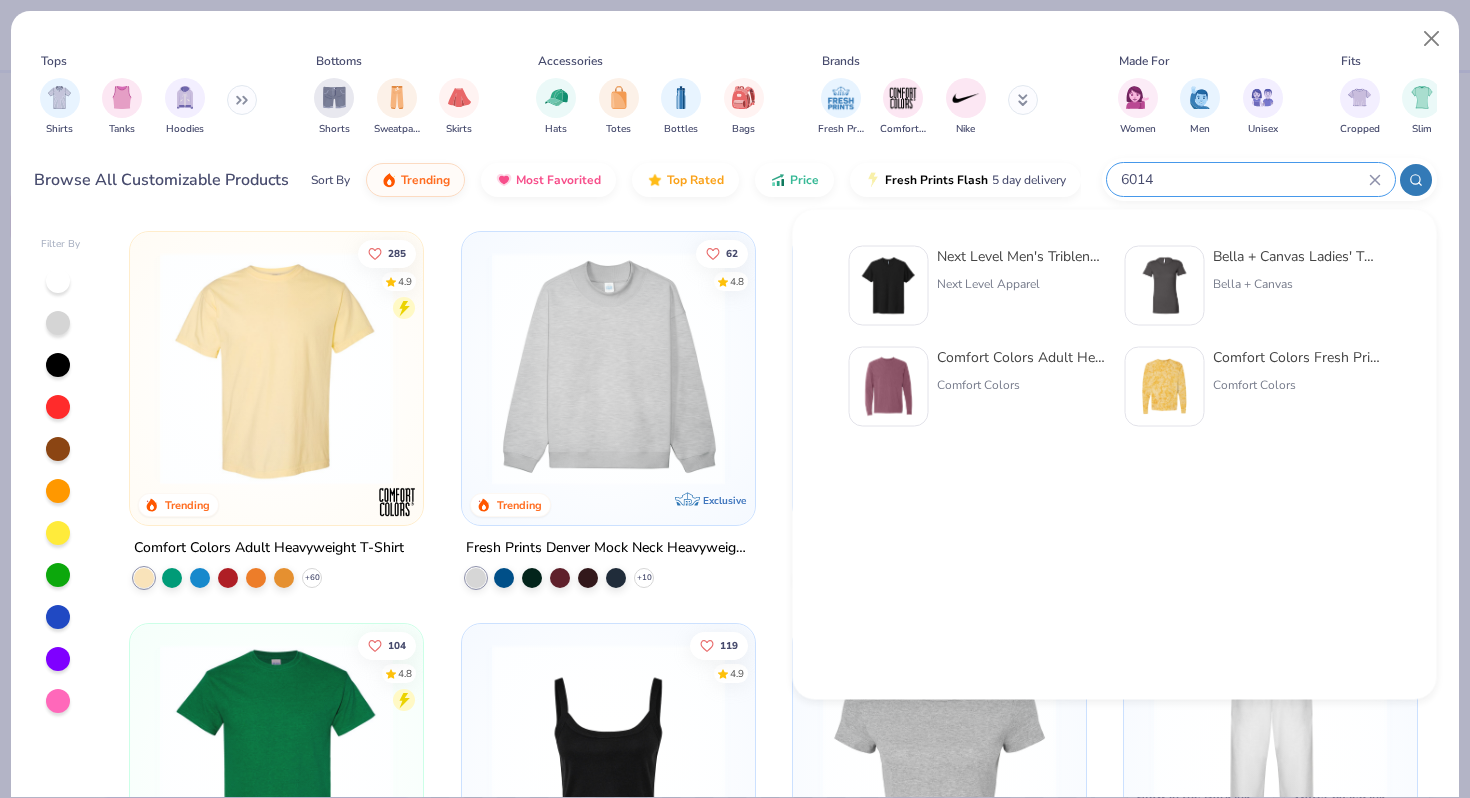 type on "6014" 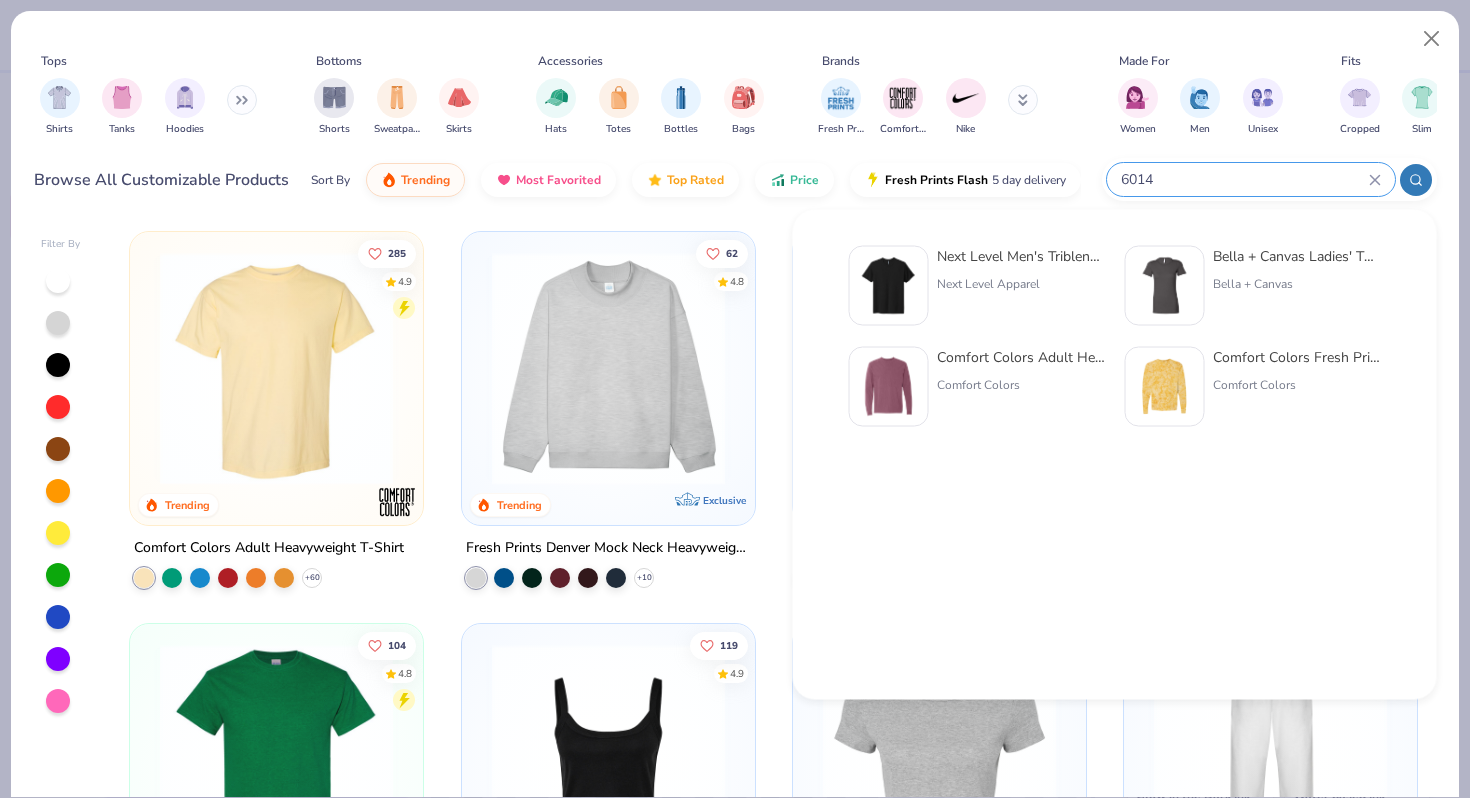 click on "Comfort Colors Adult Heavyweight RS Long-Sleeve T-Shirt" at bounding box center [1021, 357] 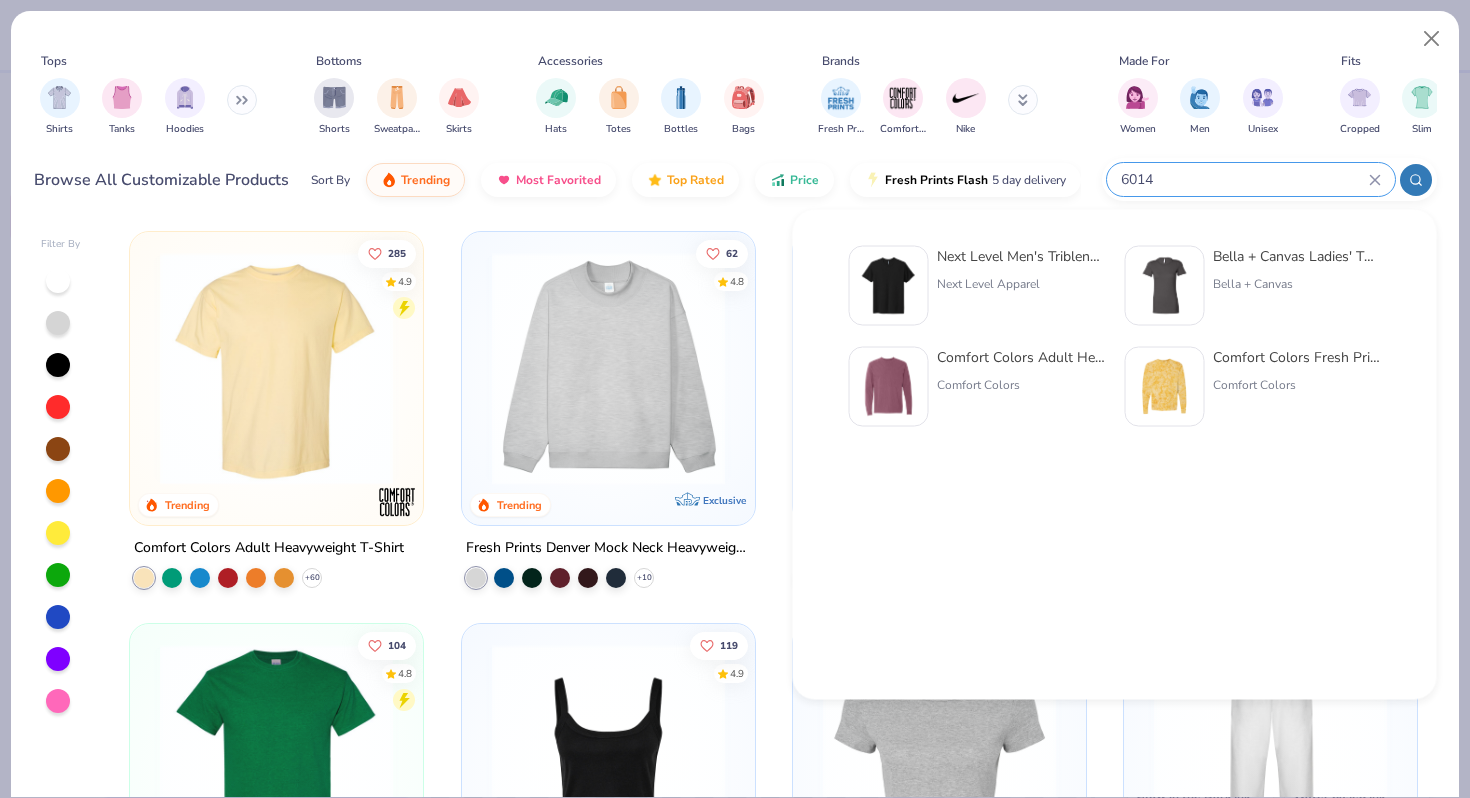 type 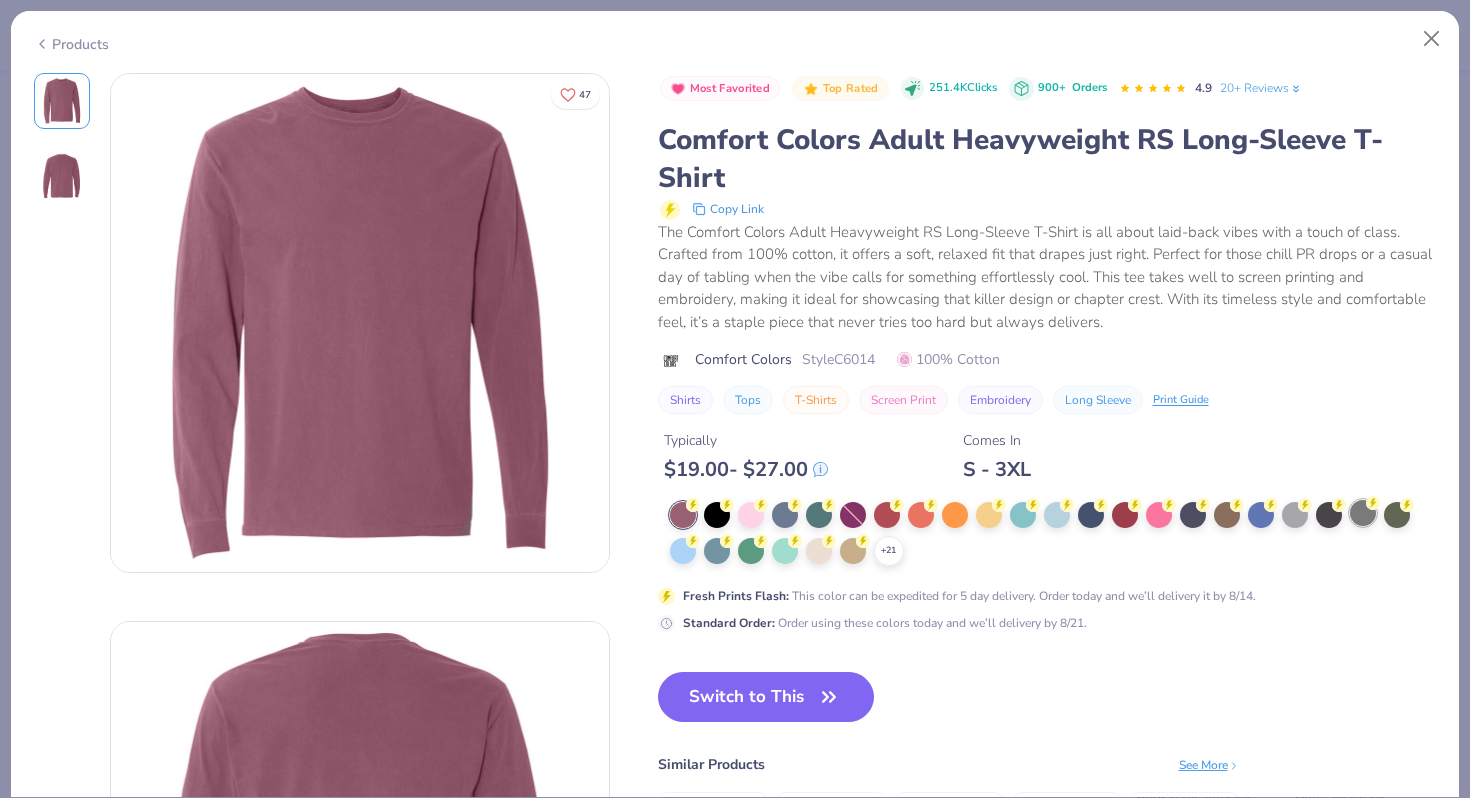 click at bounding box center [1363, 513] 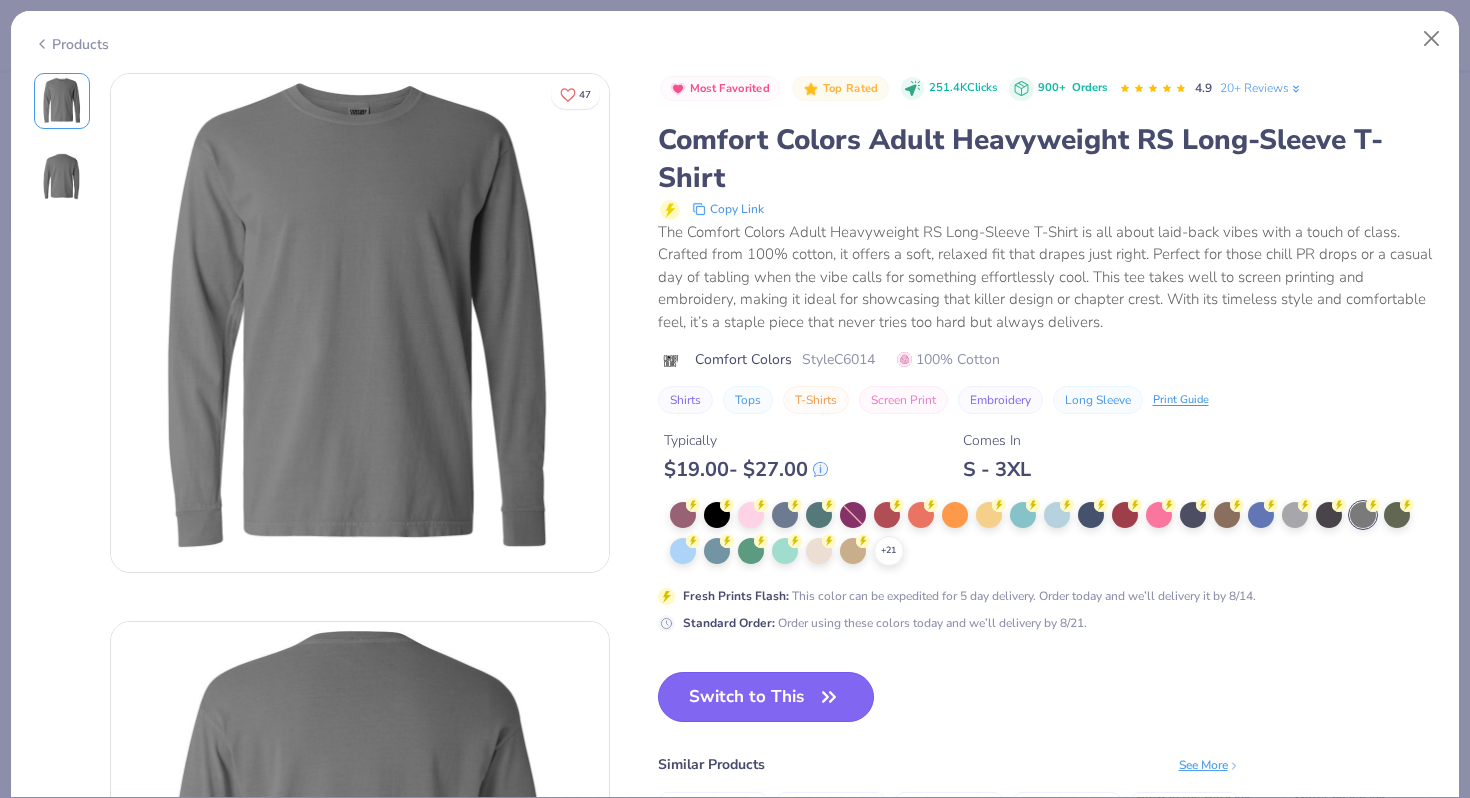 click on "Switch to This" at bounding box center (766, 697) 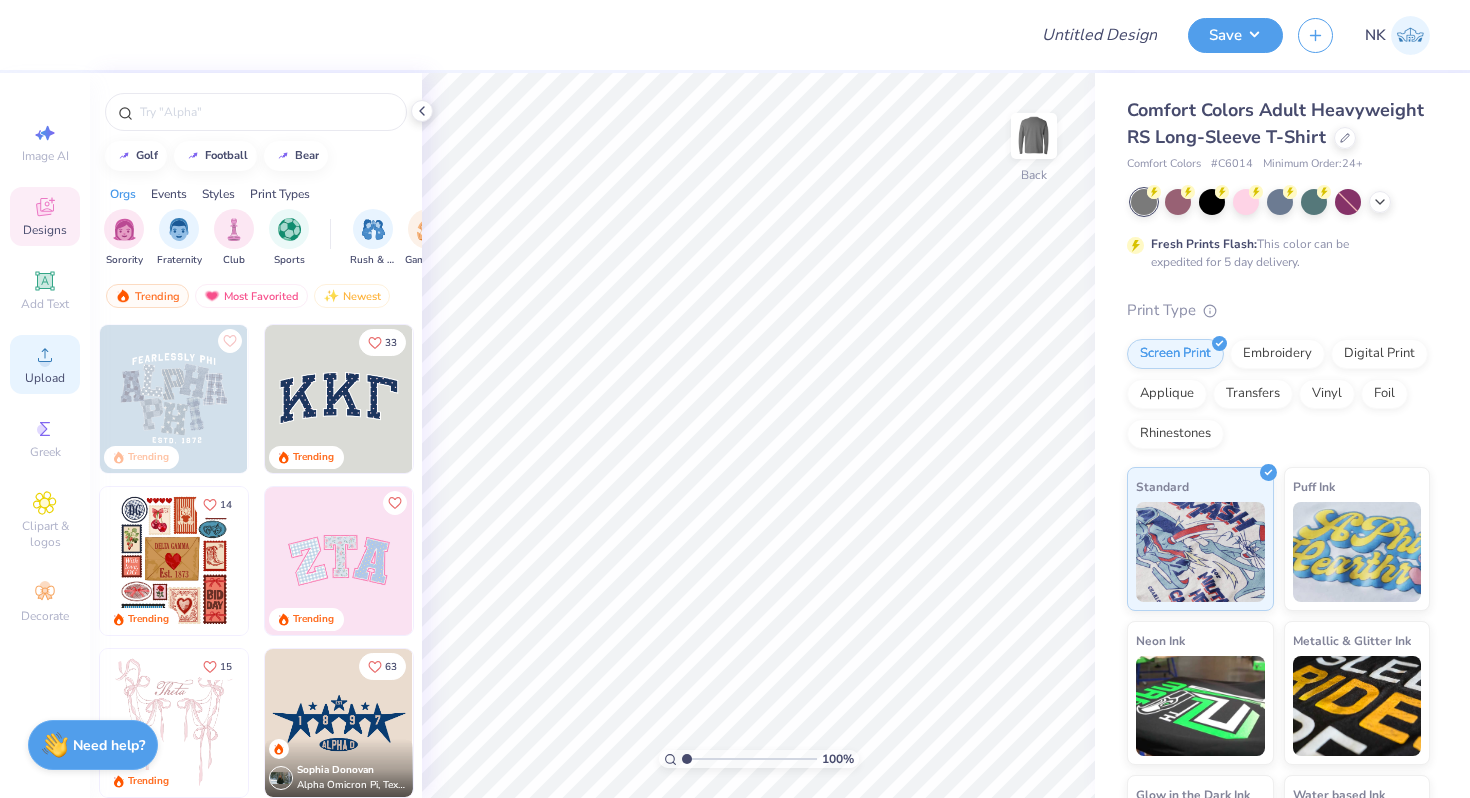 click on "Upload" at bounding box center [45, 364] 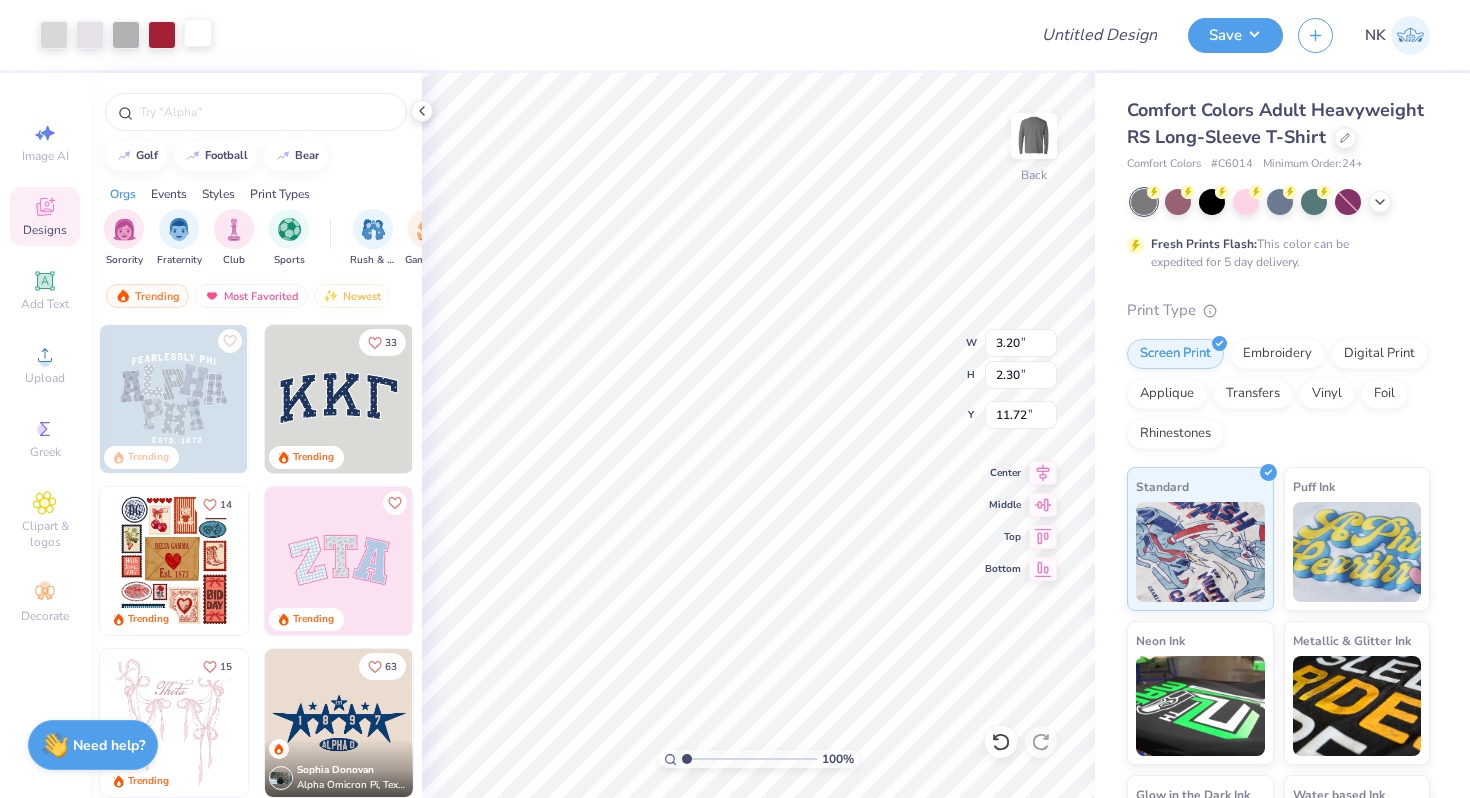 click at bounding box center (198, 33) 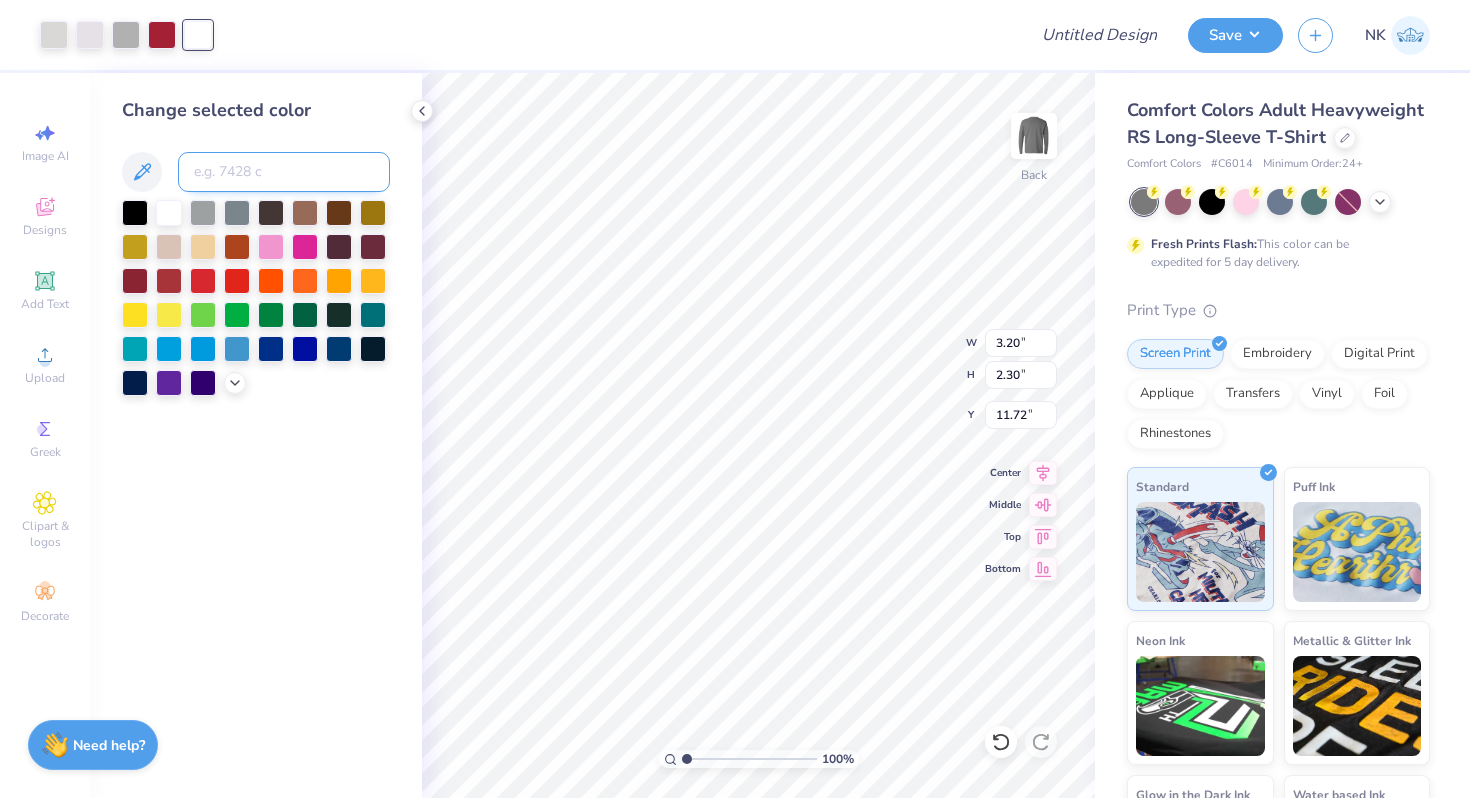 click at bounding box center (284, 172) 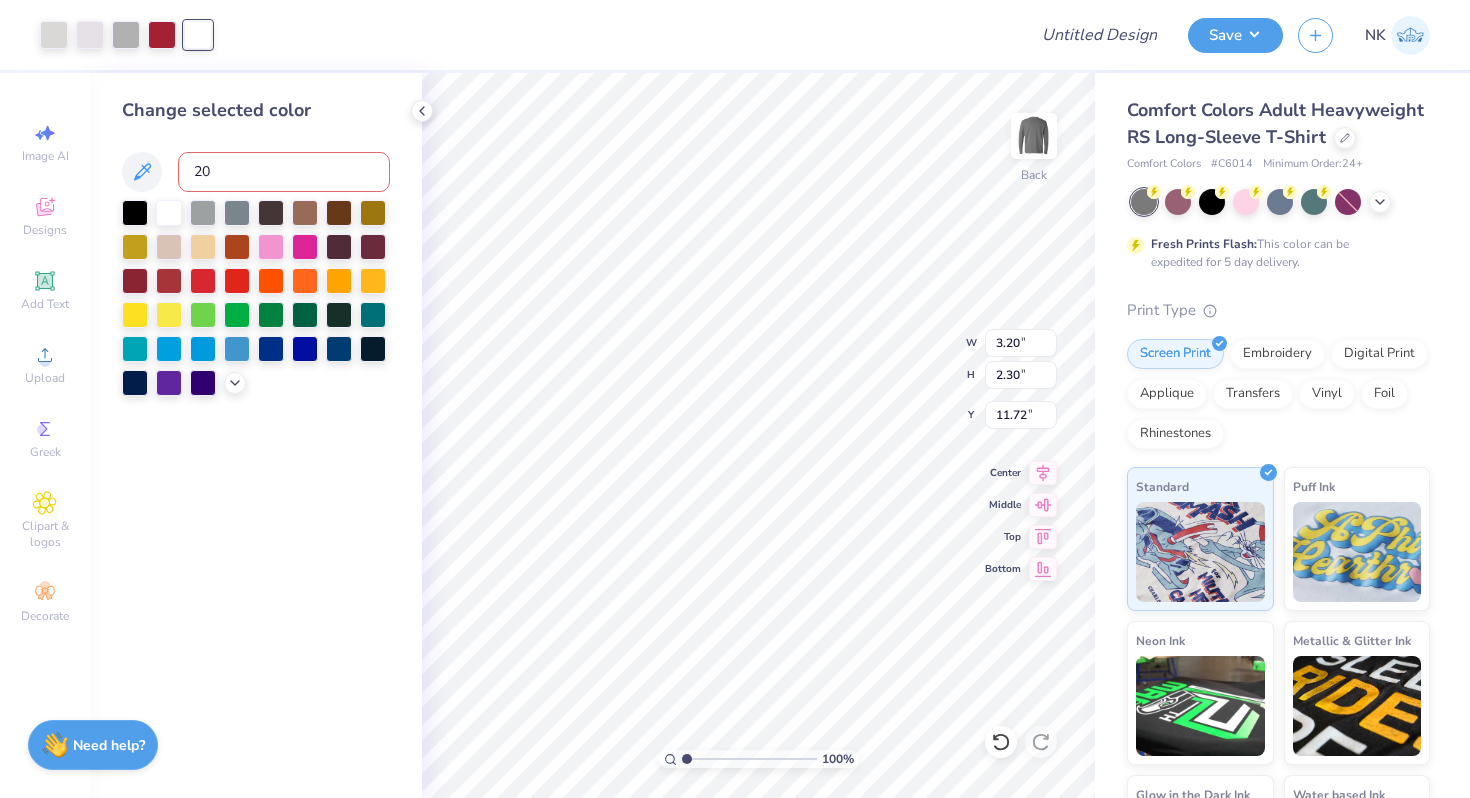 type on "201" 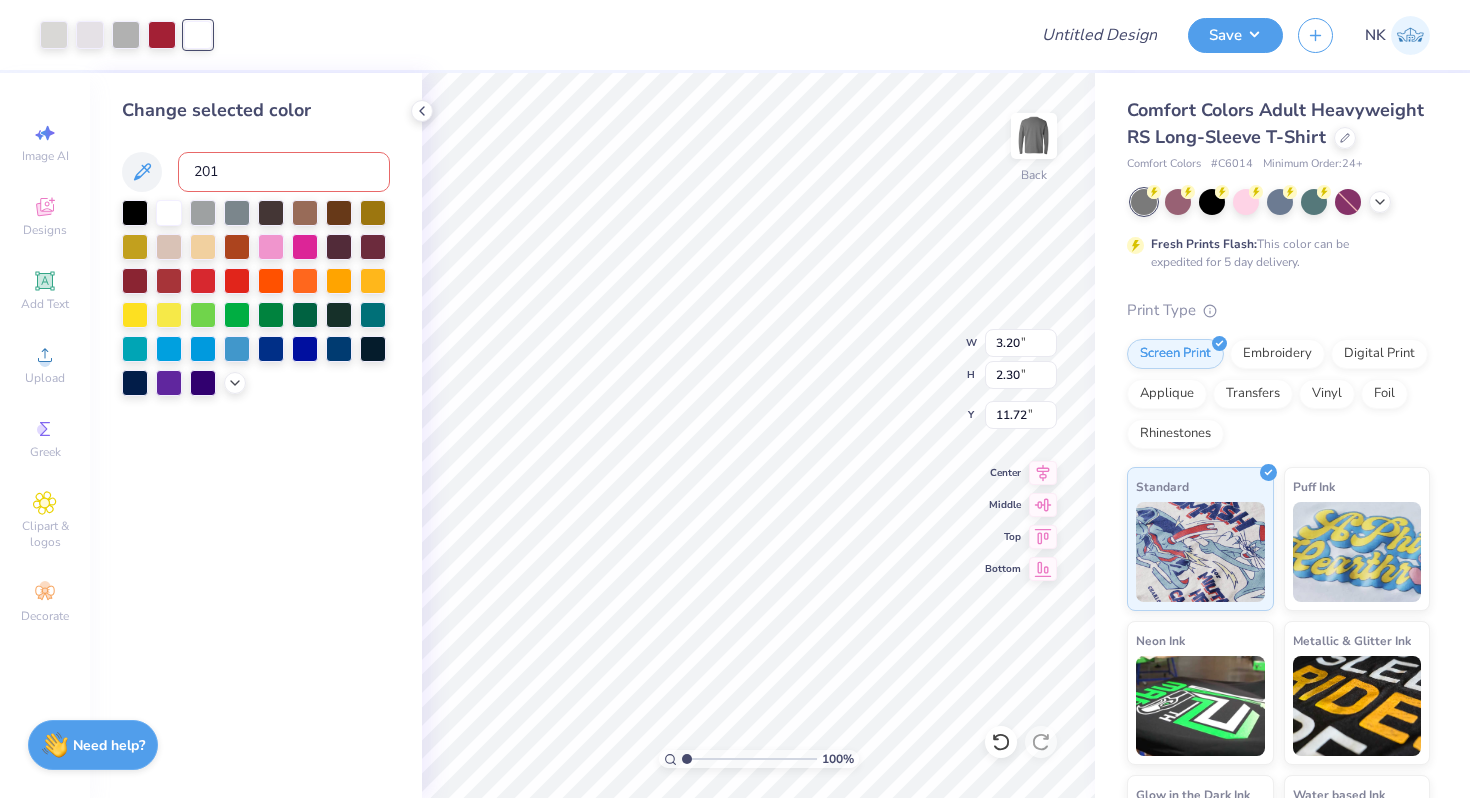 type 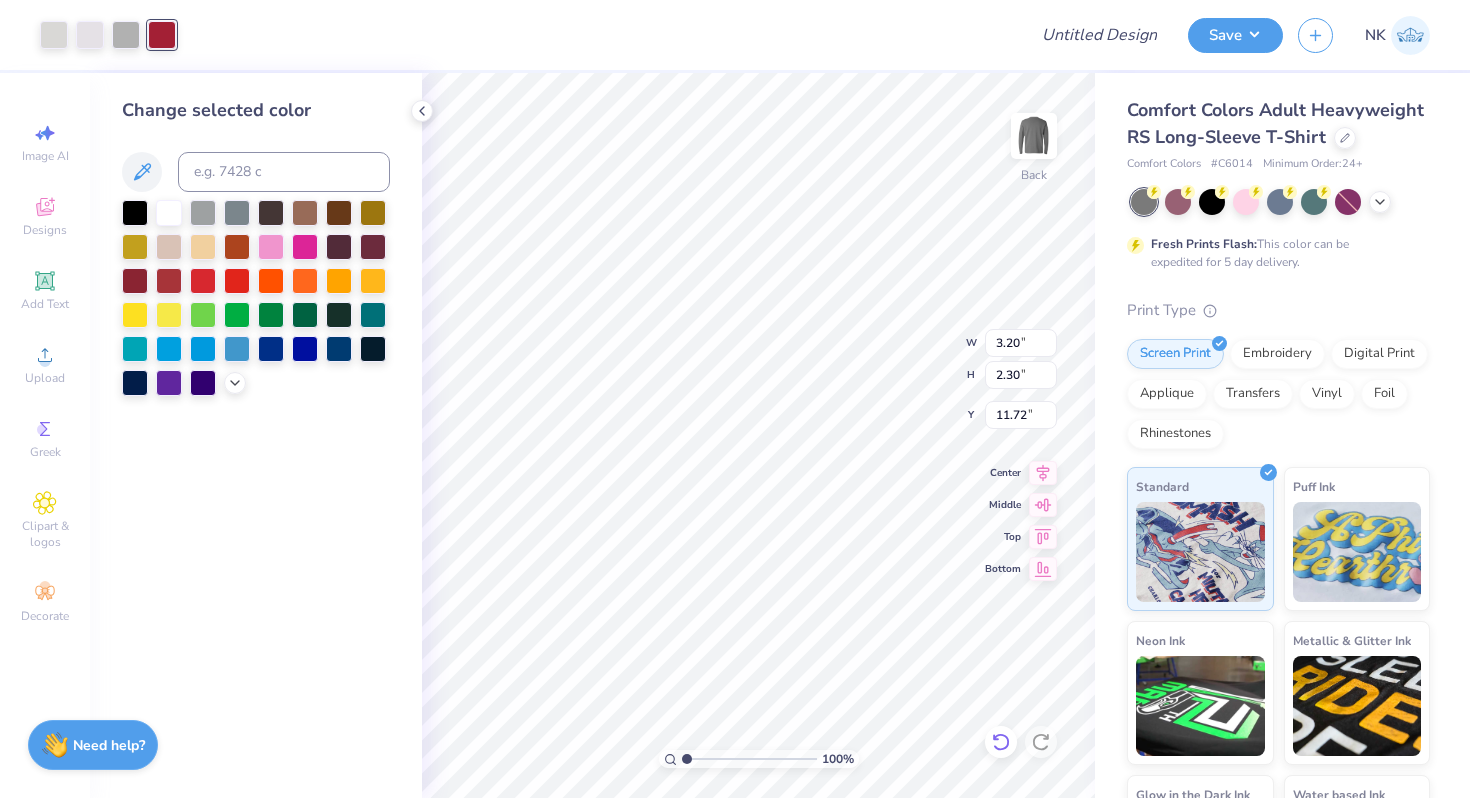 click at bounding box center (1001, 742) 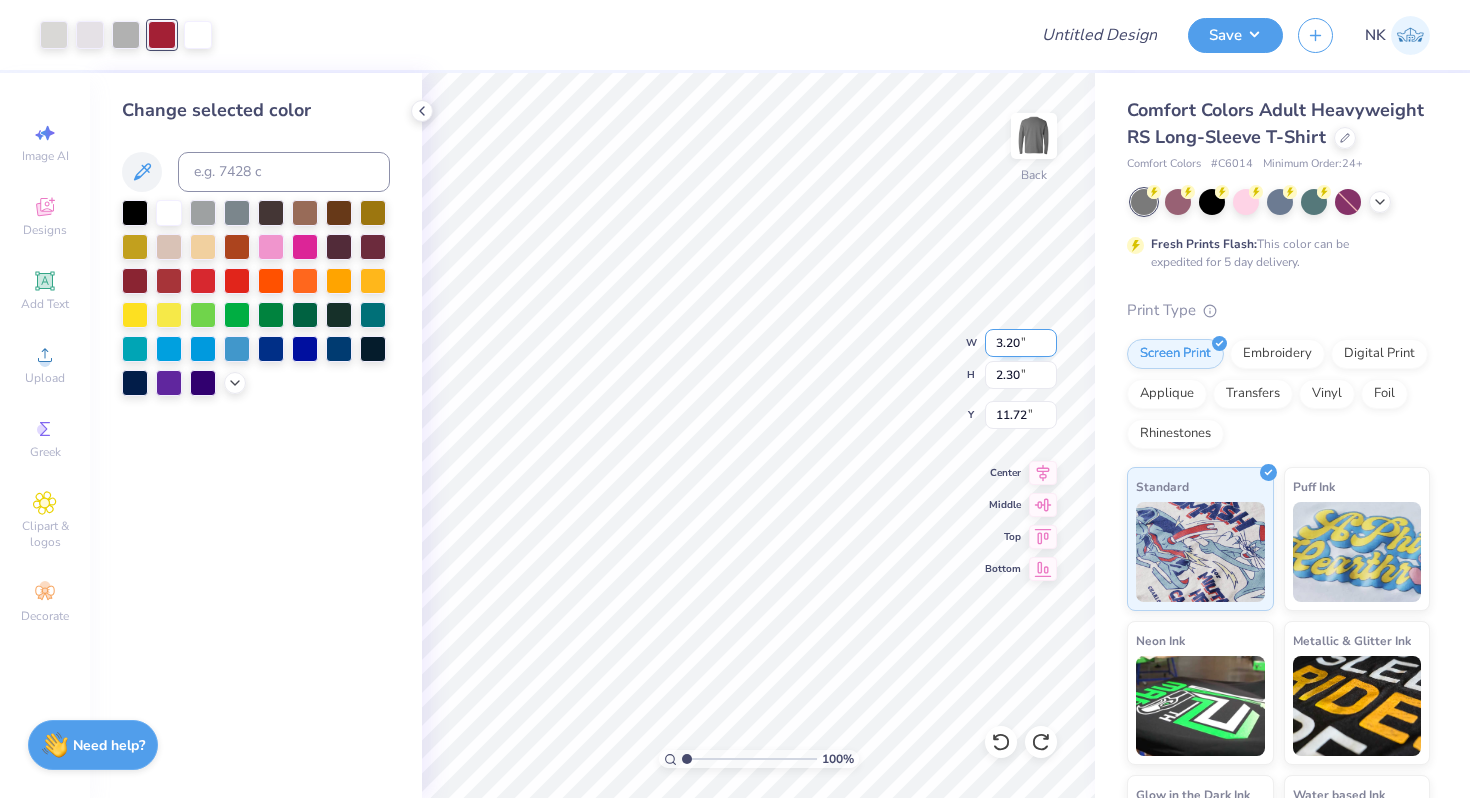 click on "3.20" at bounding box center [1021, 343] 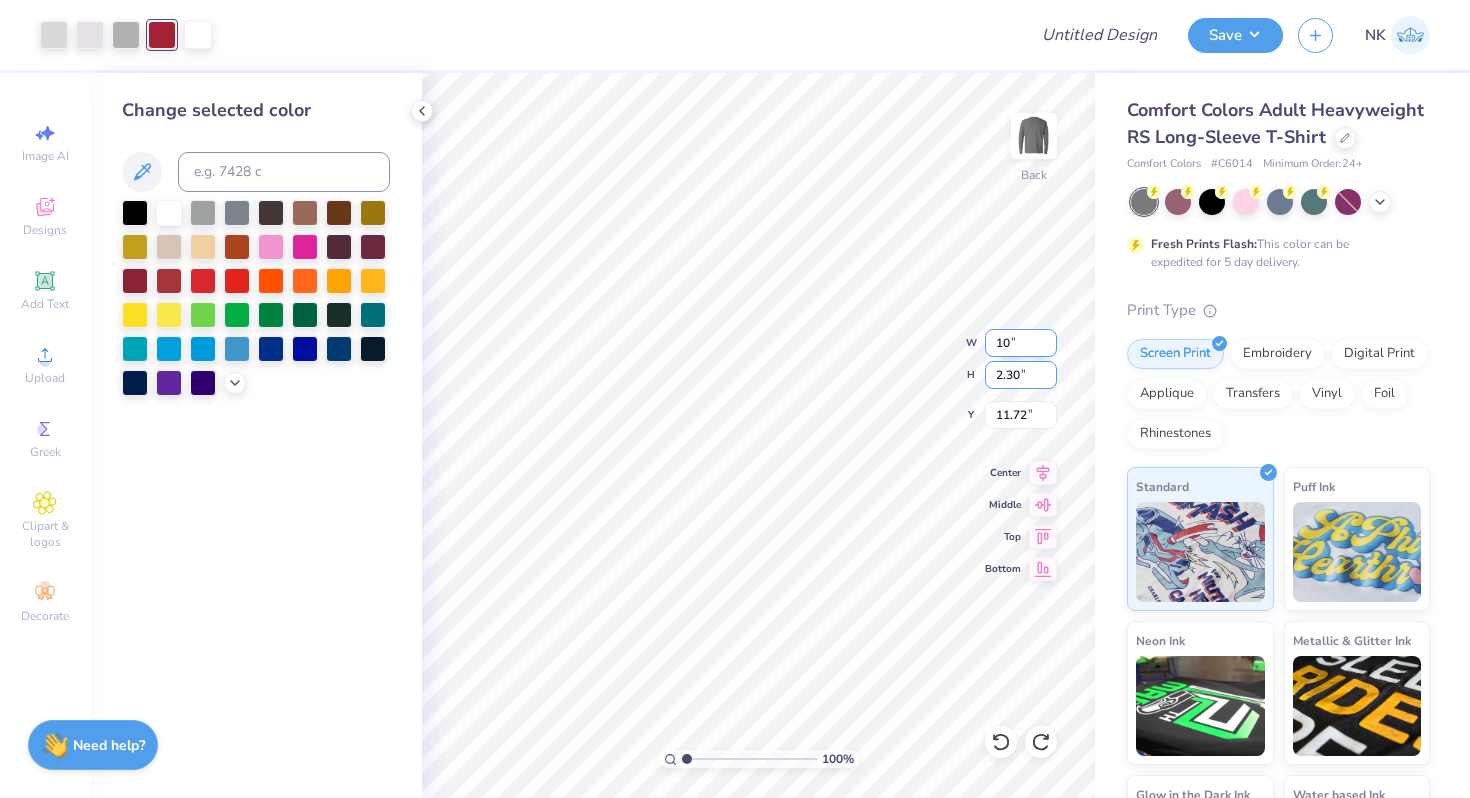 type on "10.00" 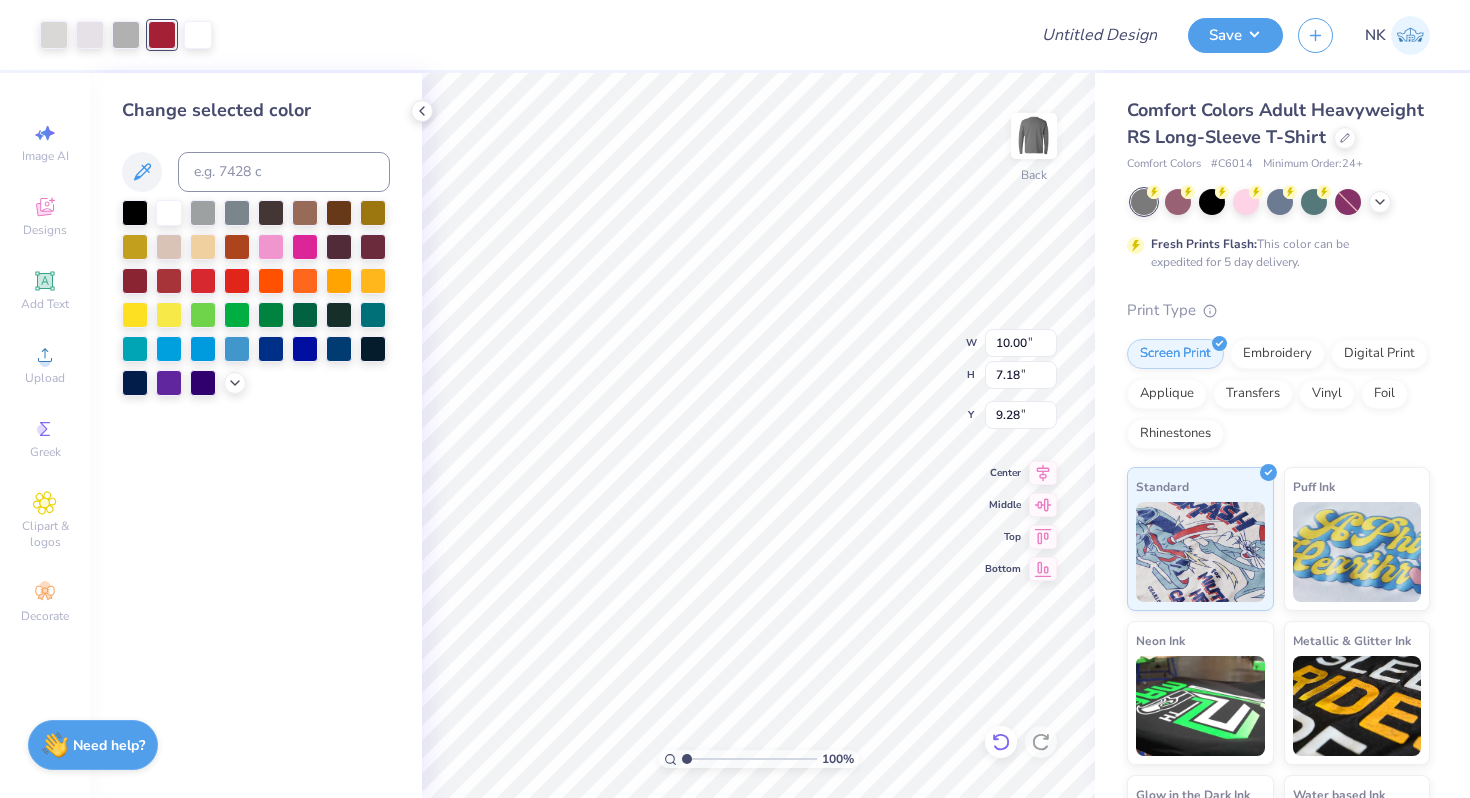 click 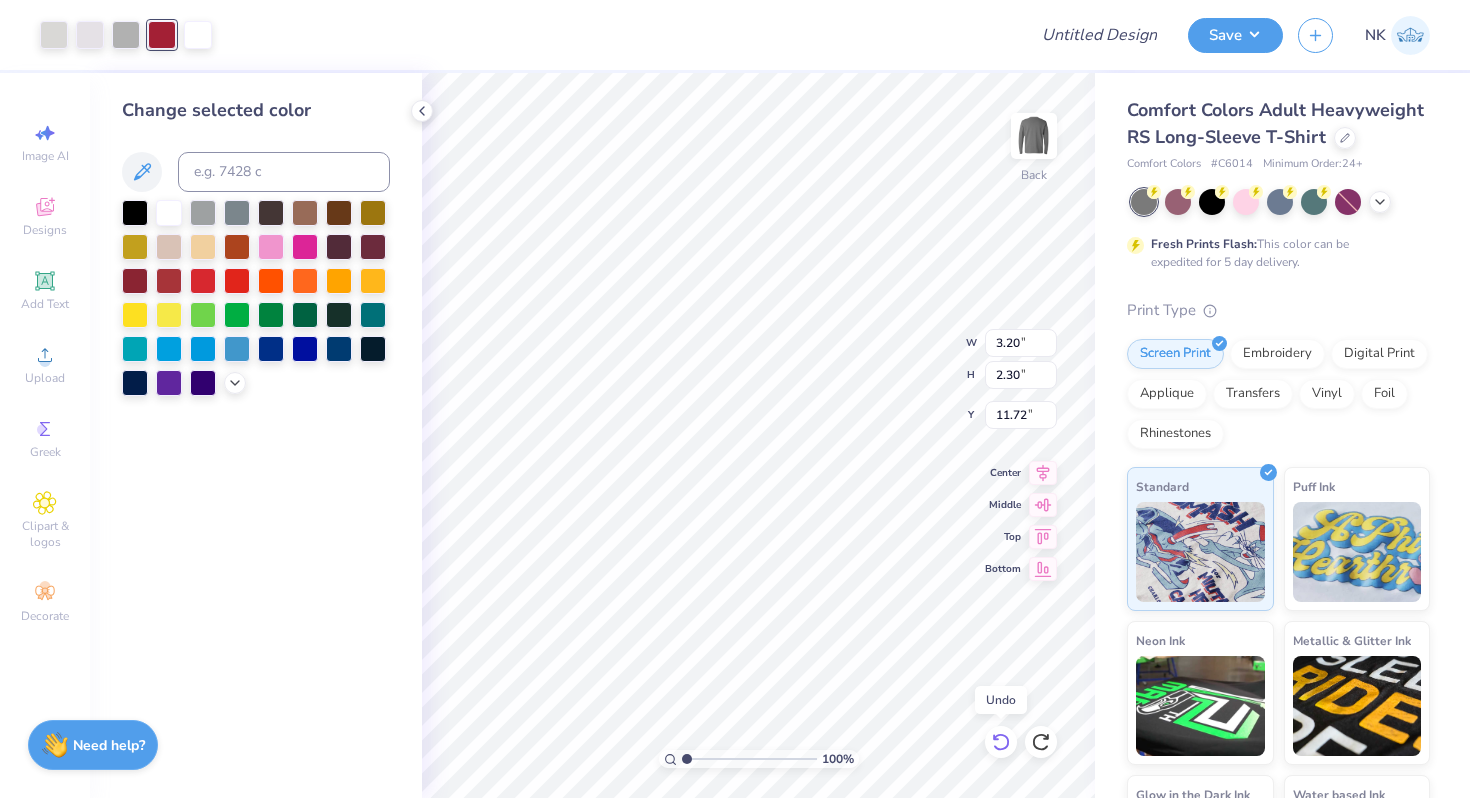 click 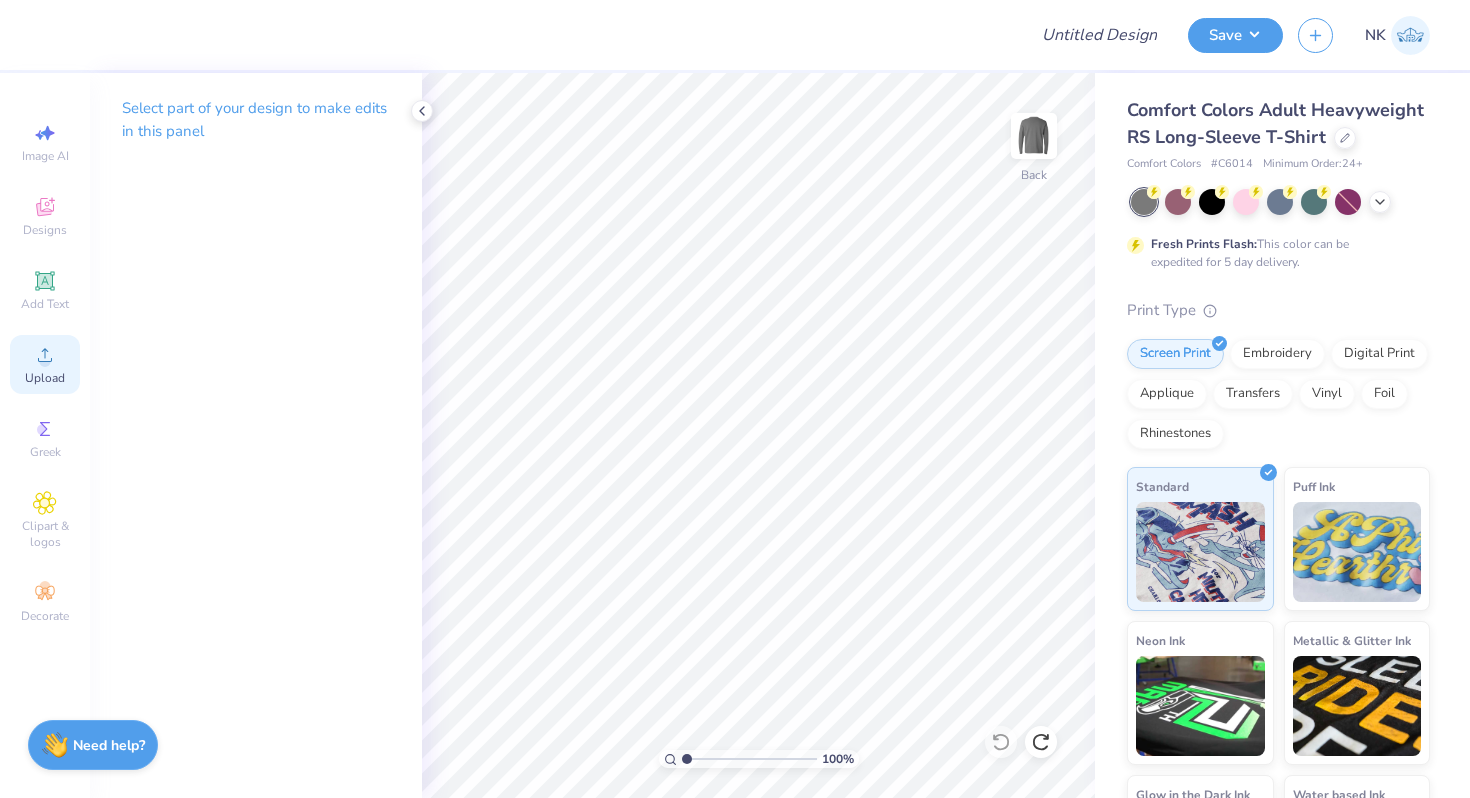 click on "Upload" at bounding box center (45, 378) 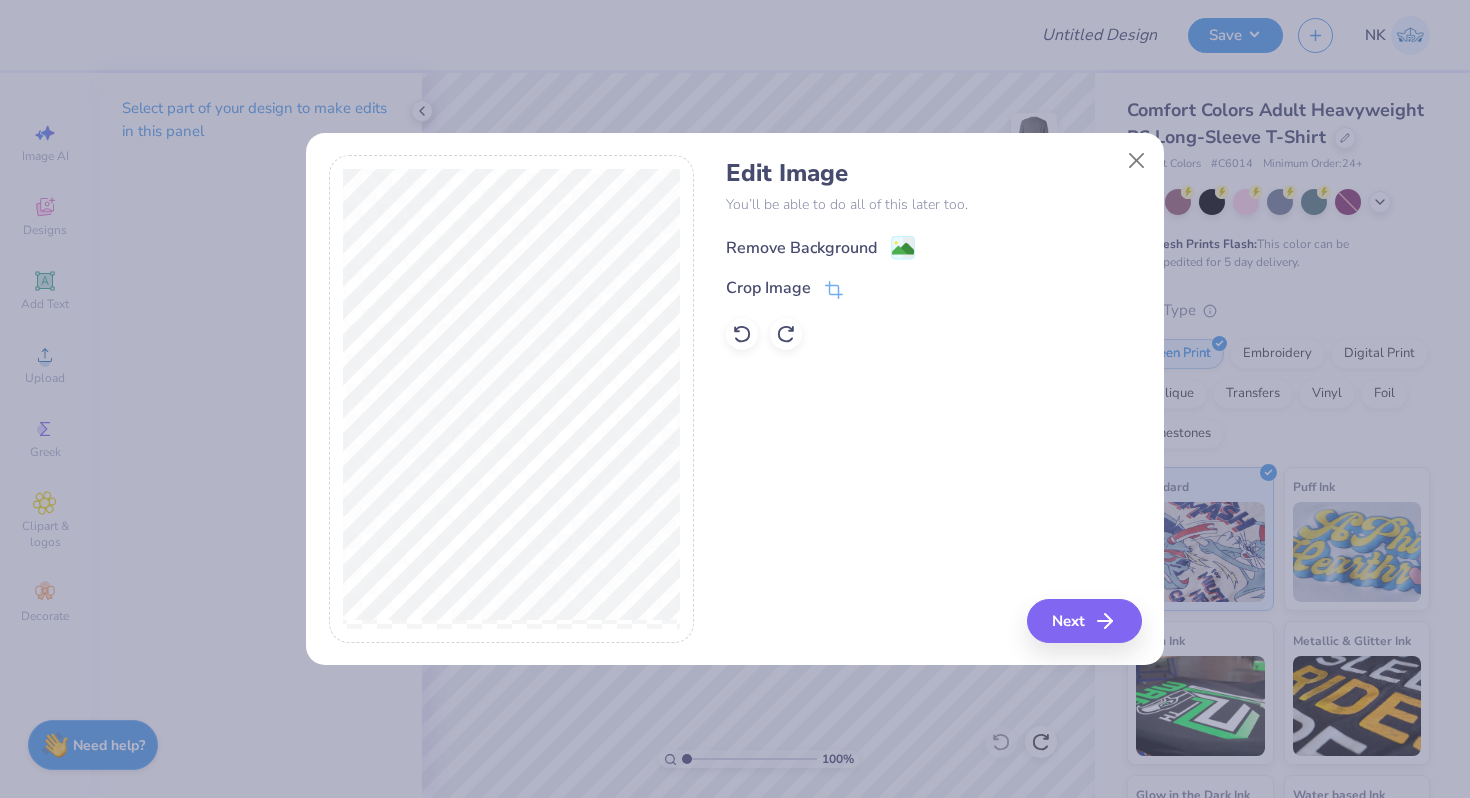 click 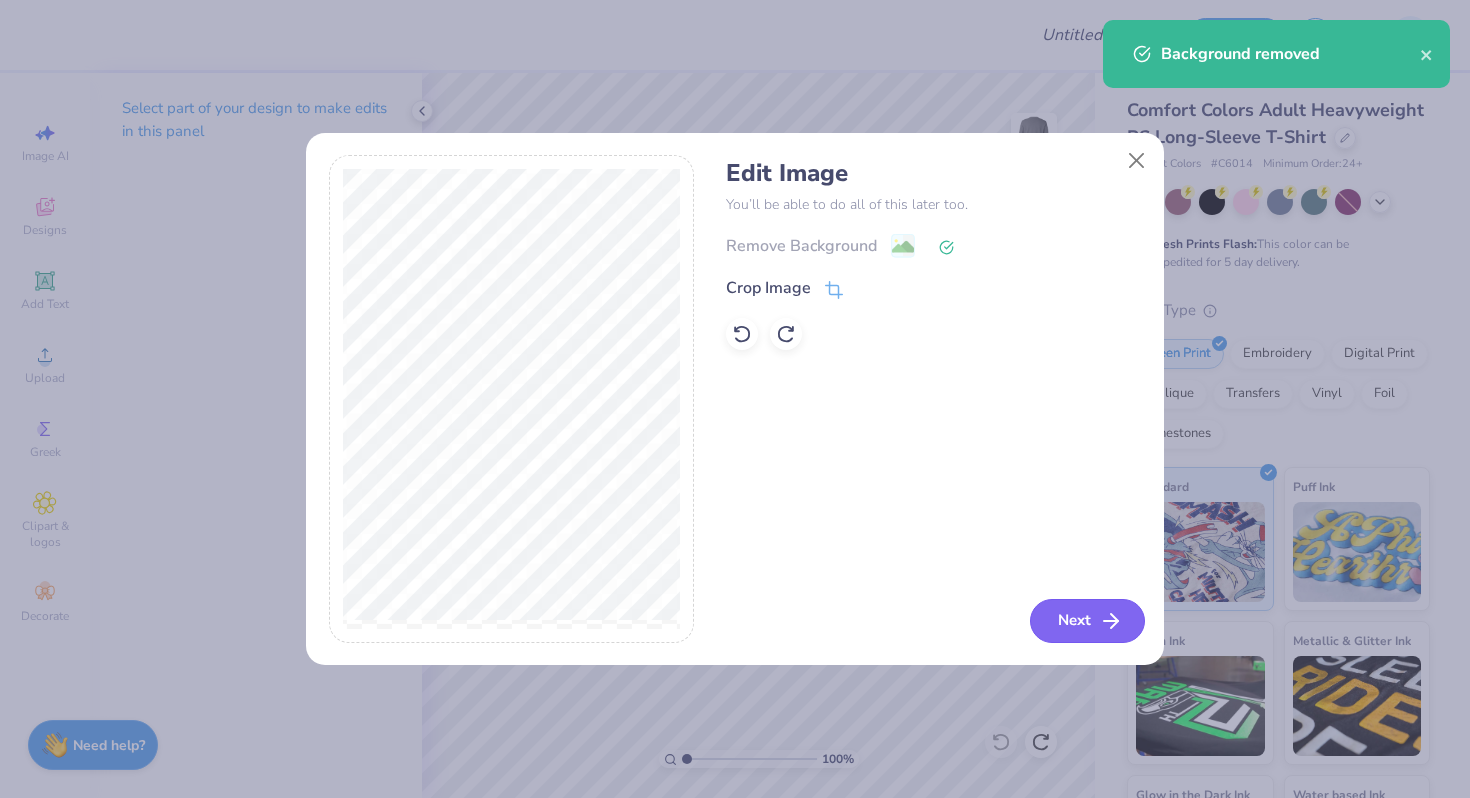 click on "Next" at bounding box center (1087, 621) 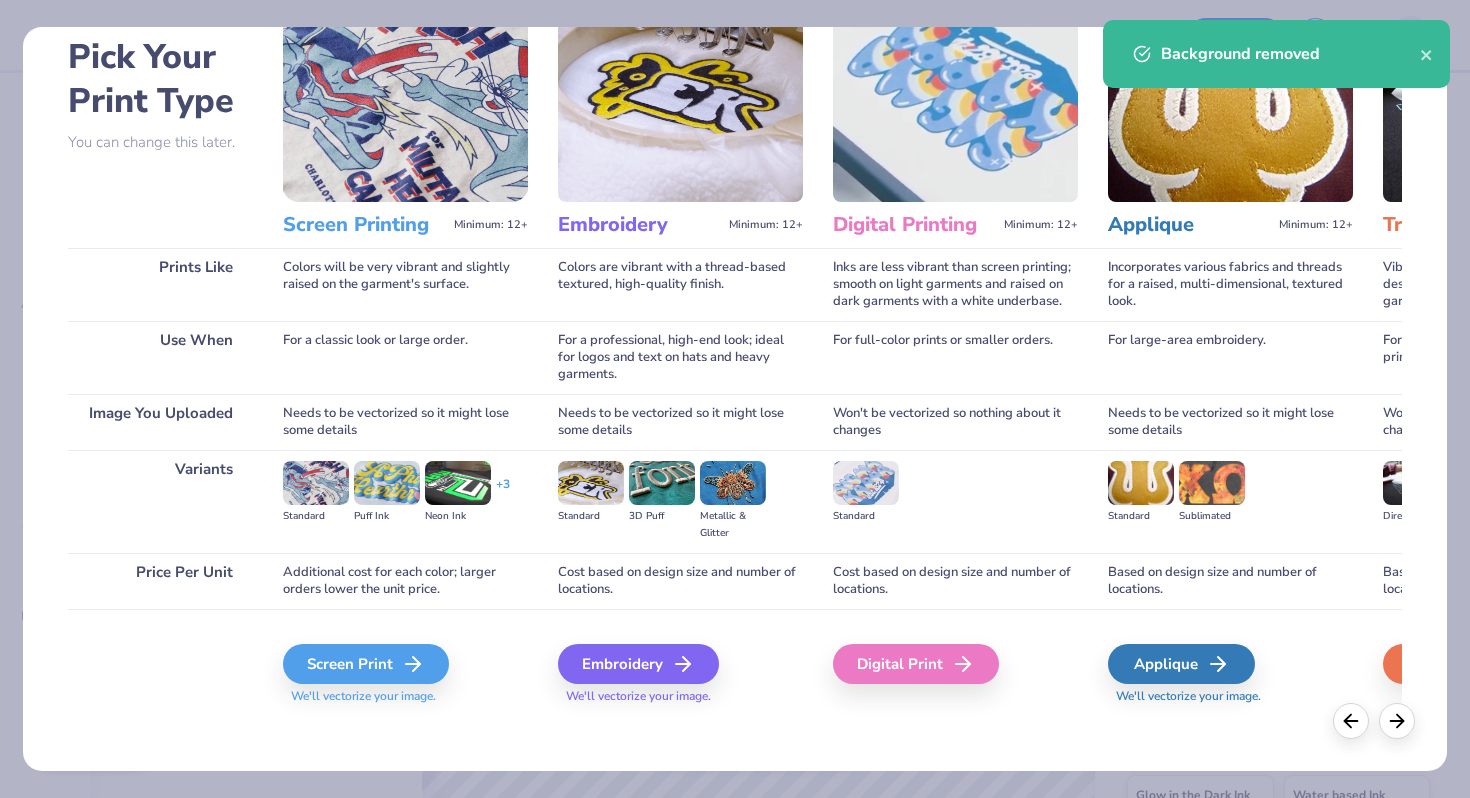 scroll, scrollTop: 99, scrollLeft: 0, axis: vertical 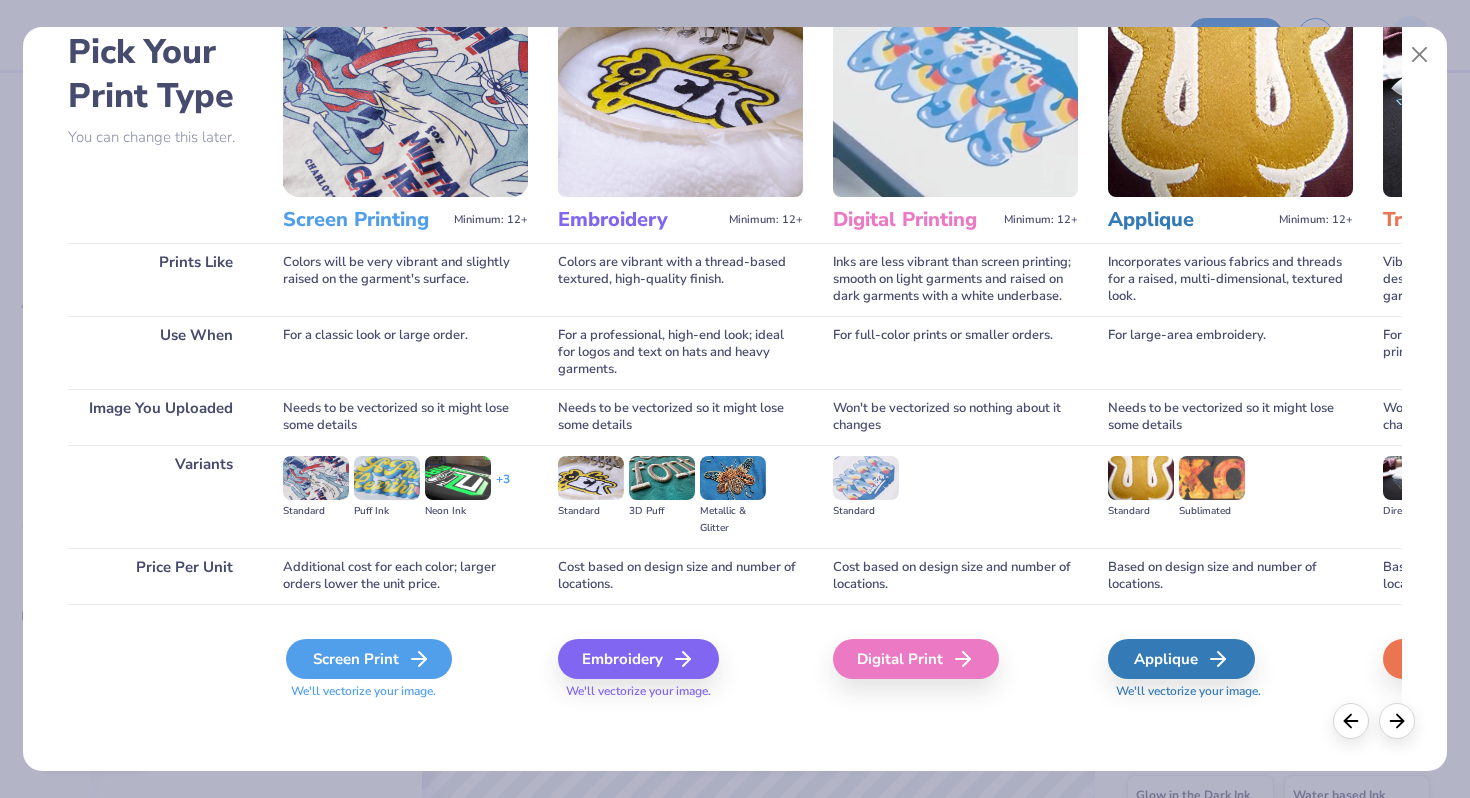 click 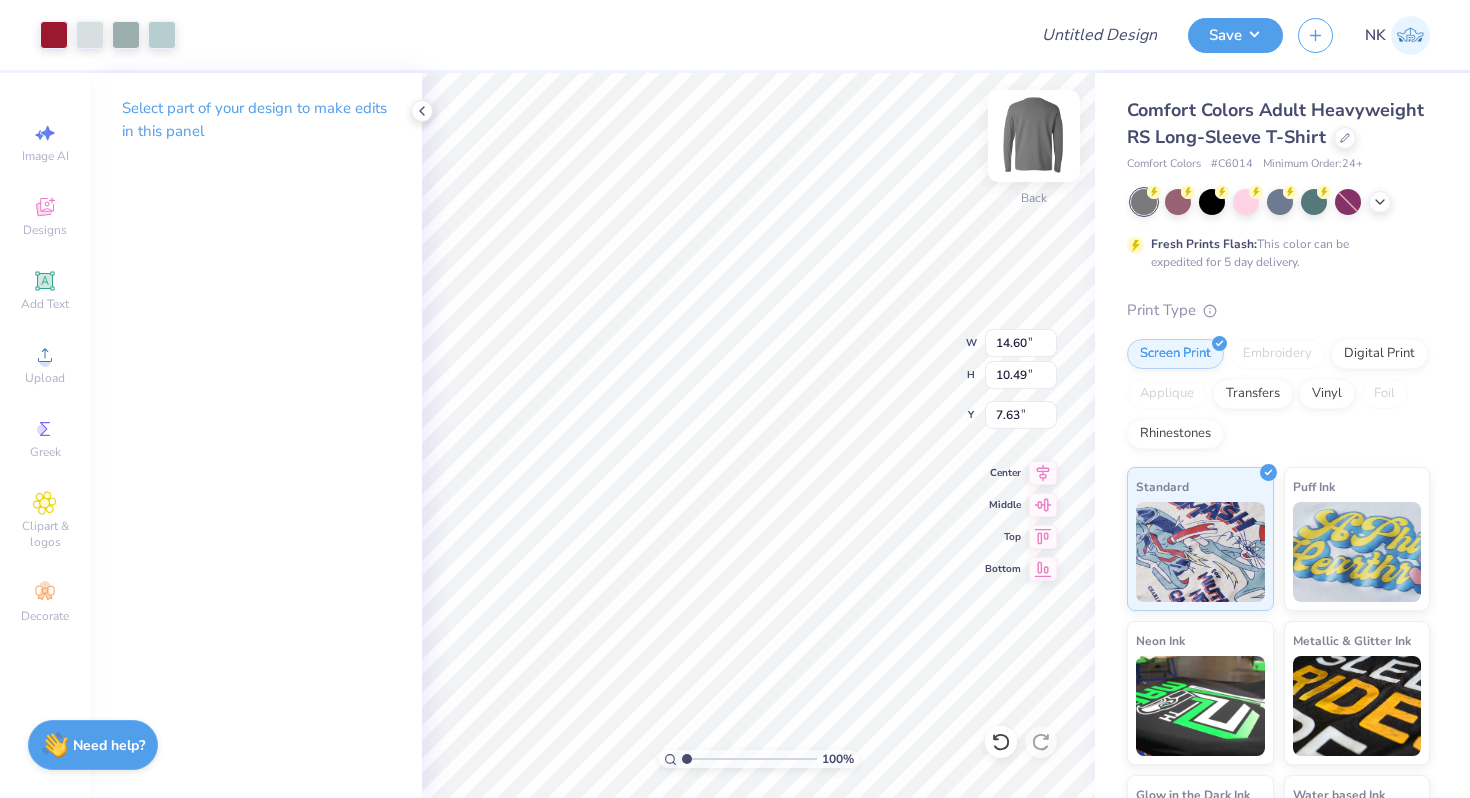 click at bounding box center [1034, 136] 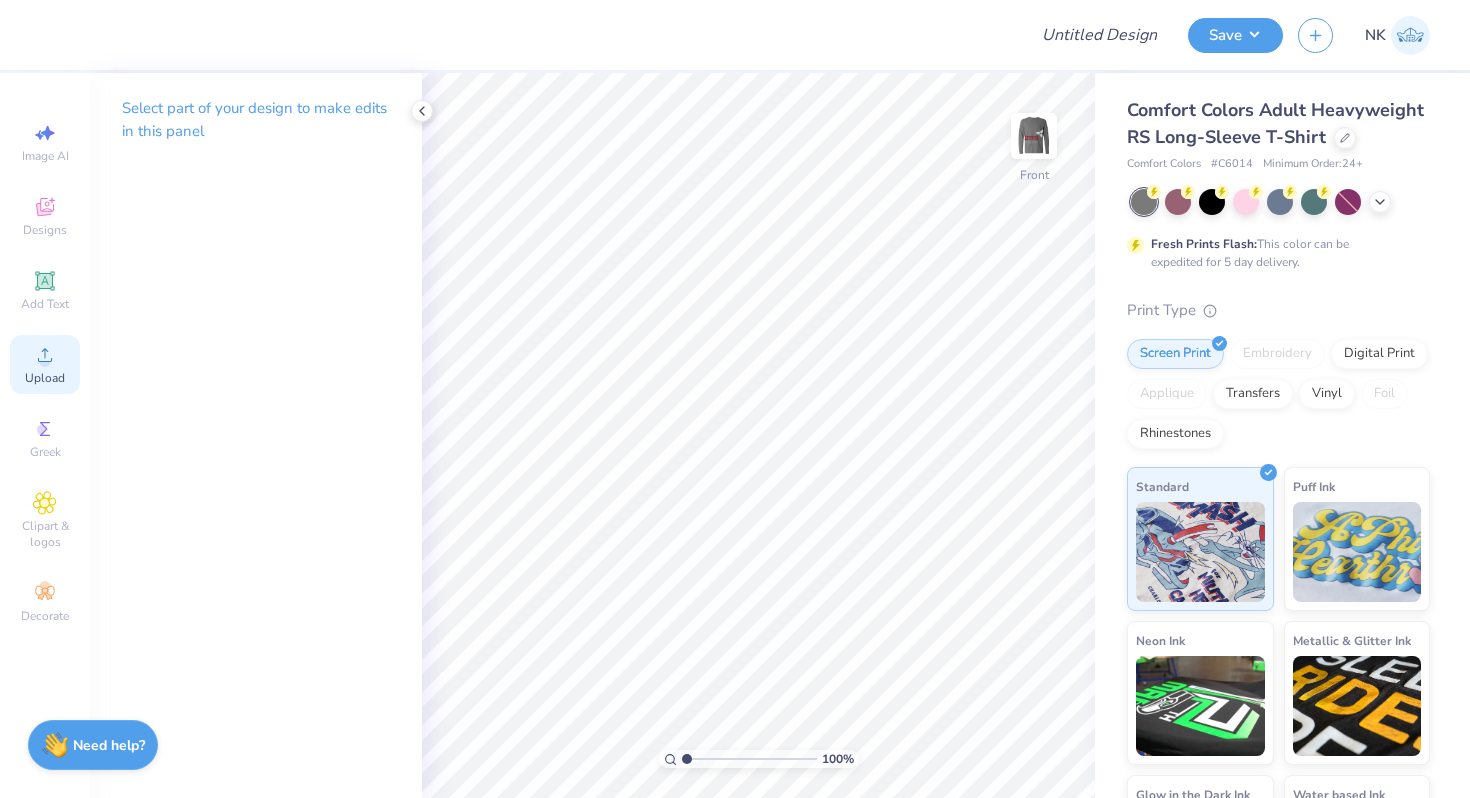 click on "Upload" at bounding box center (45, 364) 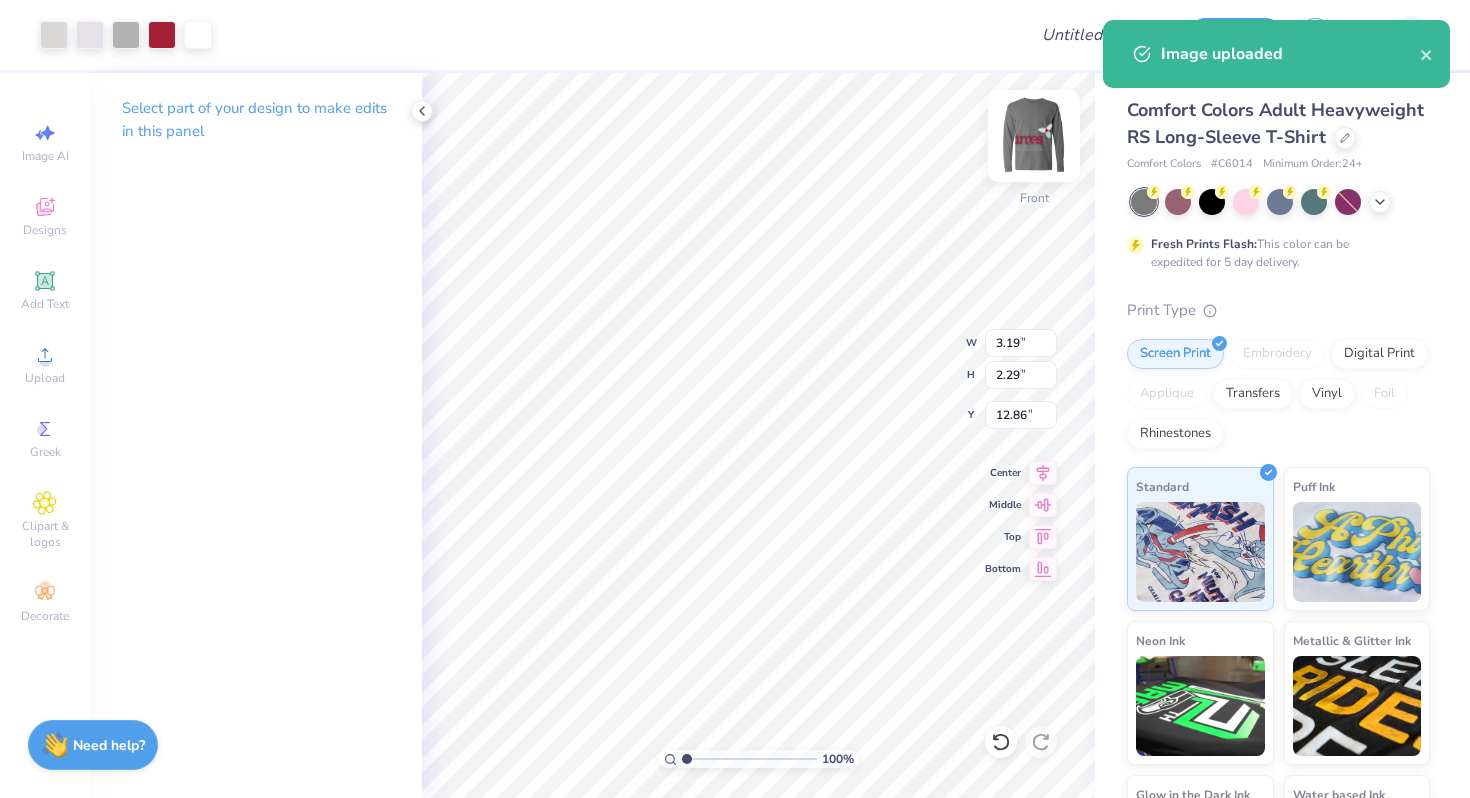 click at bounding box center [1034, 136] 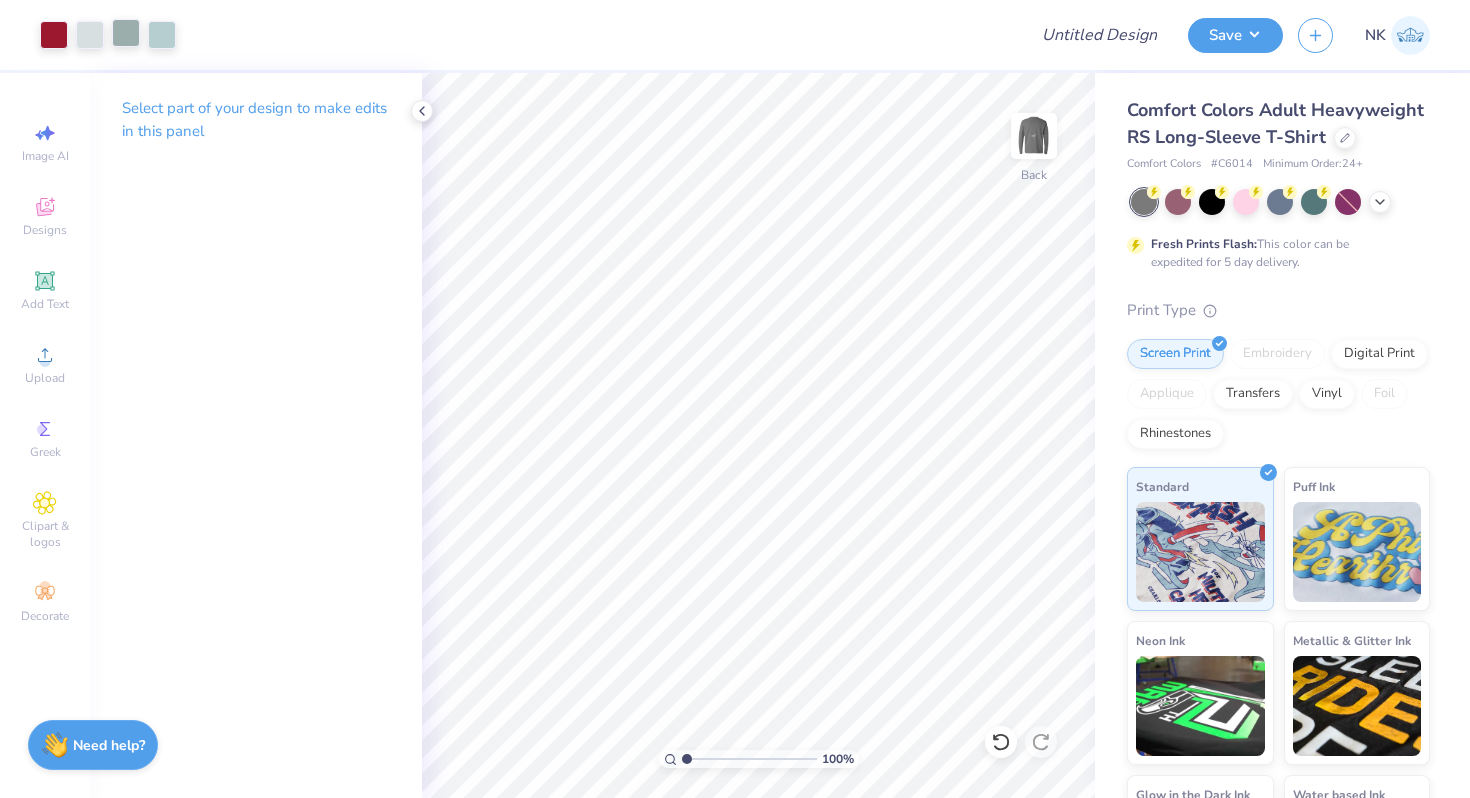 click at bounding box center (126, 33) 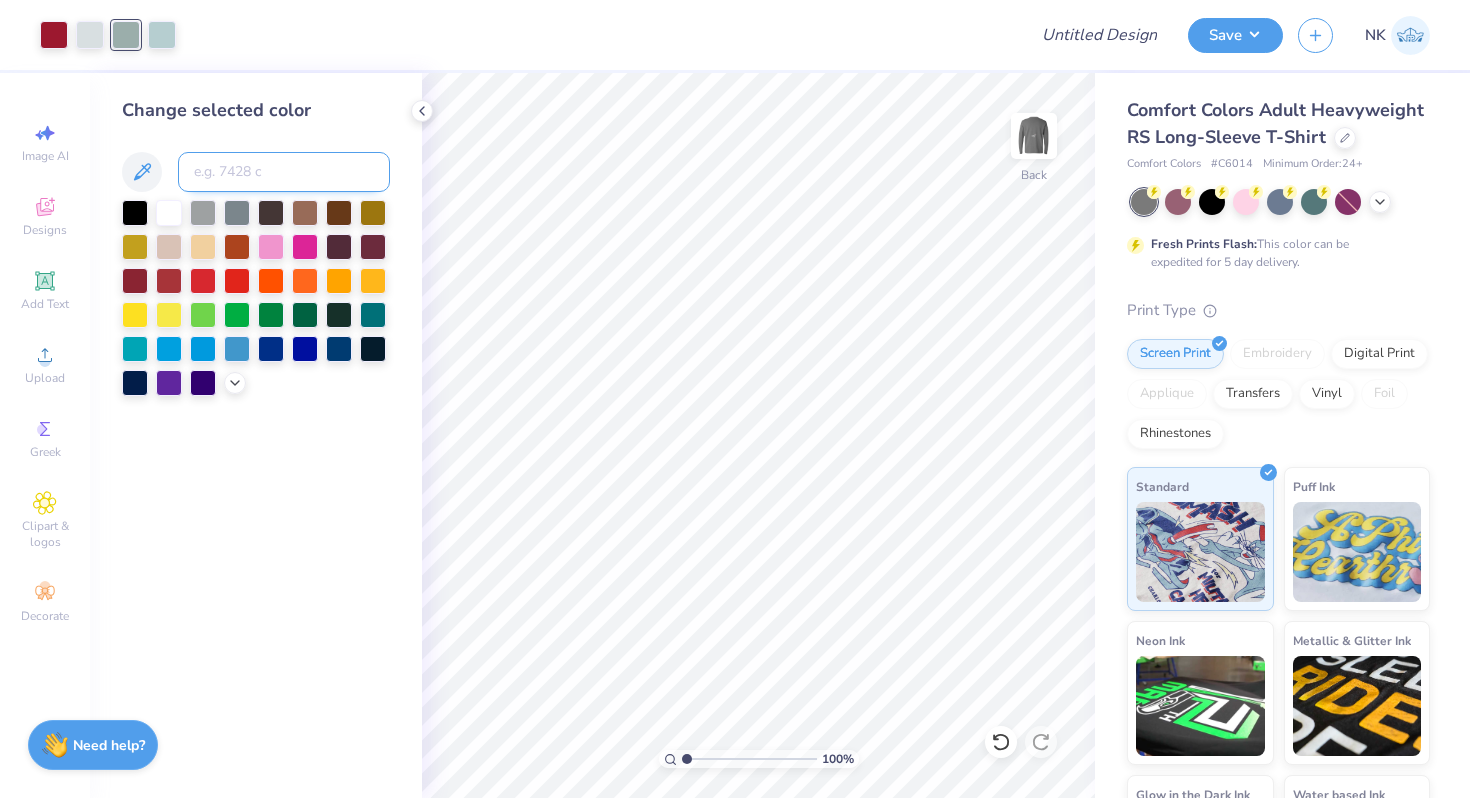 click at bounding box center (284, 172) 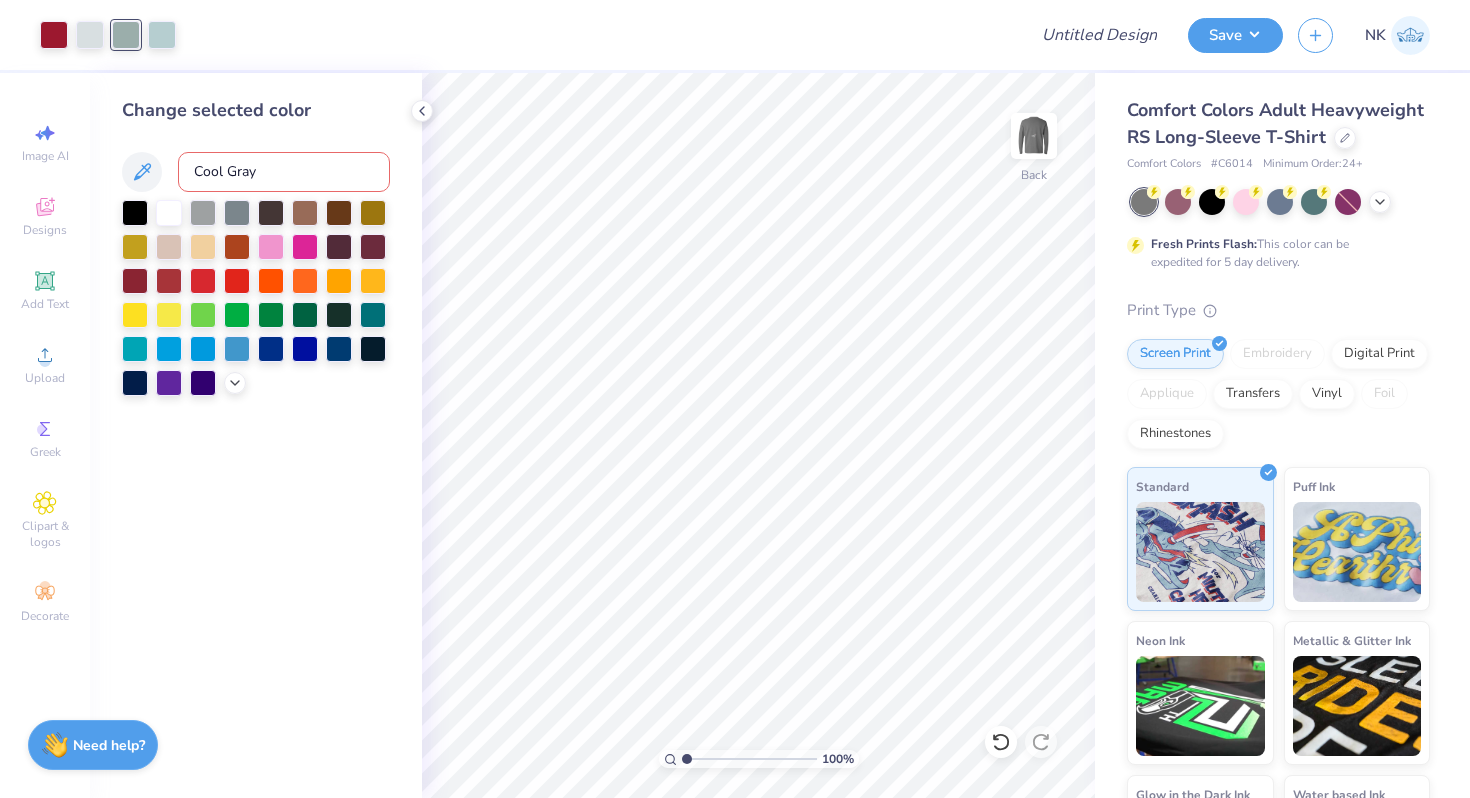type on "Cool Gray 5" 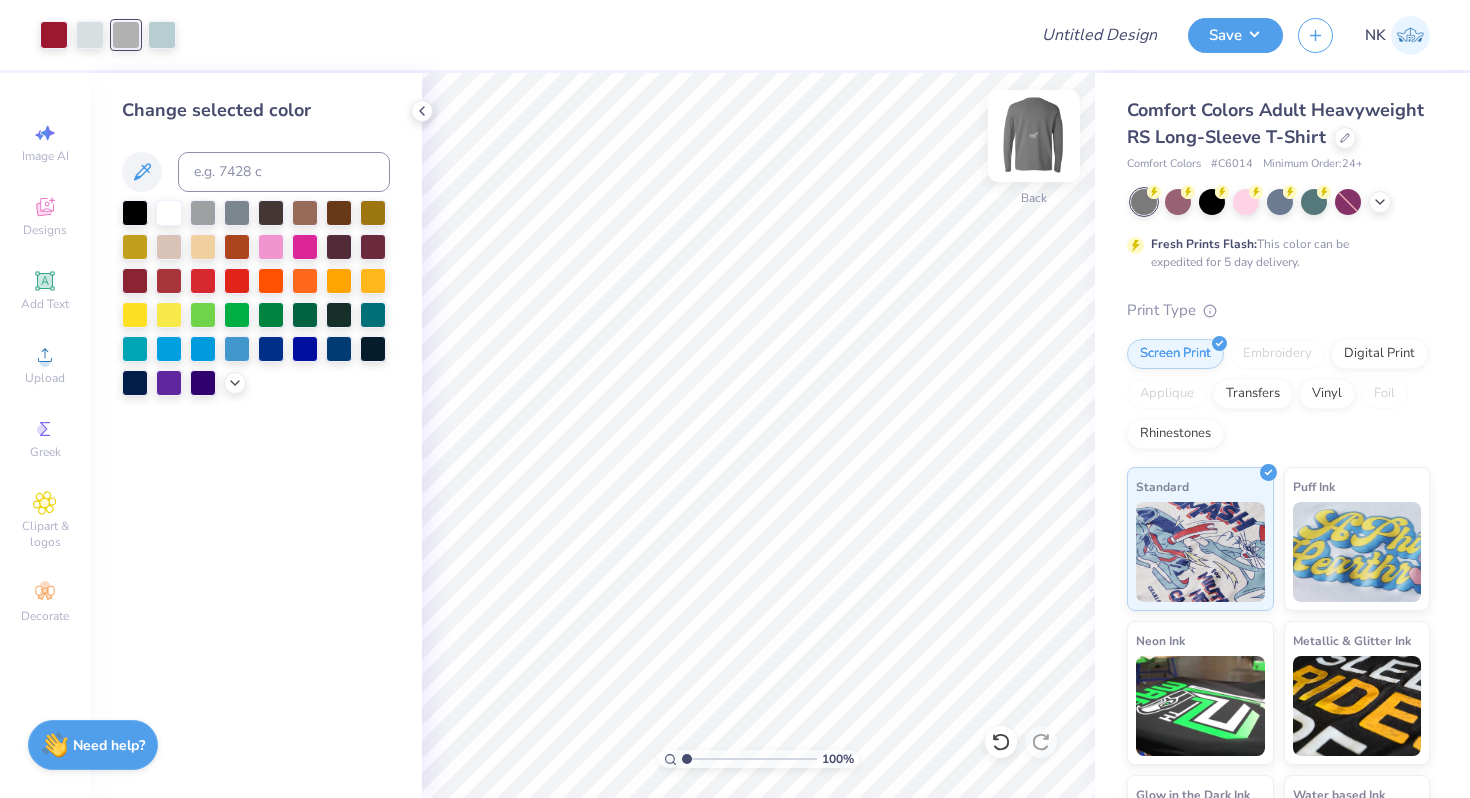 click at bounding box center [1034, 136] 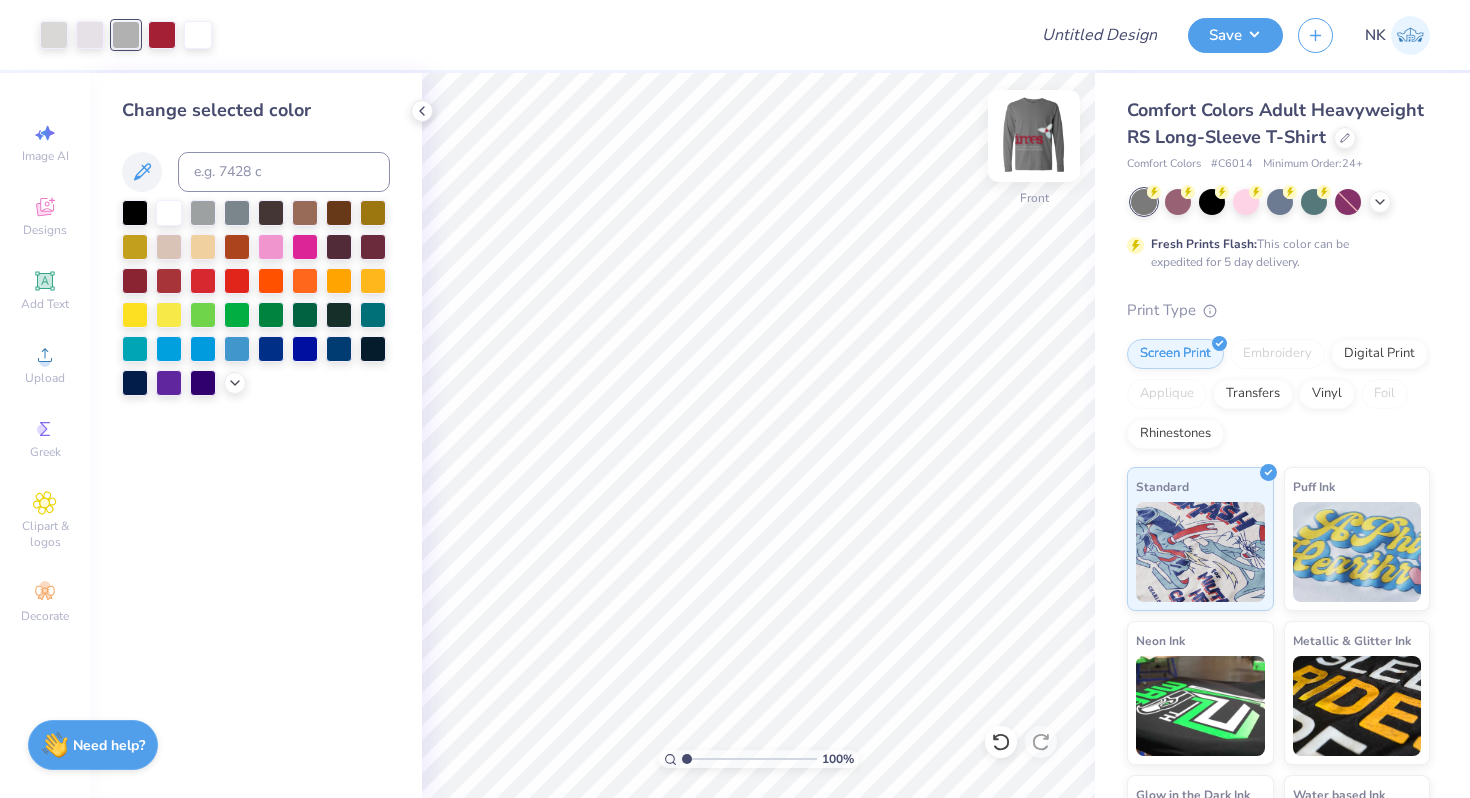 click at bounding box center (1034, 136) 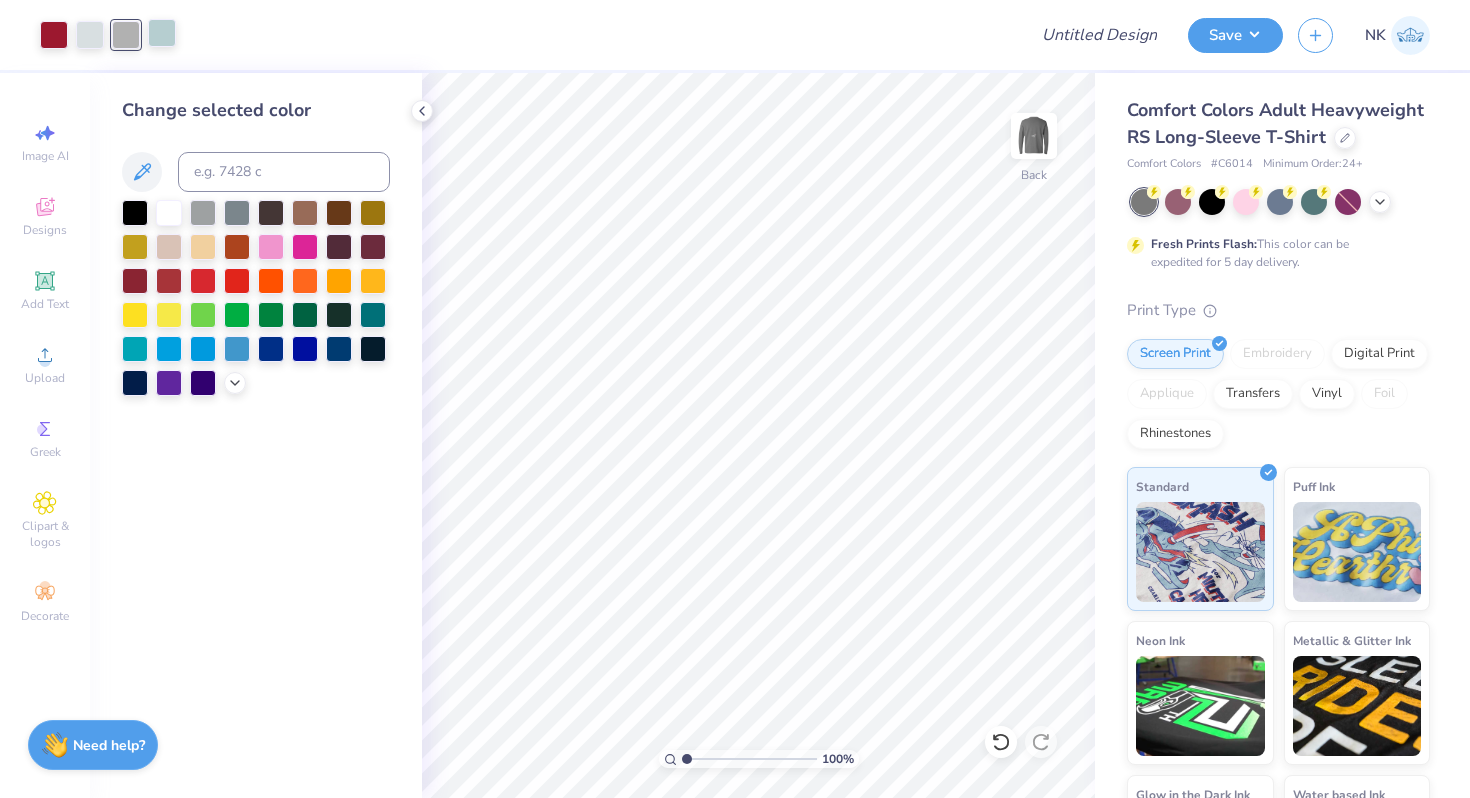 click at bounding box center [162, 33] 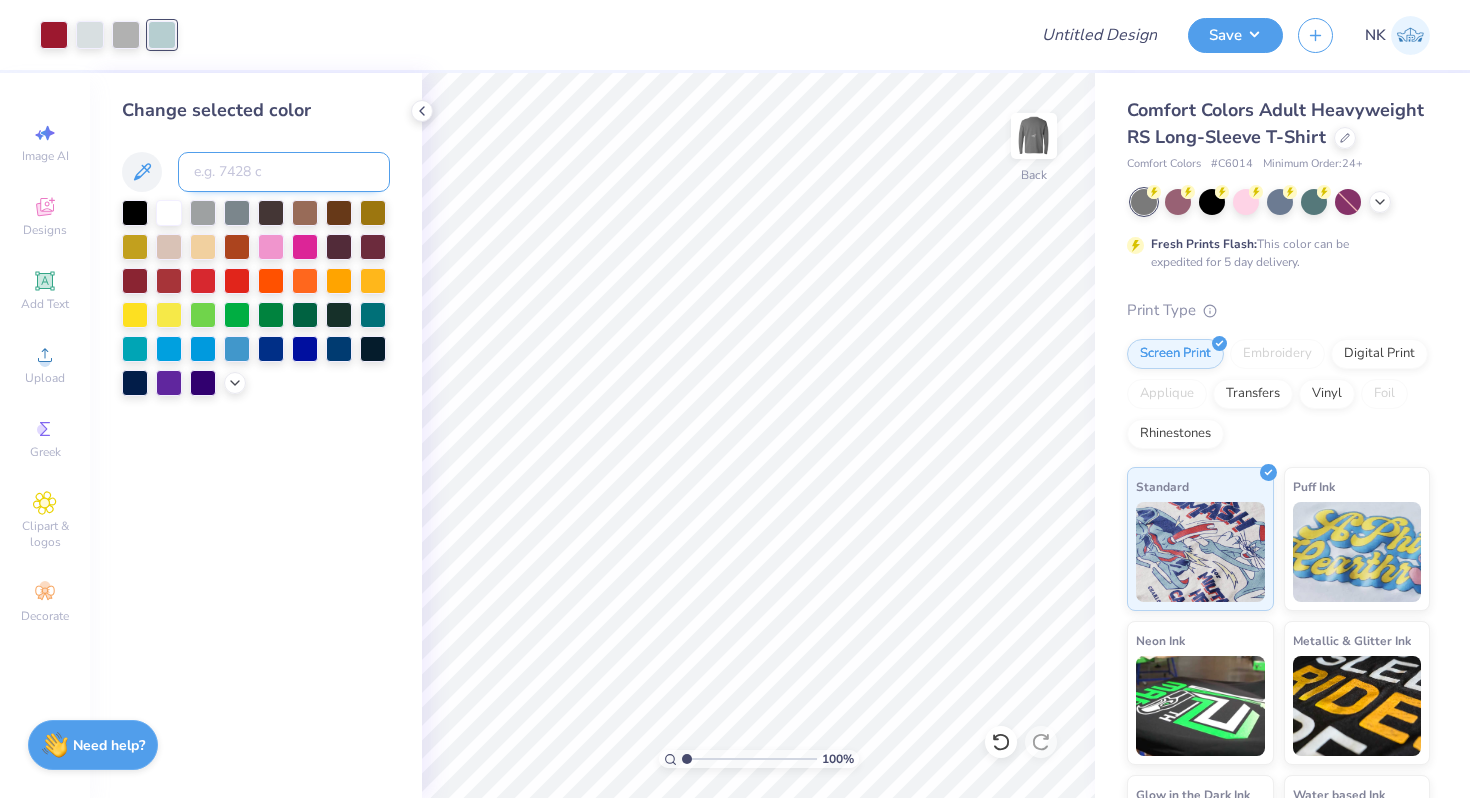 click at bounding box center [284, 172] 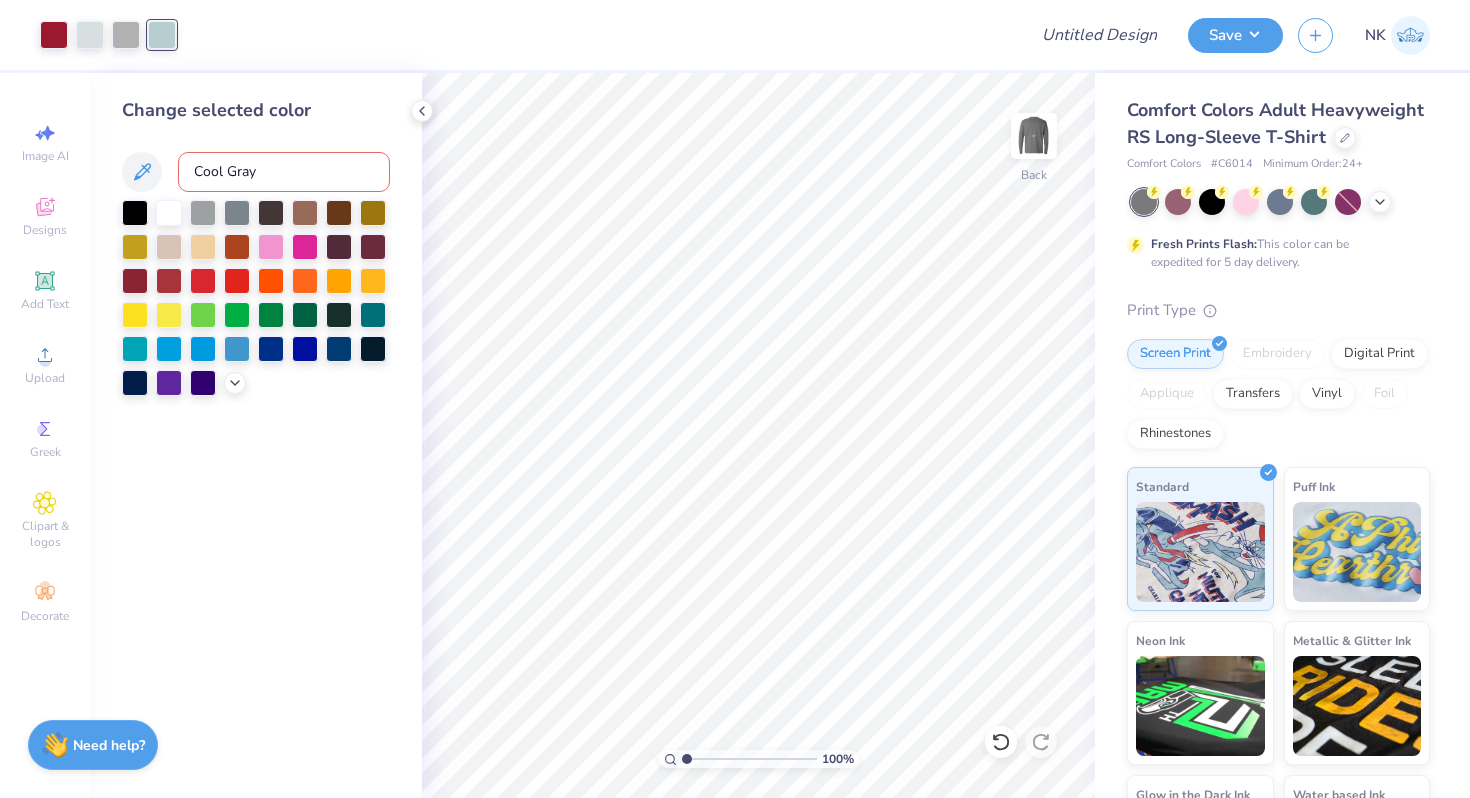 type on "Cool Gray 1" 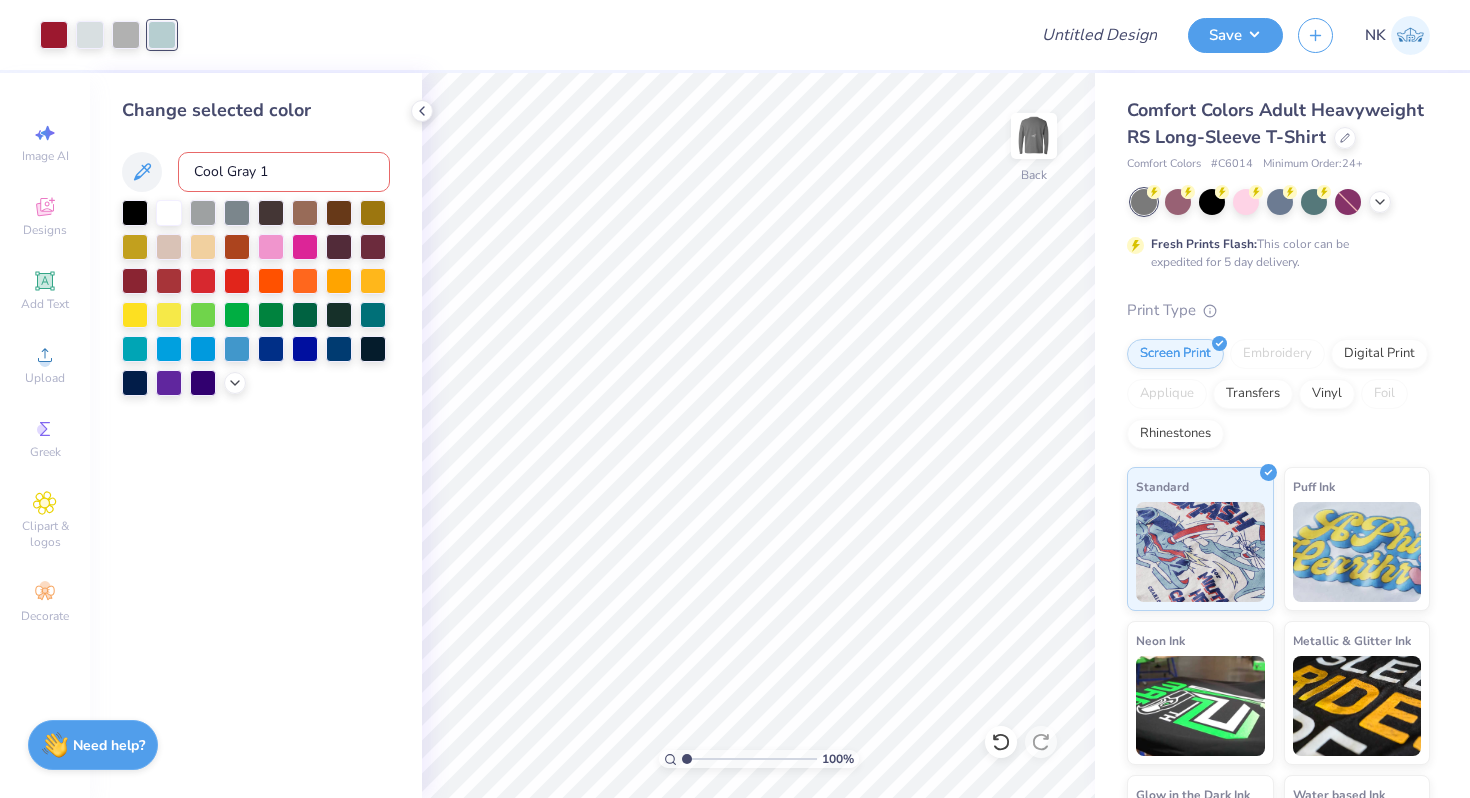 type 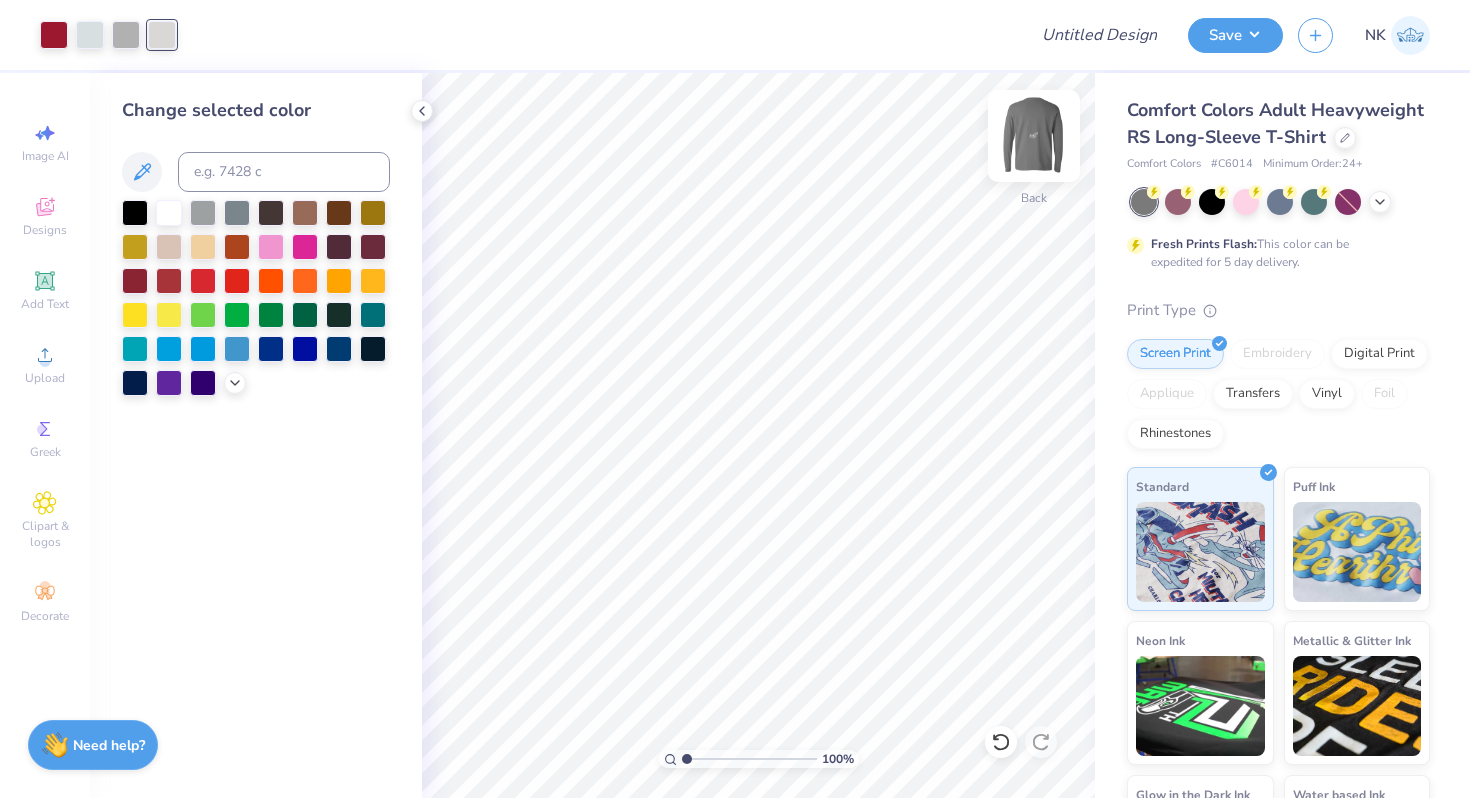 click at bounding box center [1034, 136] 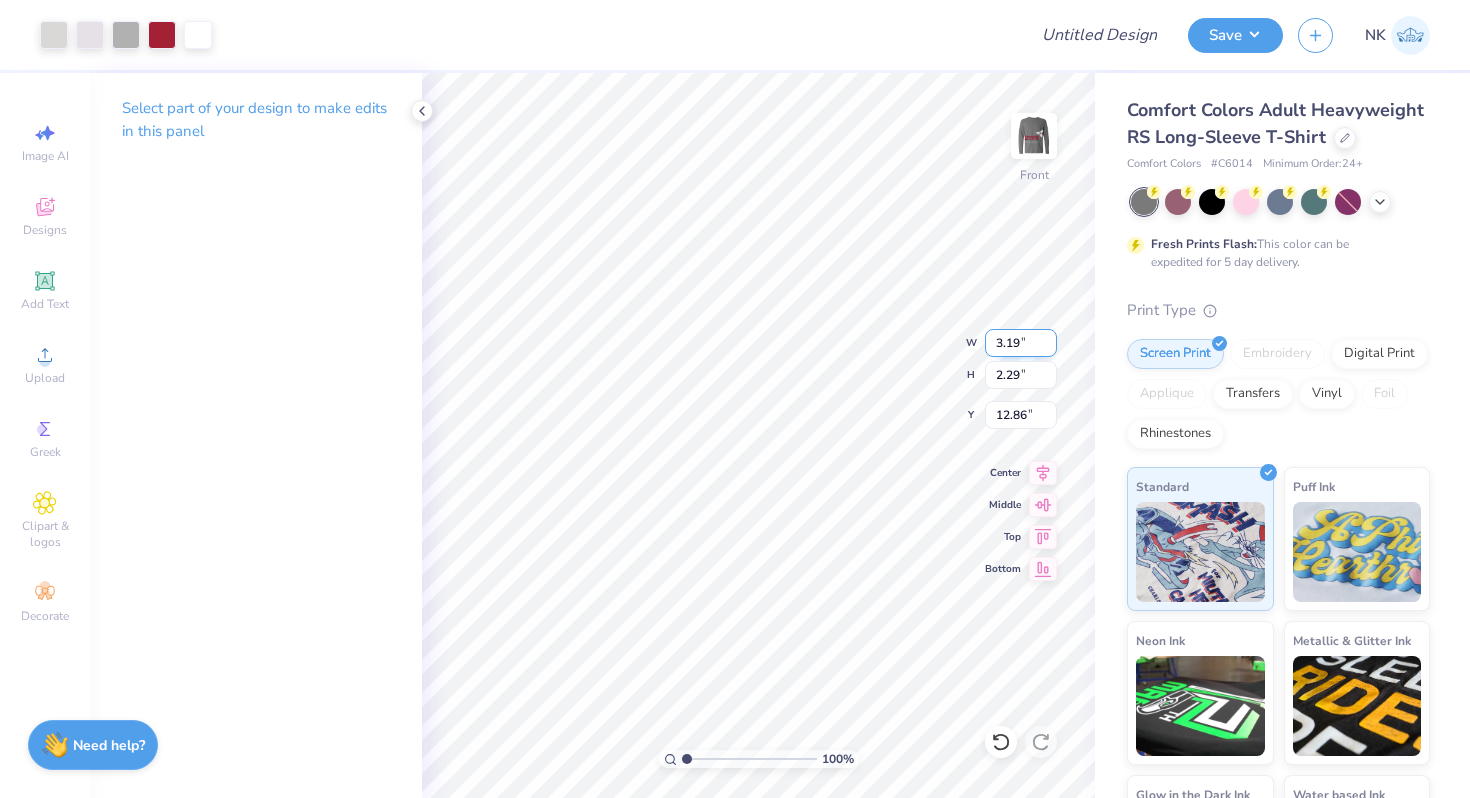 click on "3.19" at bounding box center [1021, 343] 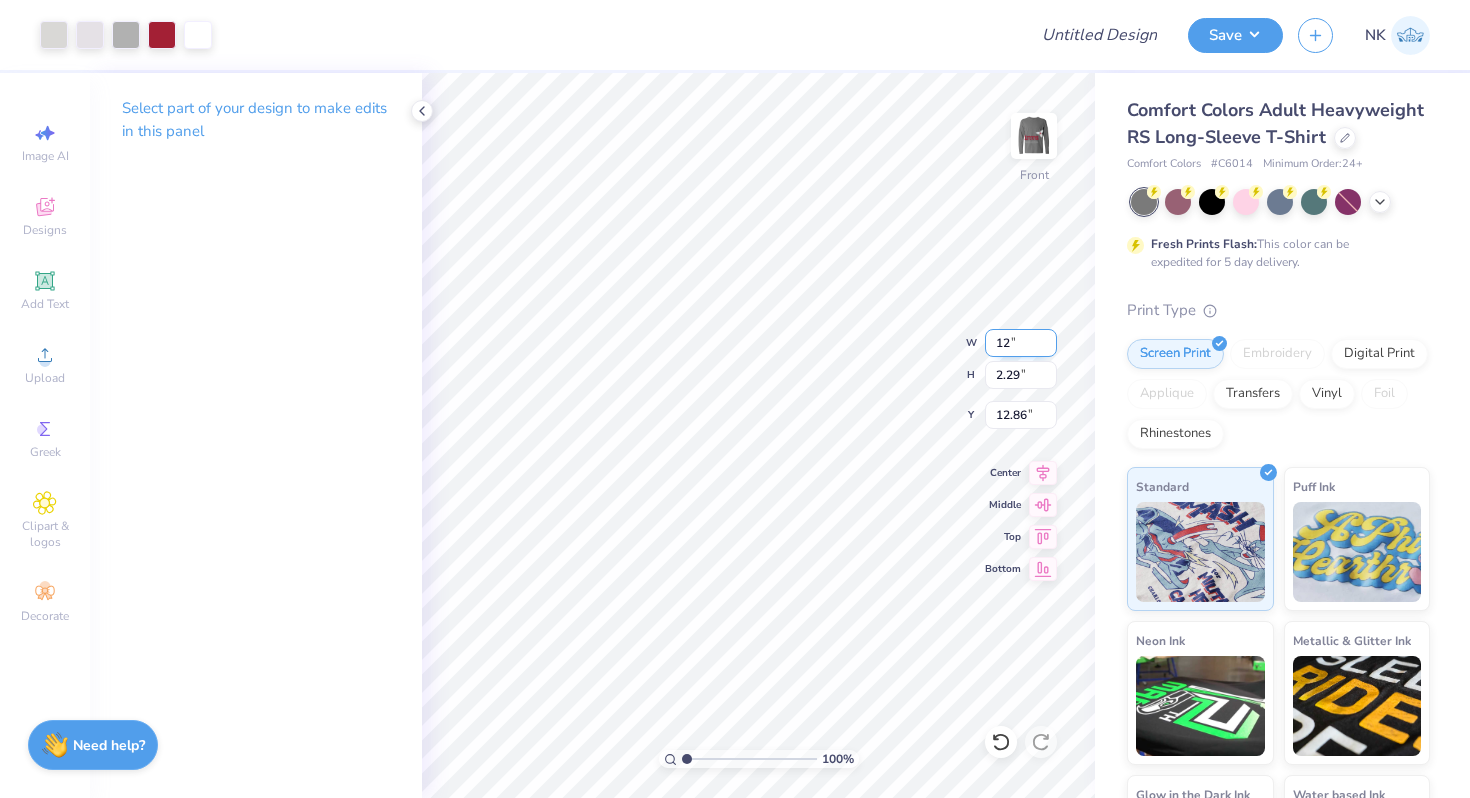 type on "12.00" 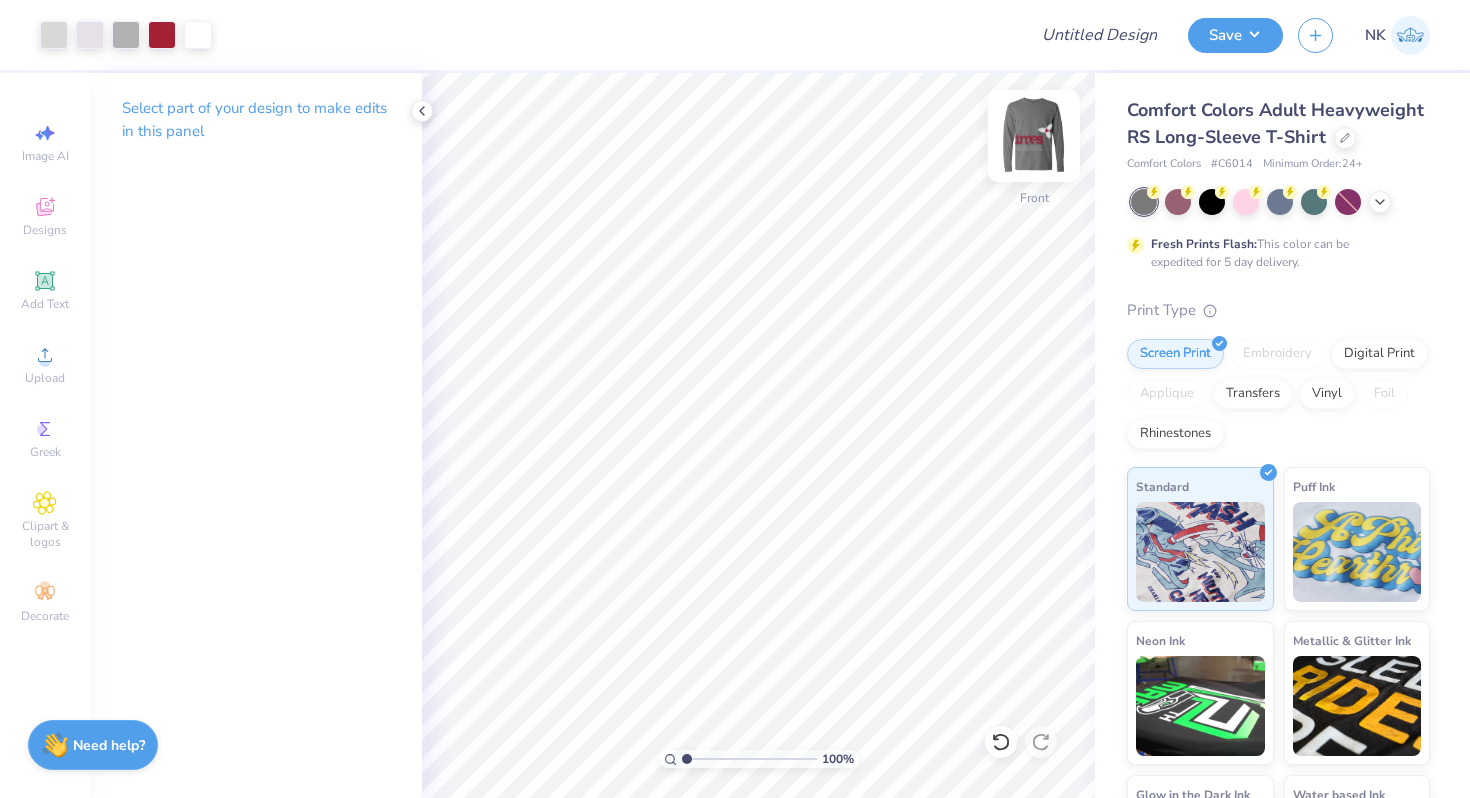 click at bounding box center [1034, 136] 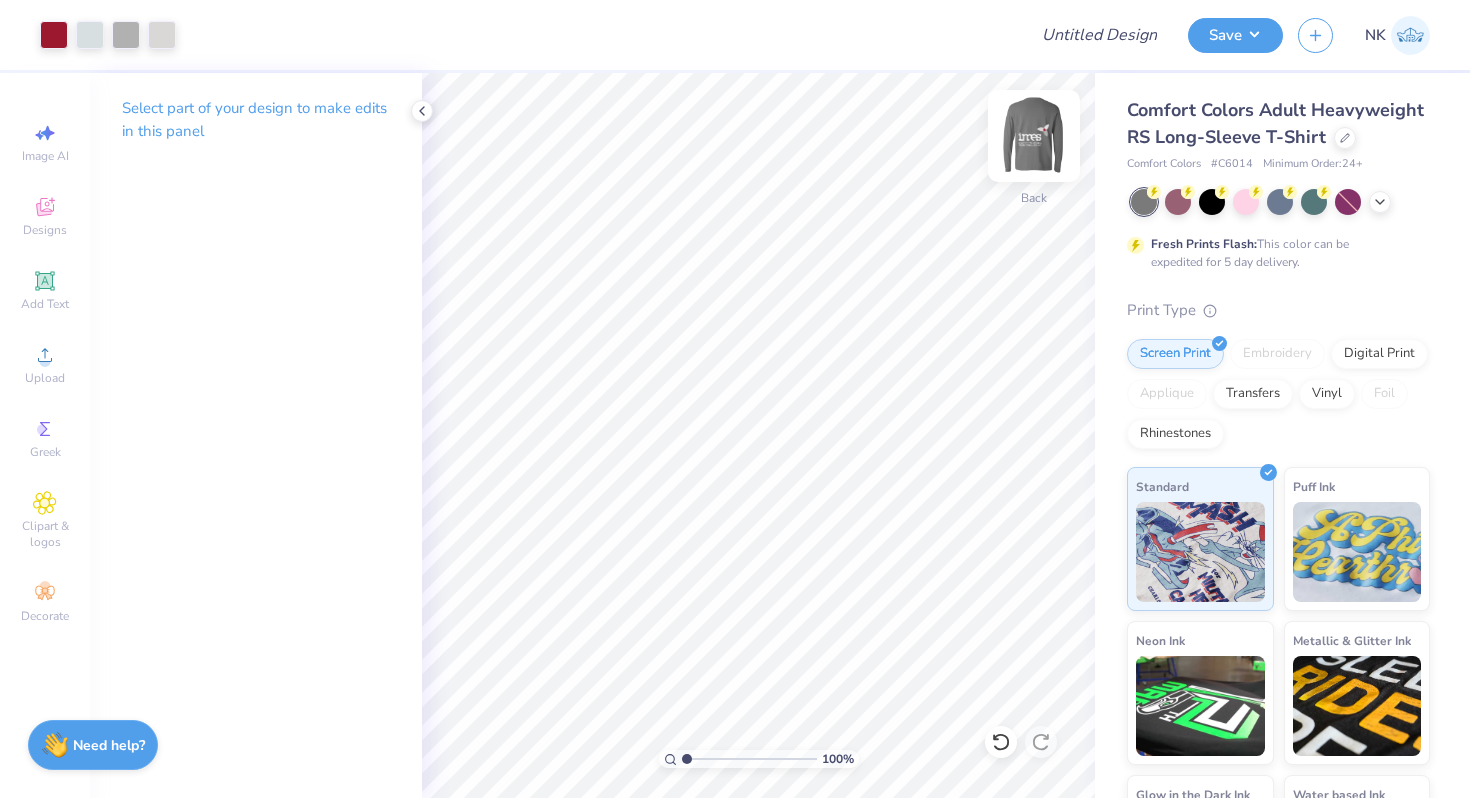 click at bounding box center [1034, 136] 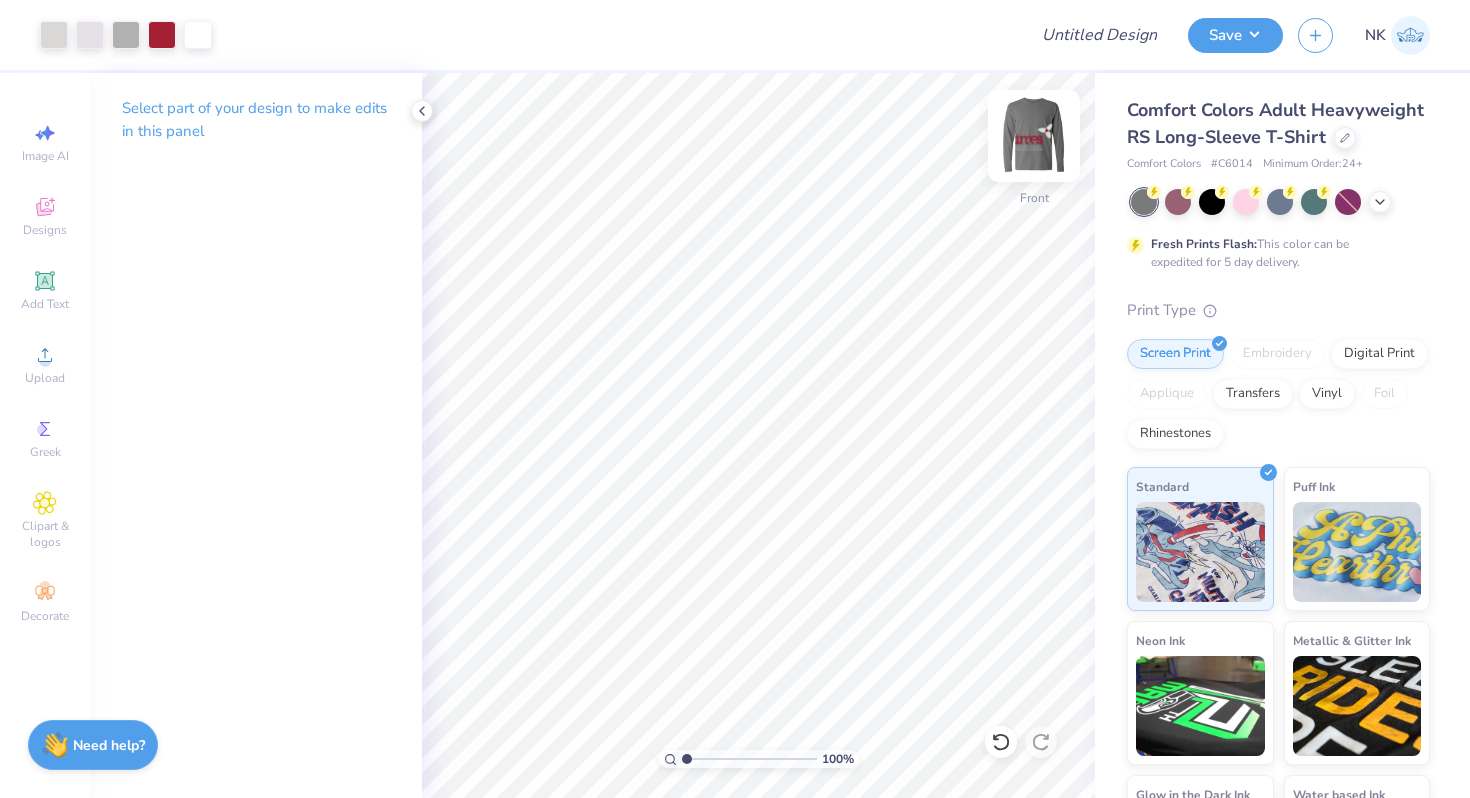 click at bounding box center [1034, 136] 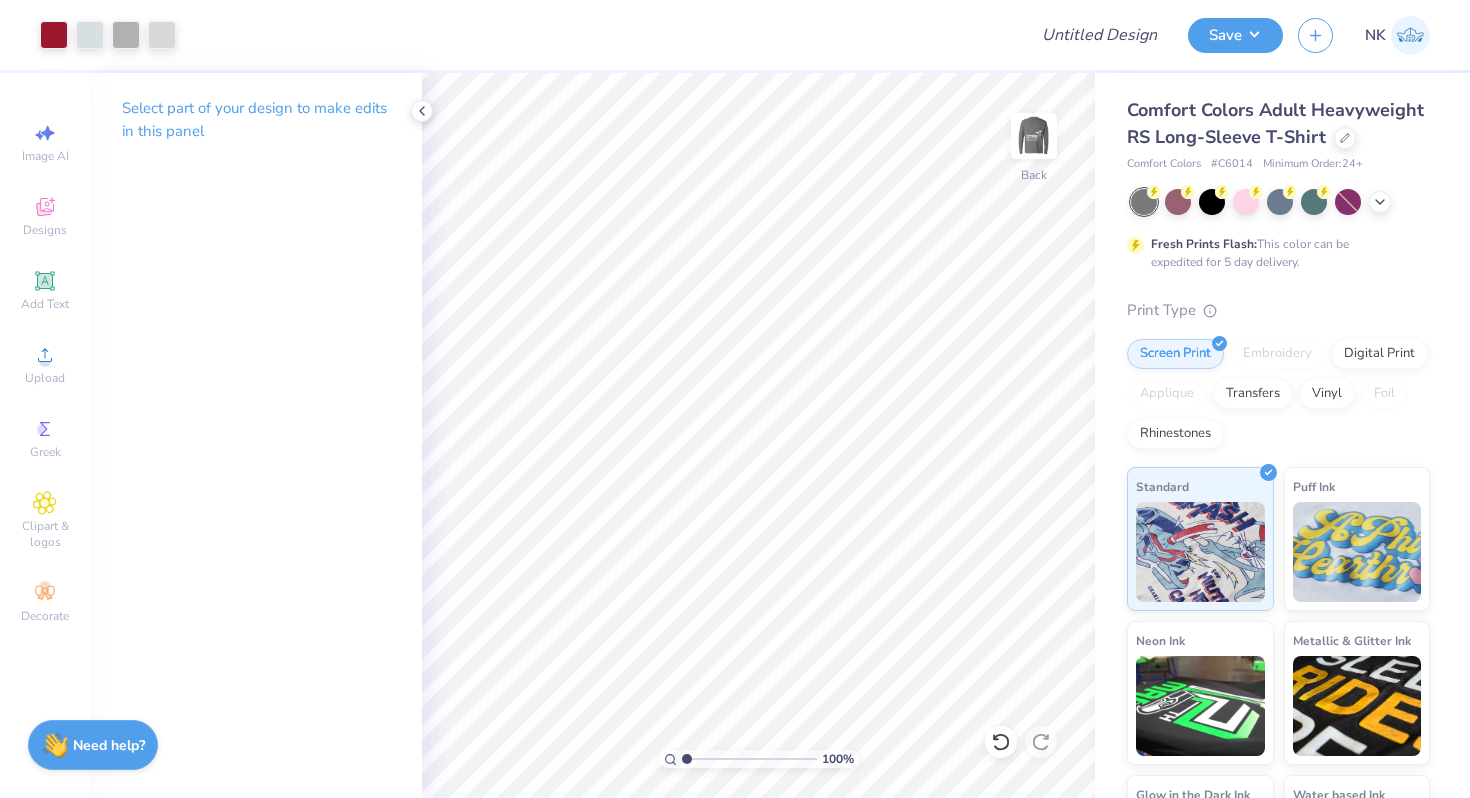 click at bounding box center (1034, 136) 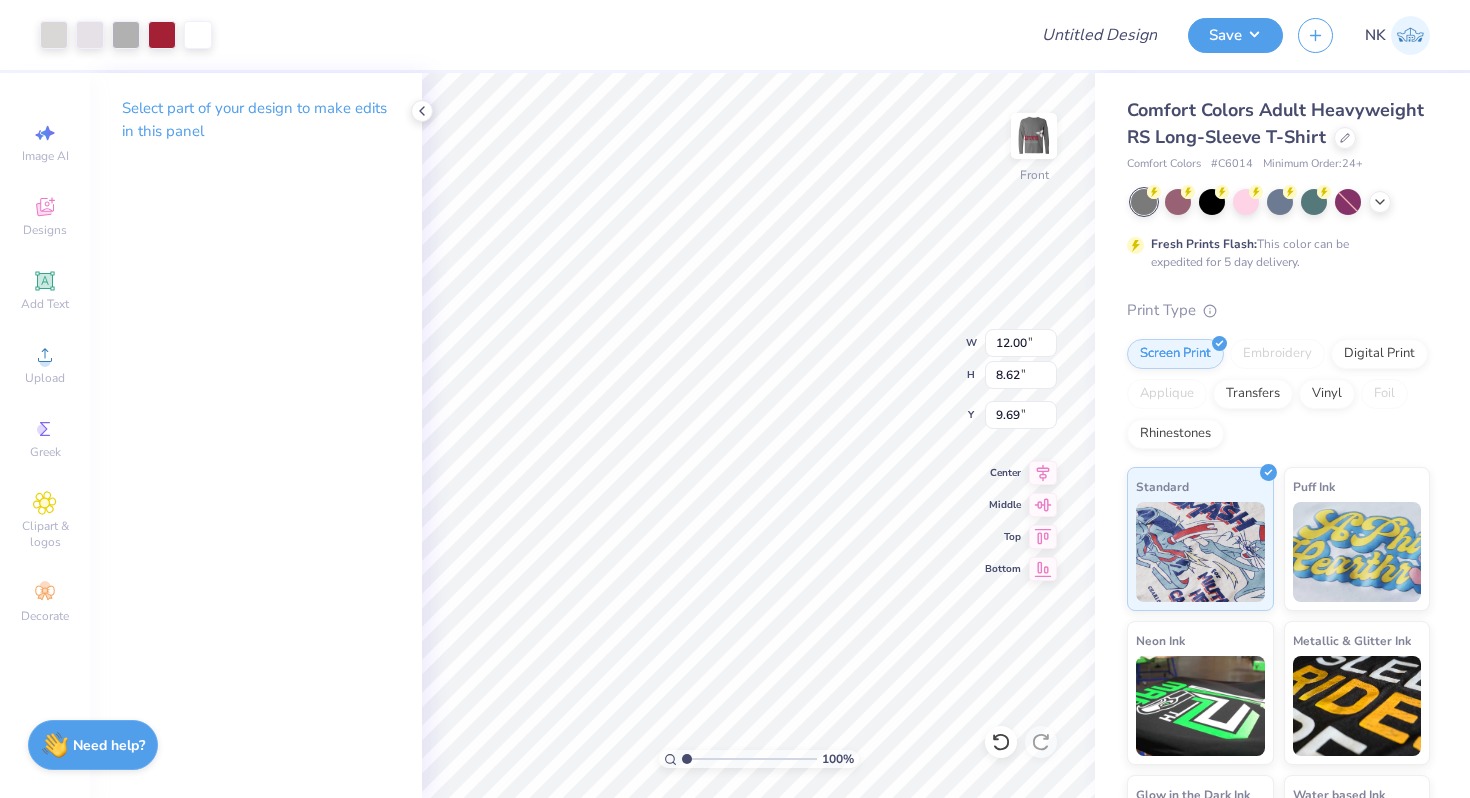 click on "Select part of your design to make edits in this panel" at bounding box center (256, 127) 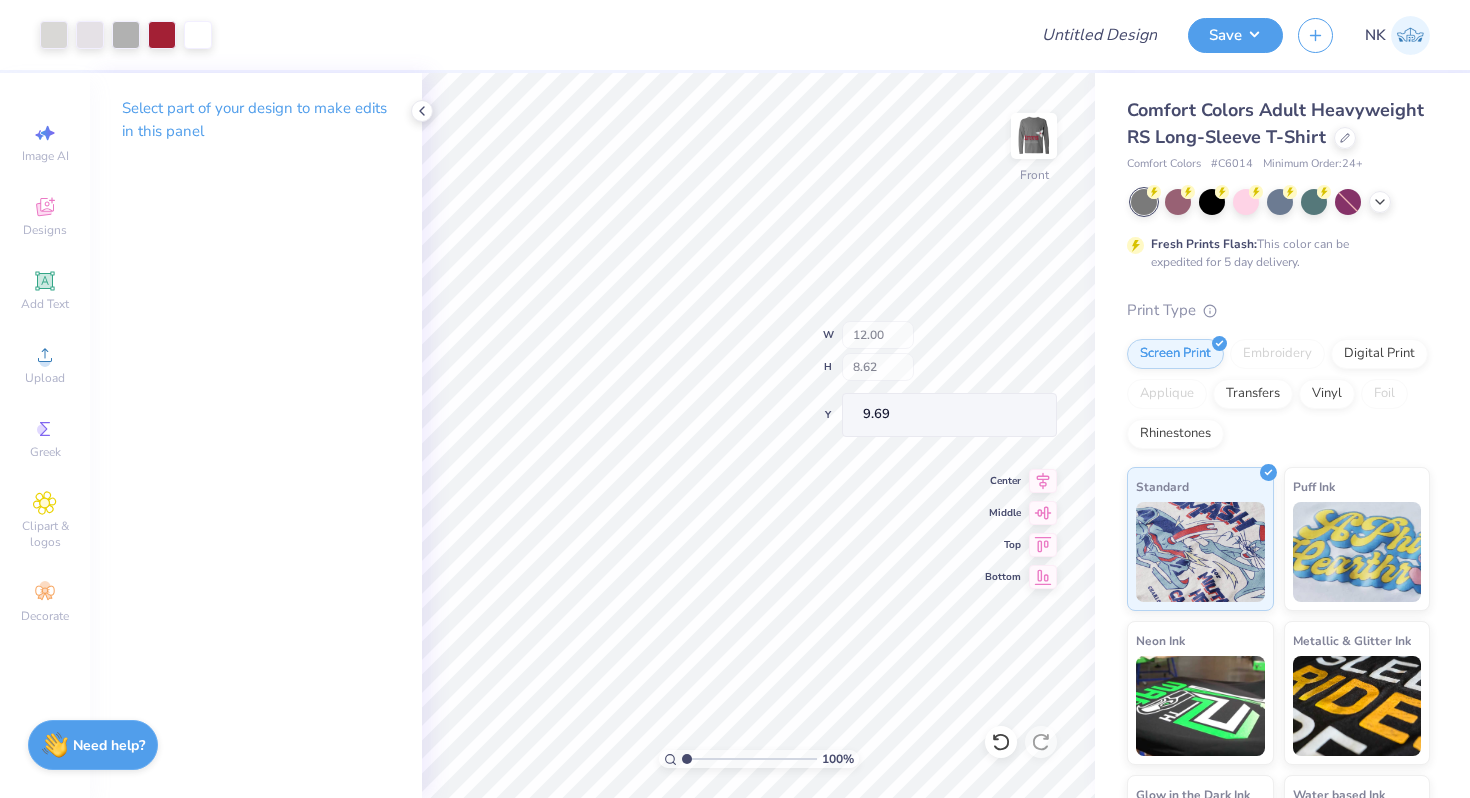 type on "0.39" 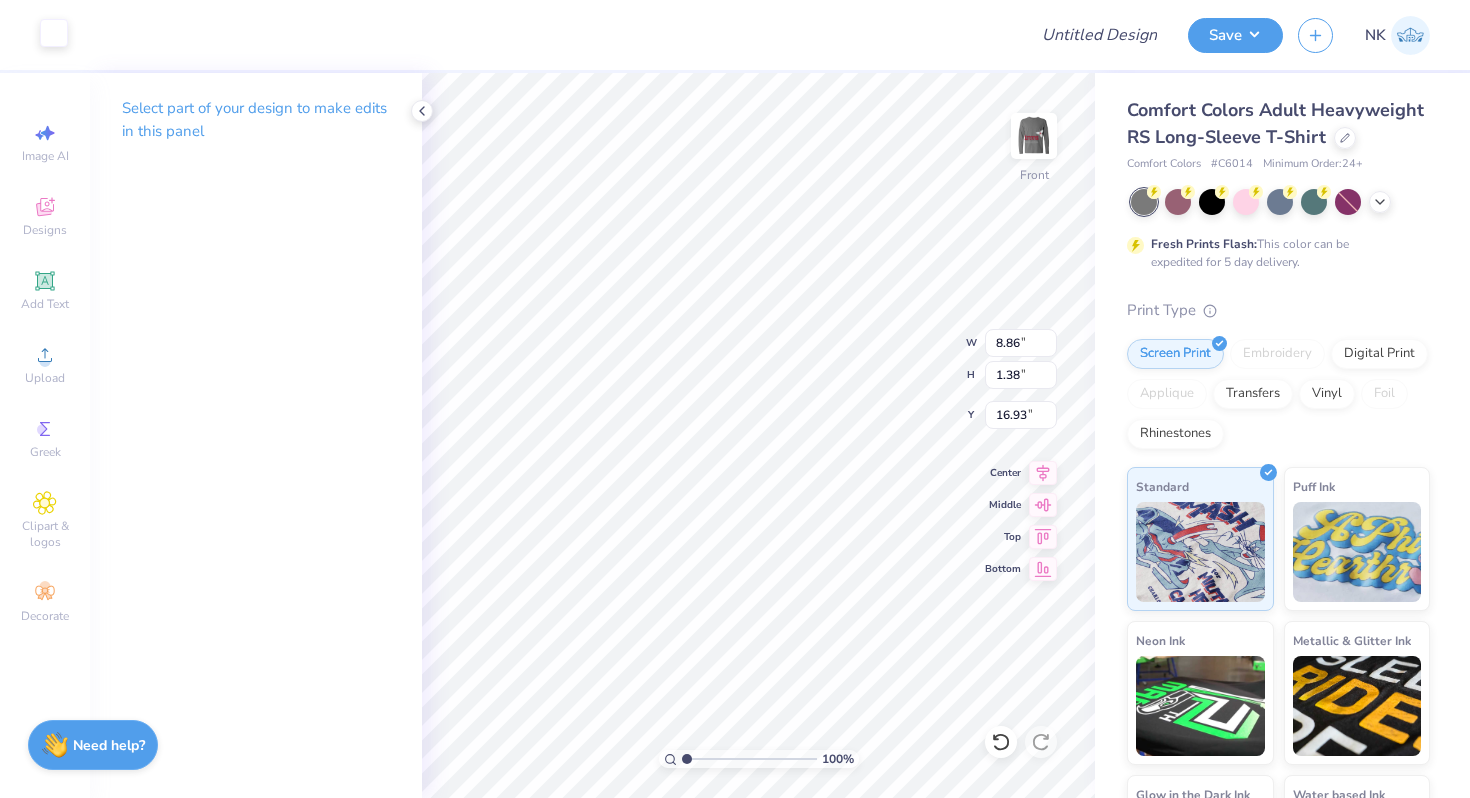 click at bounding box center [54, 33] 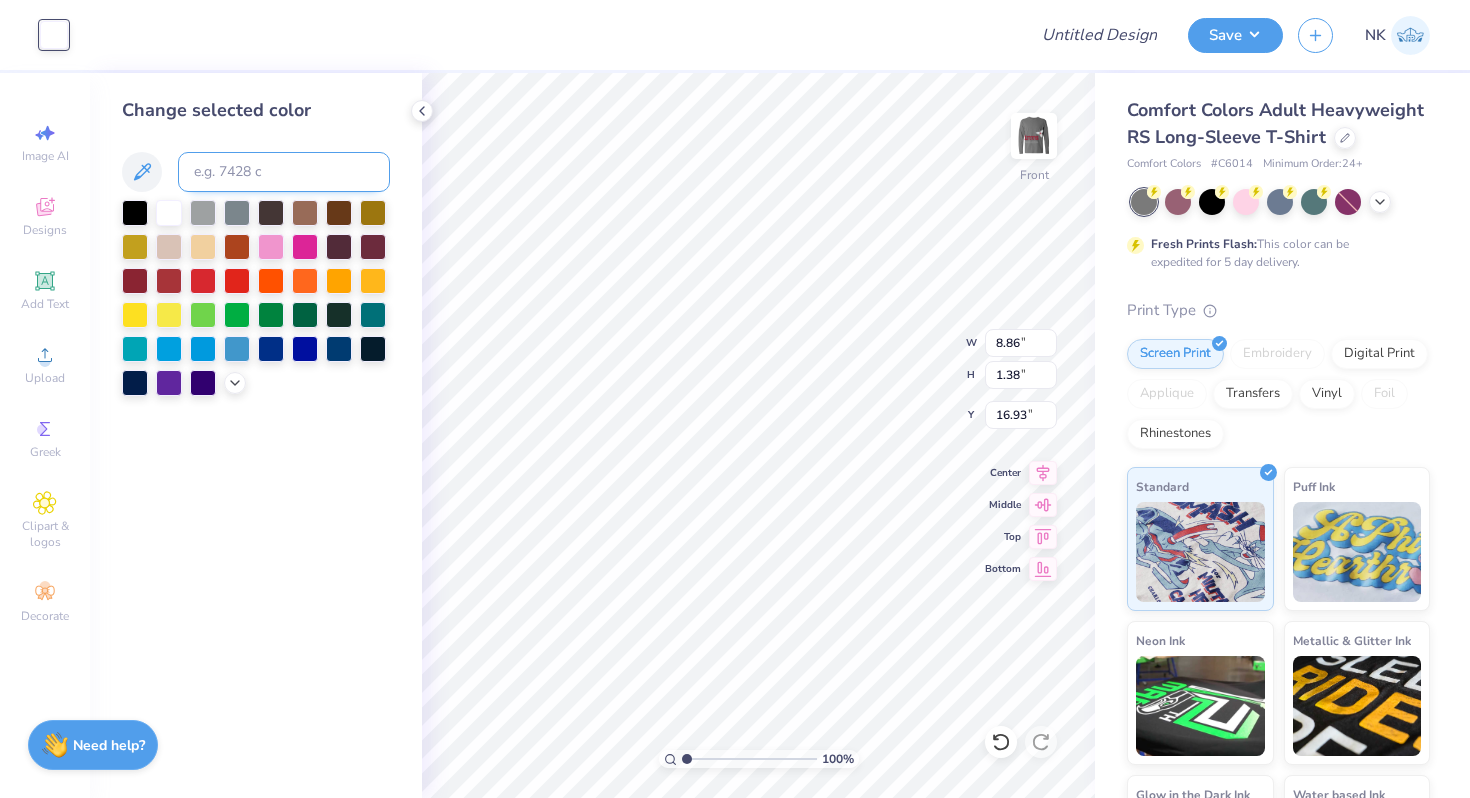 click at bounding box center [284, 172] 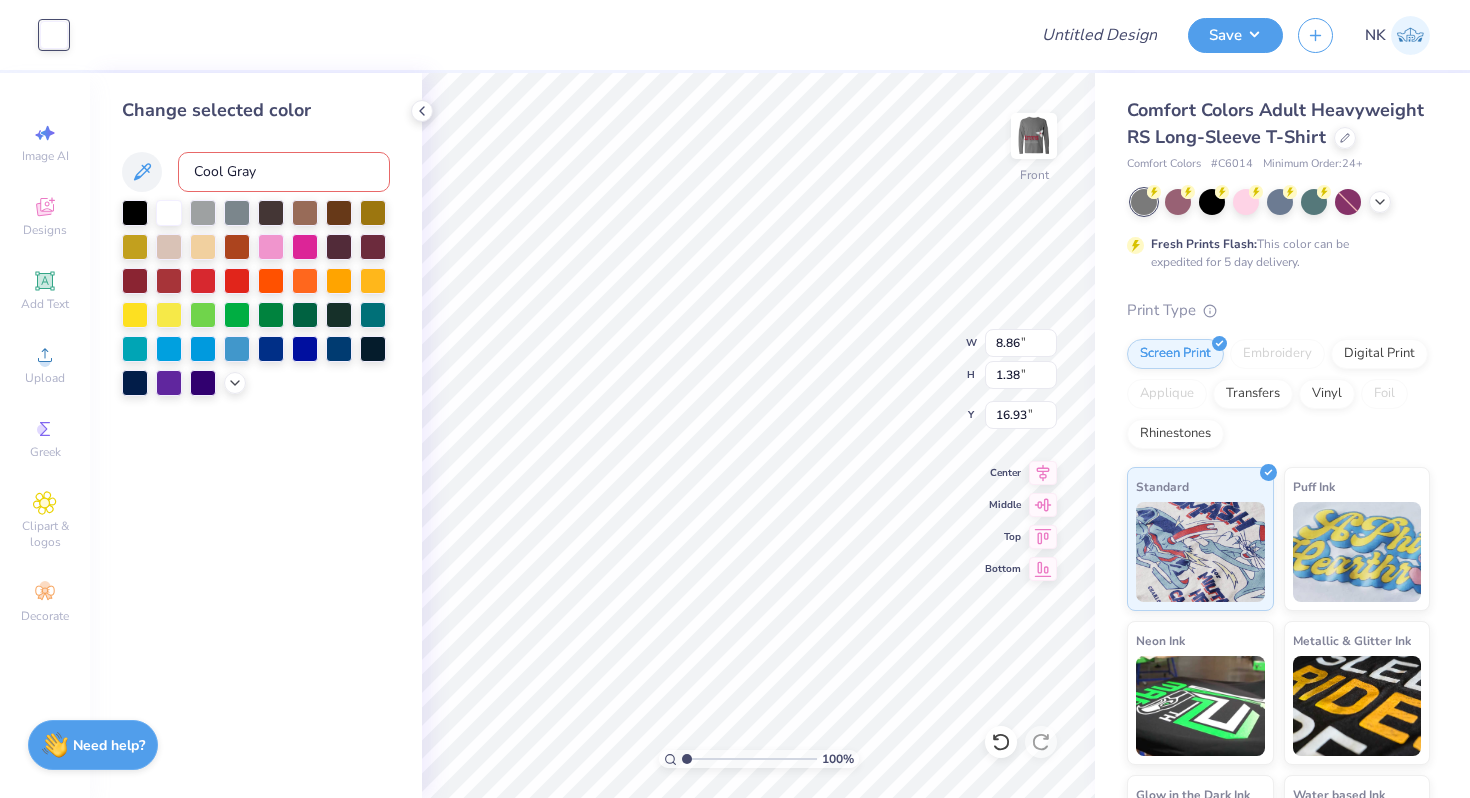type on "Cool Gray 5" 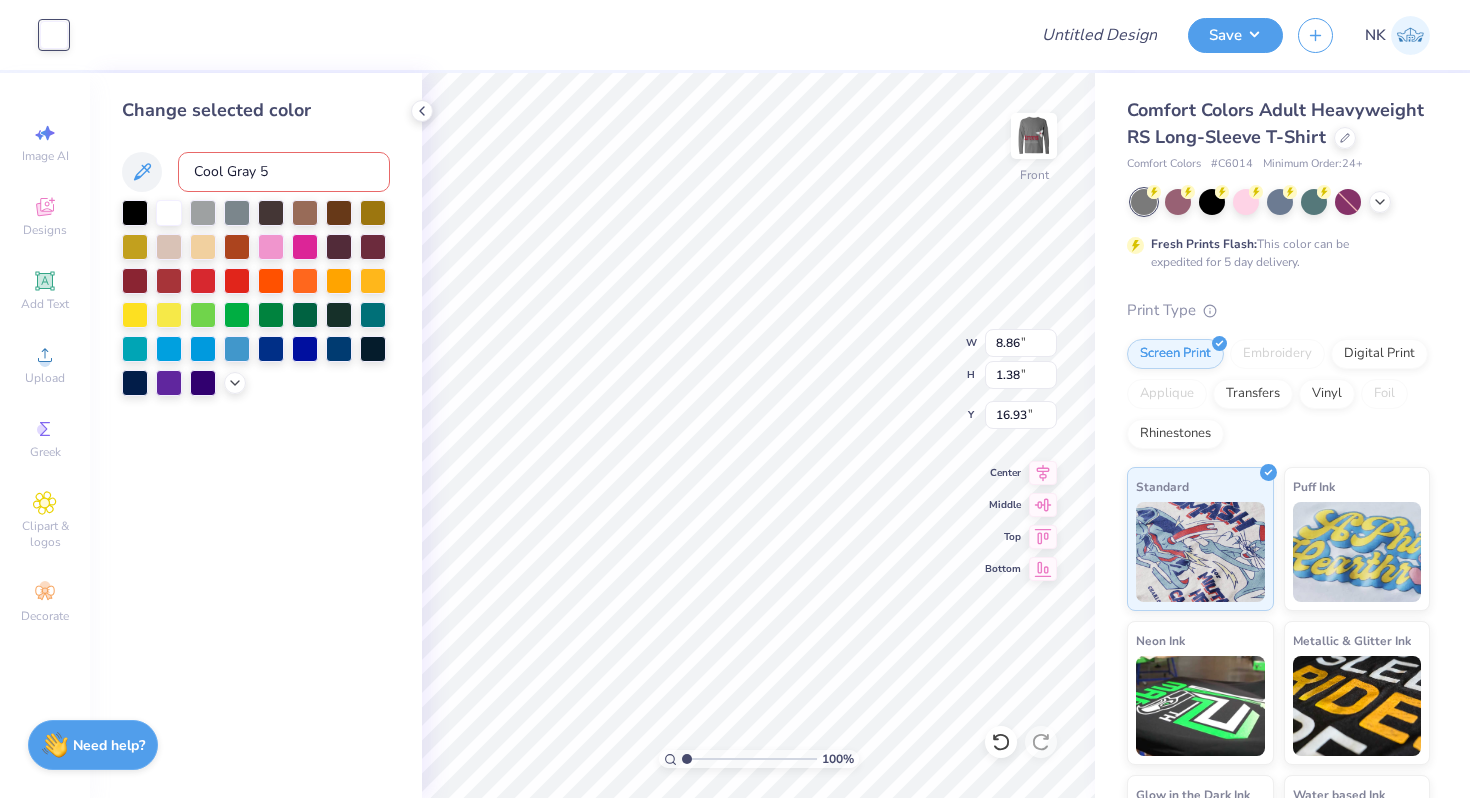 type 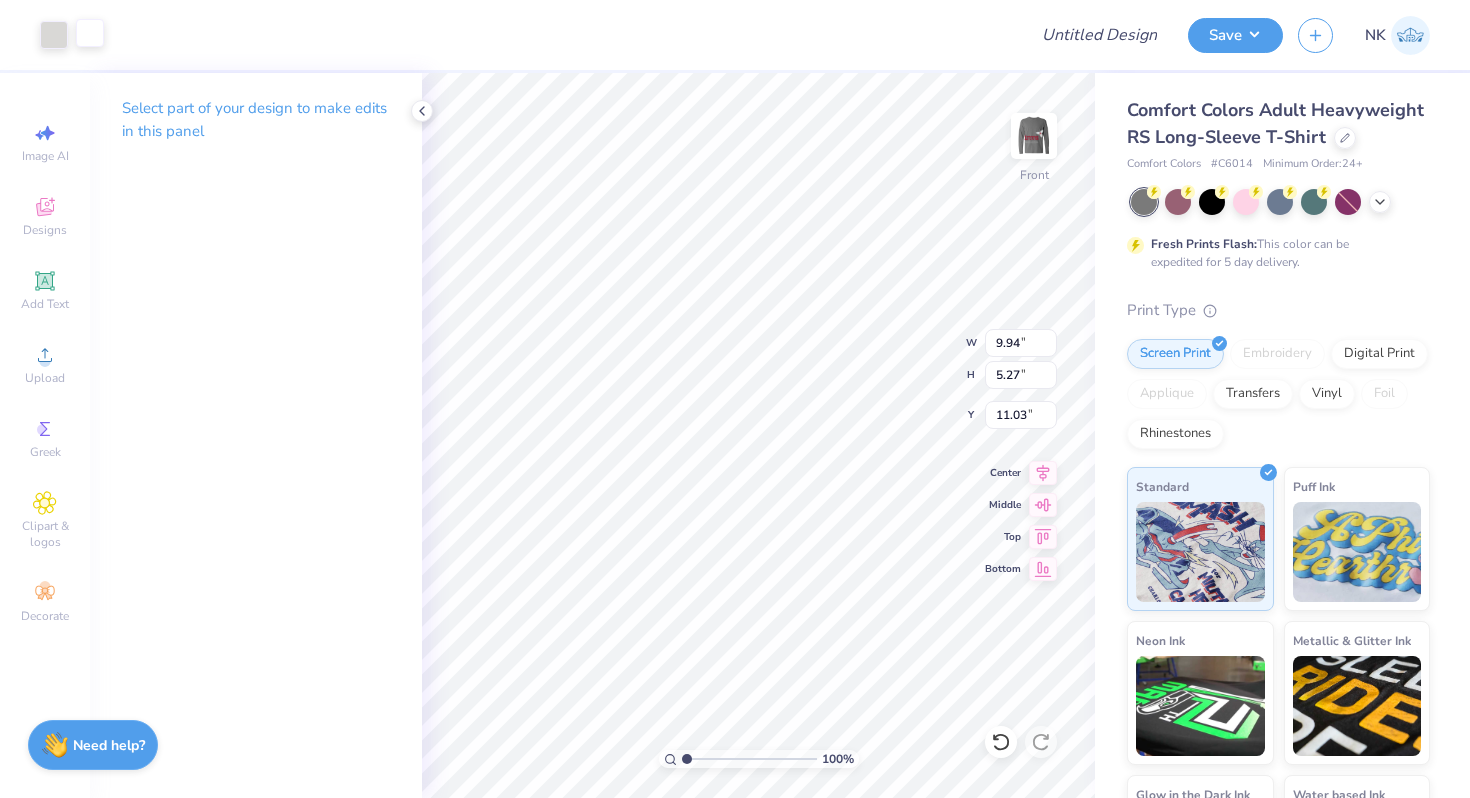 click at bounding box center [90, 33] 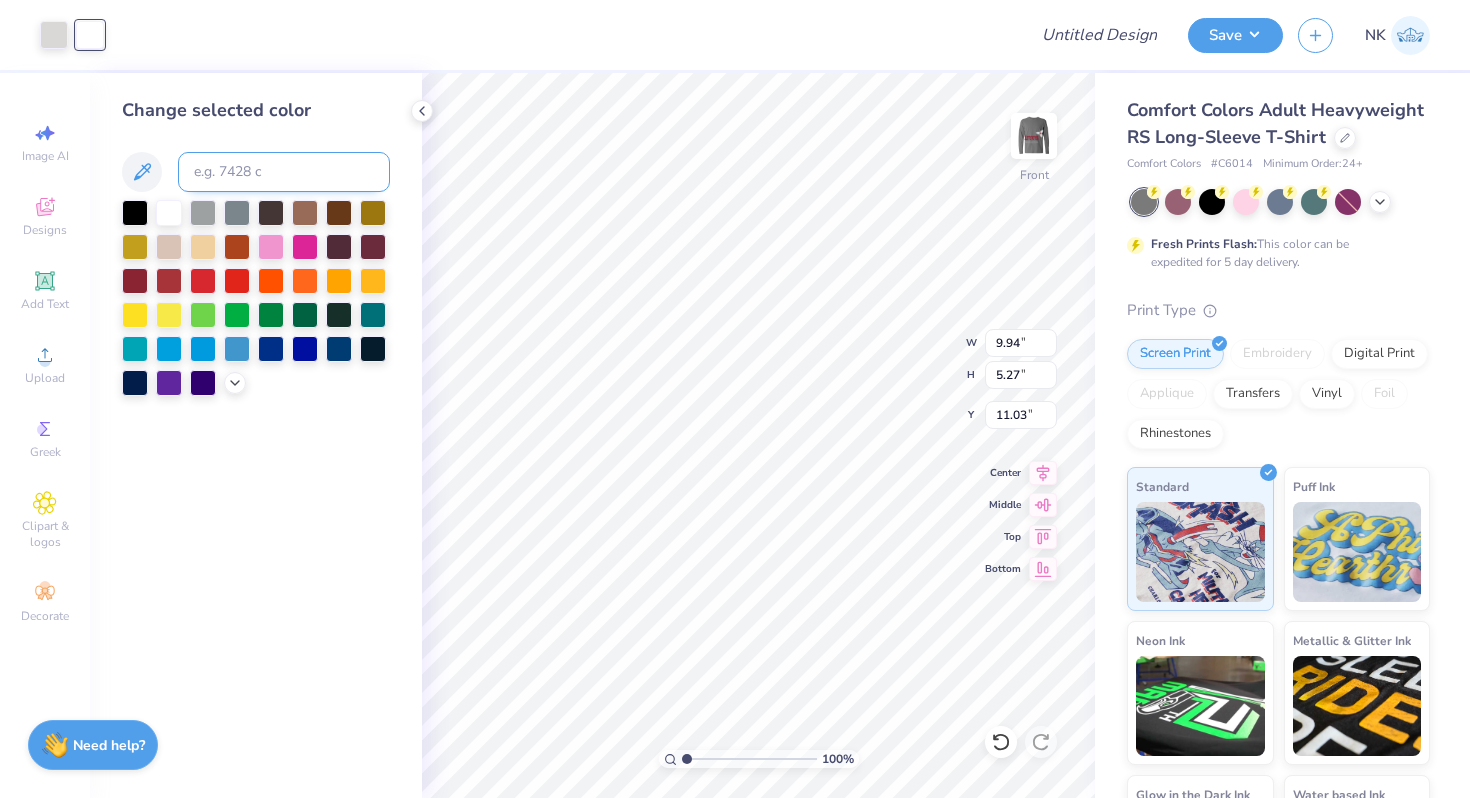 click at bounding box center [284, 172] 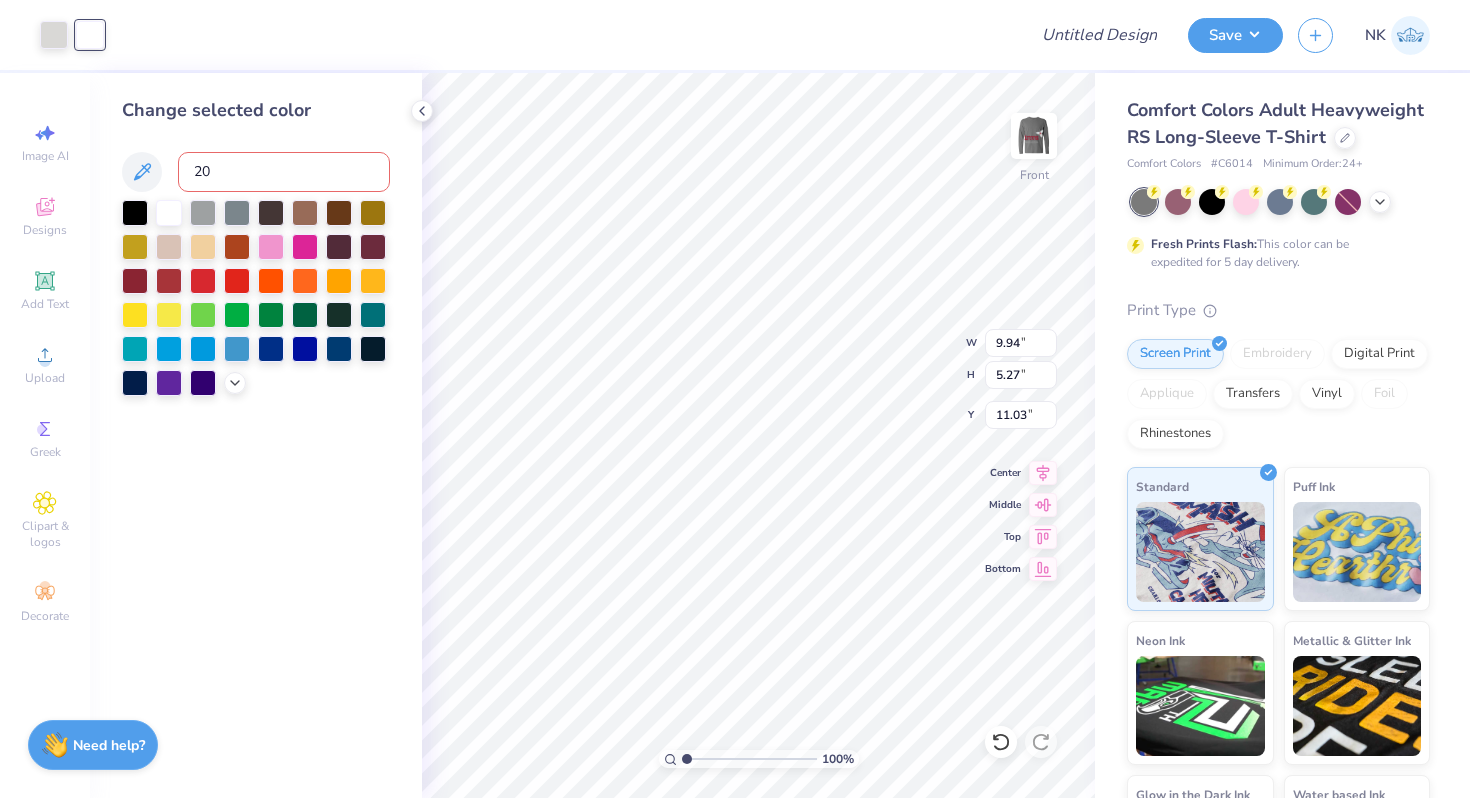 type on "201" 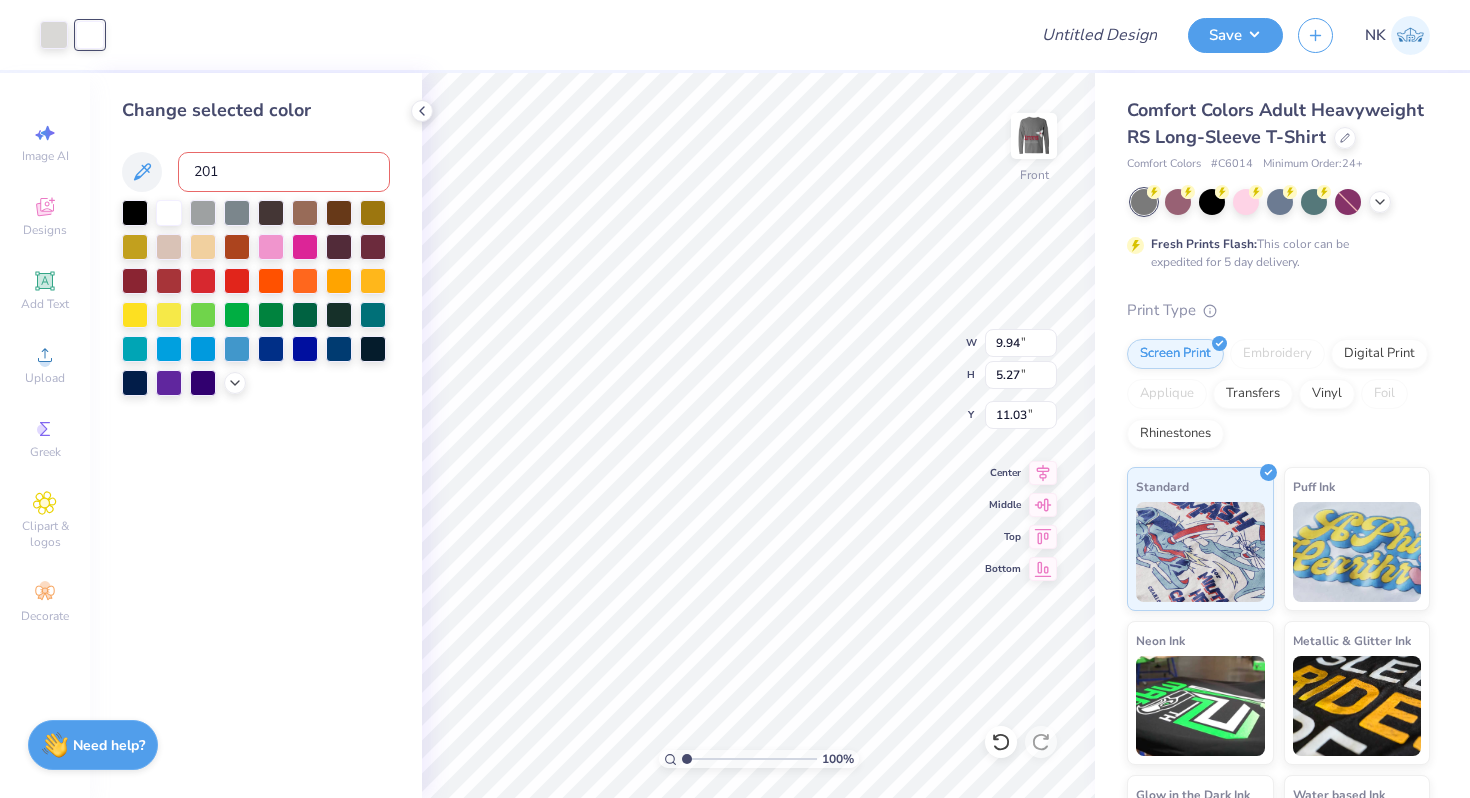 type 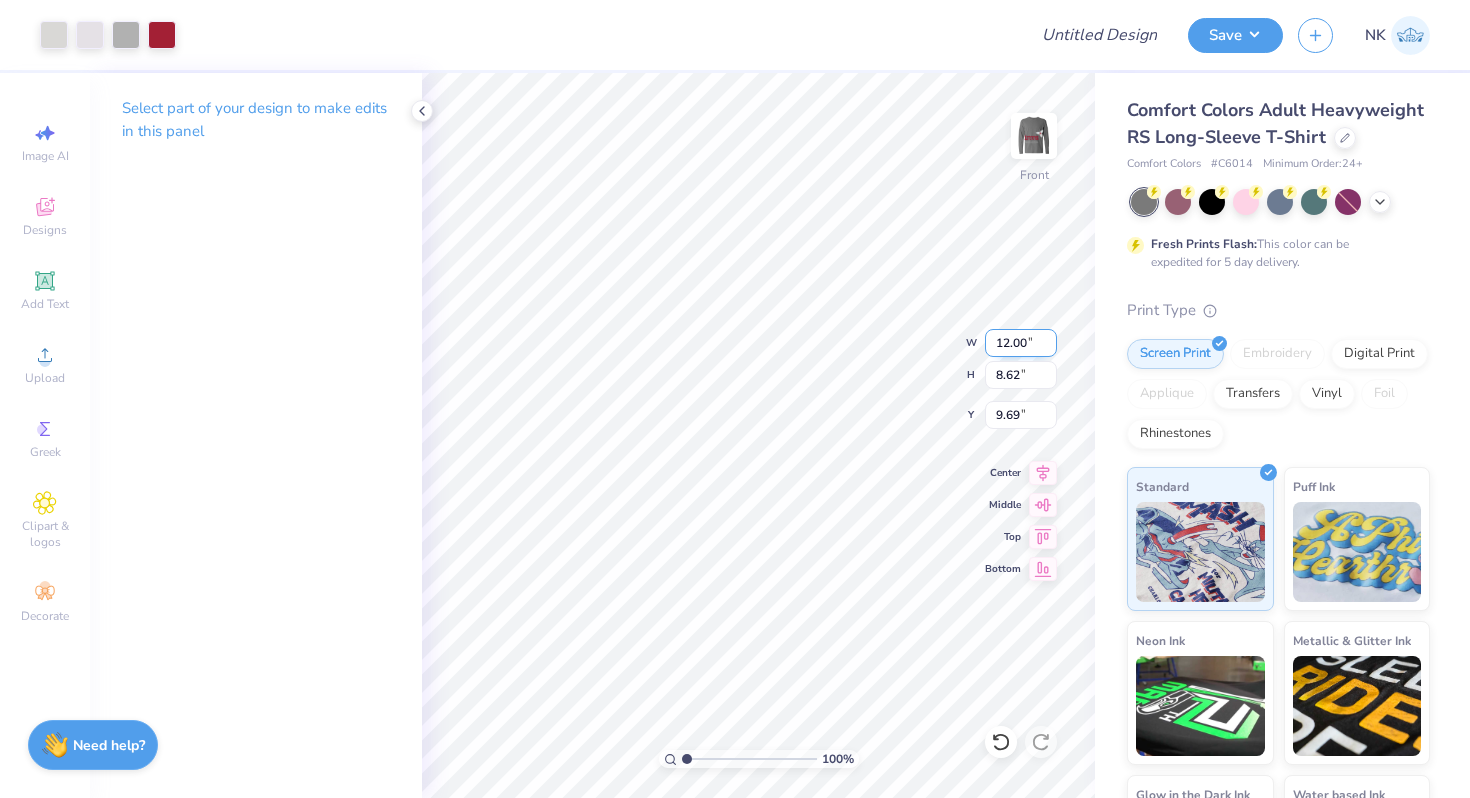 click on "12.00" at bounding box center [1021, 343] 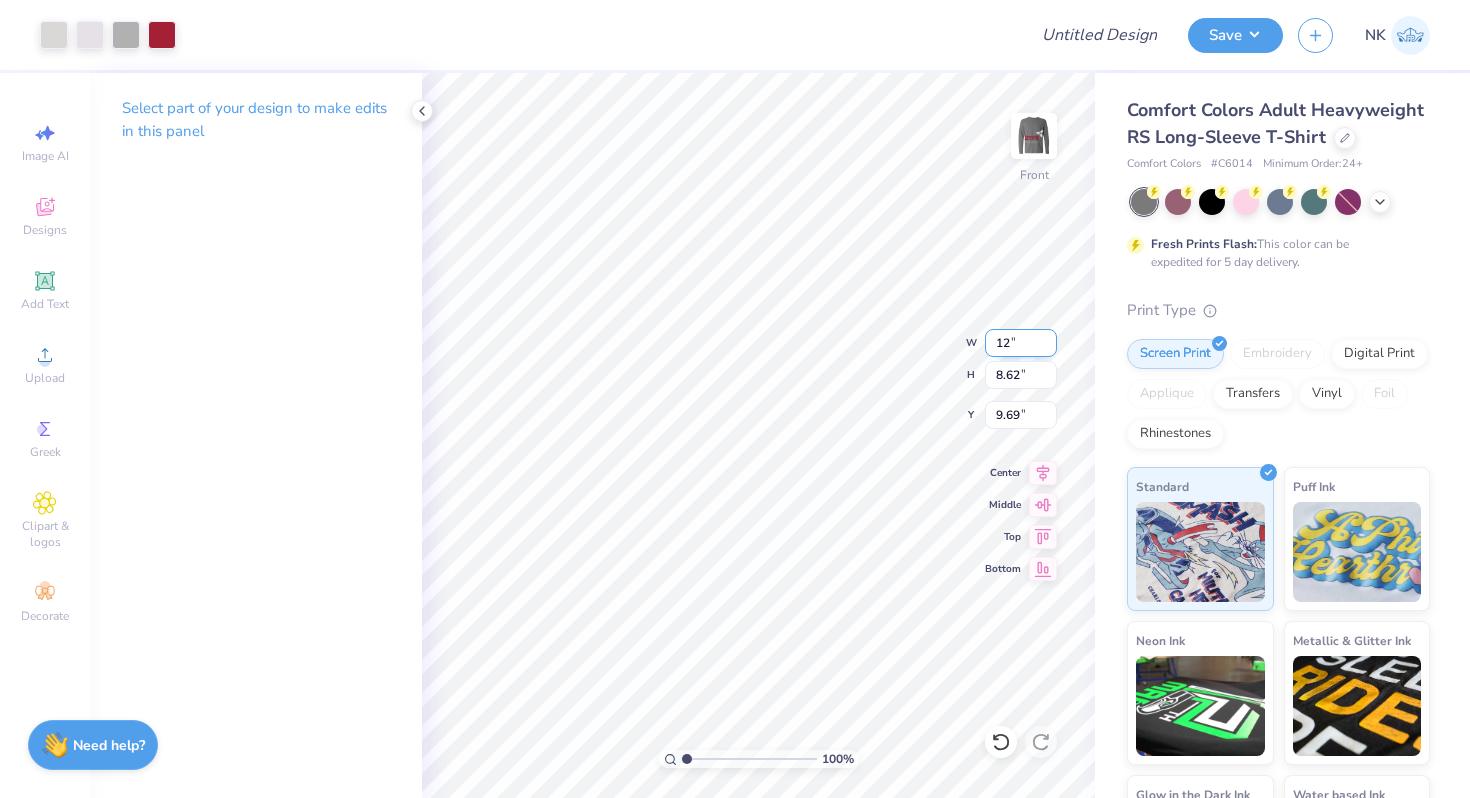 click on "12" at bounding box center (1021, 343) 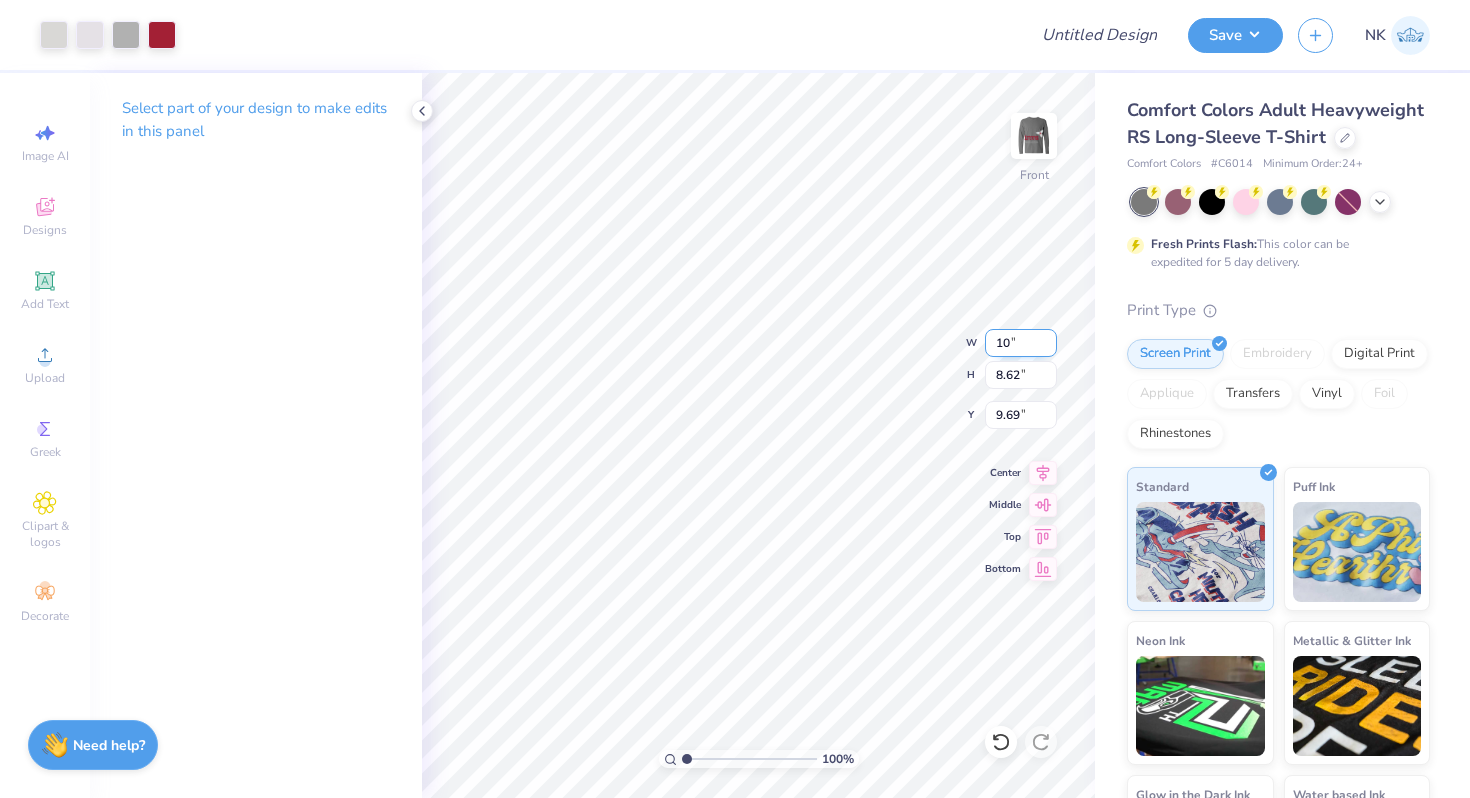 type on "10.00" 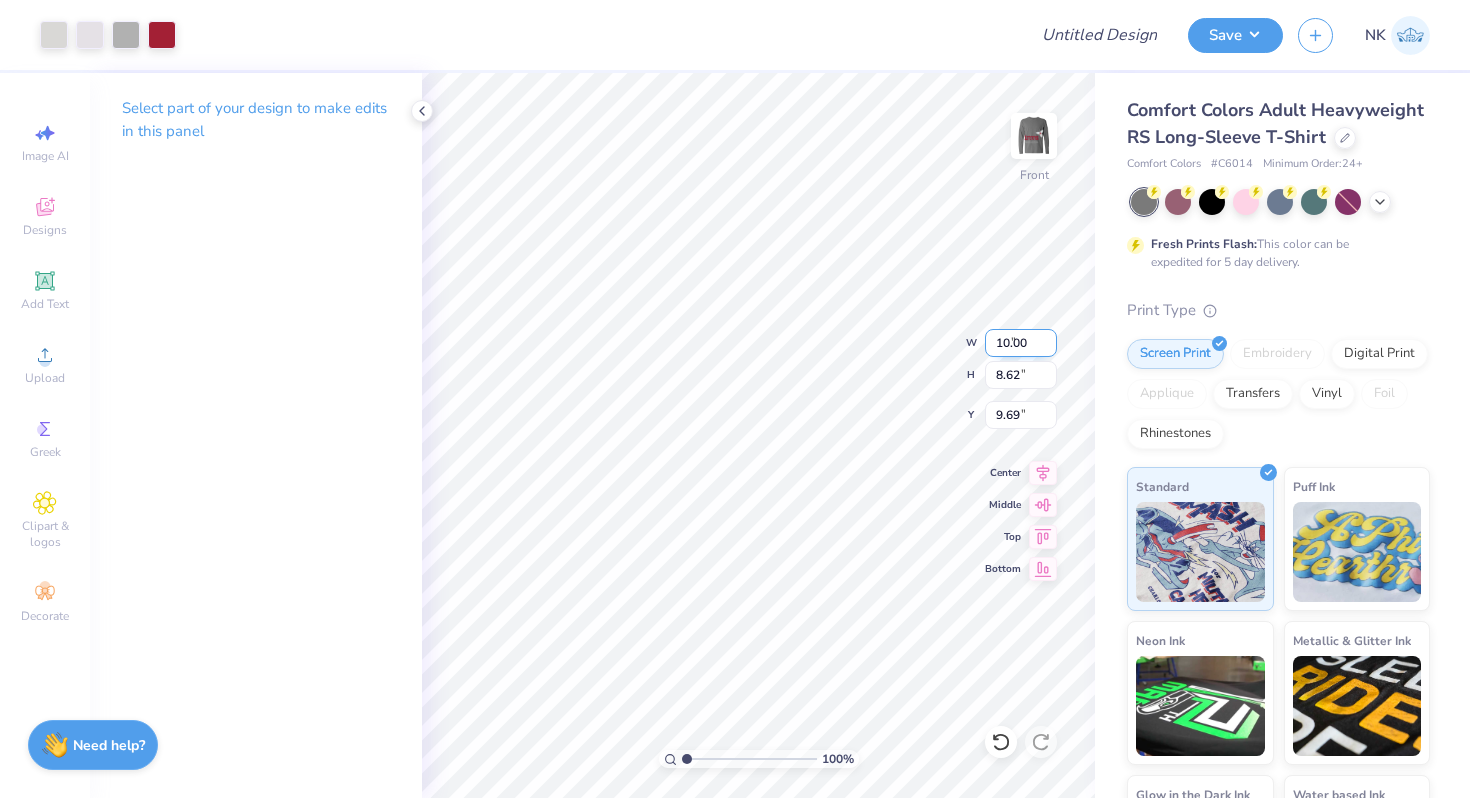 type on "7.18" 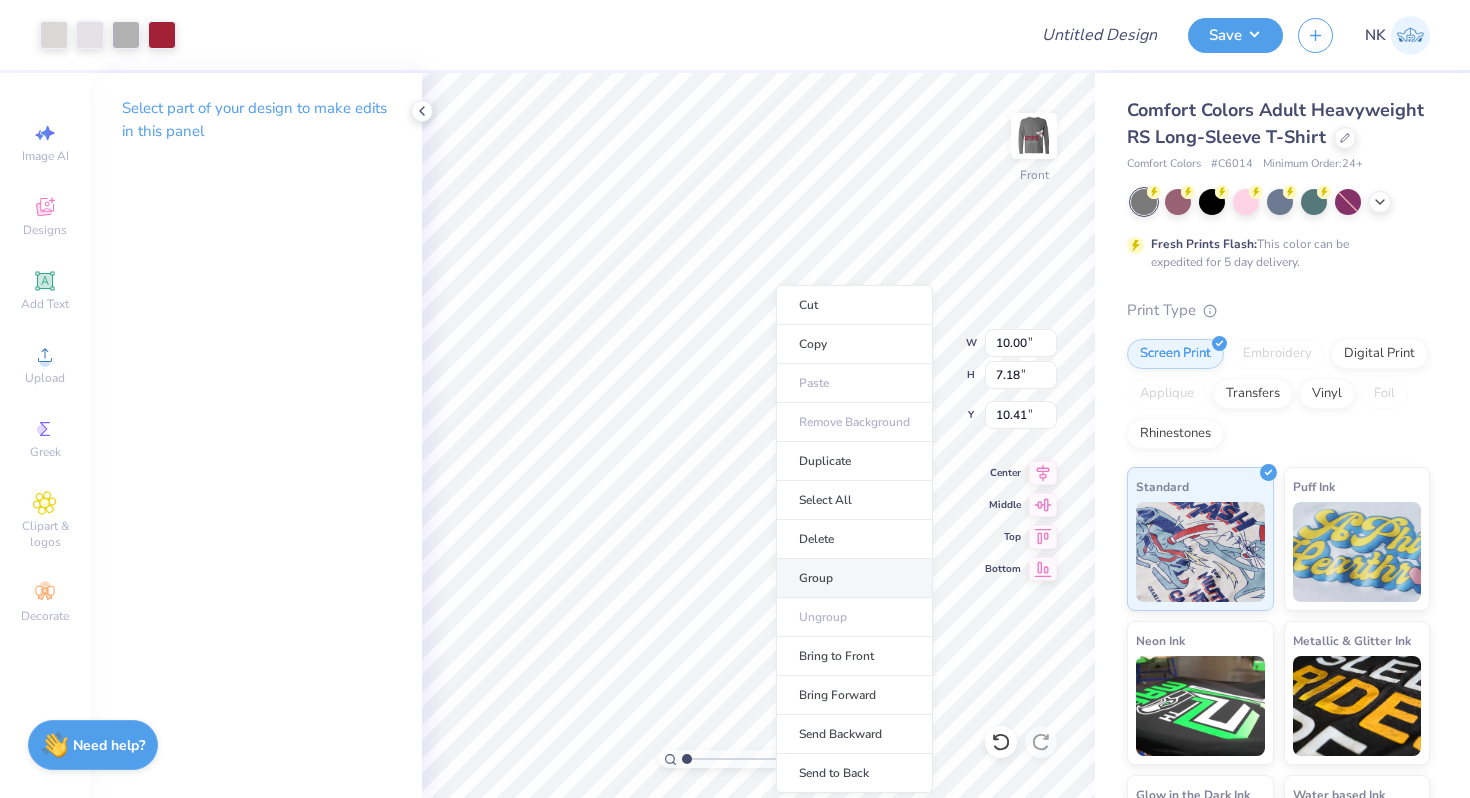 click on "Group" at bounding box center (854, 578) 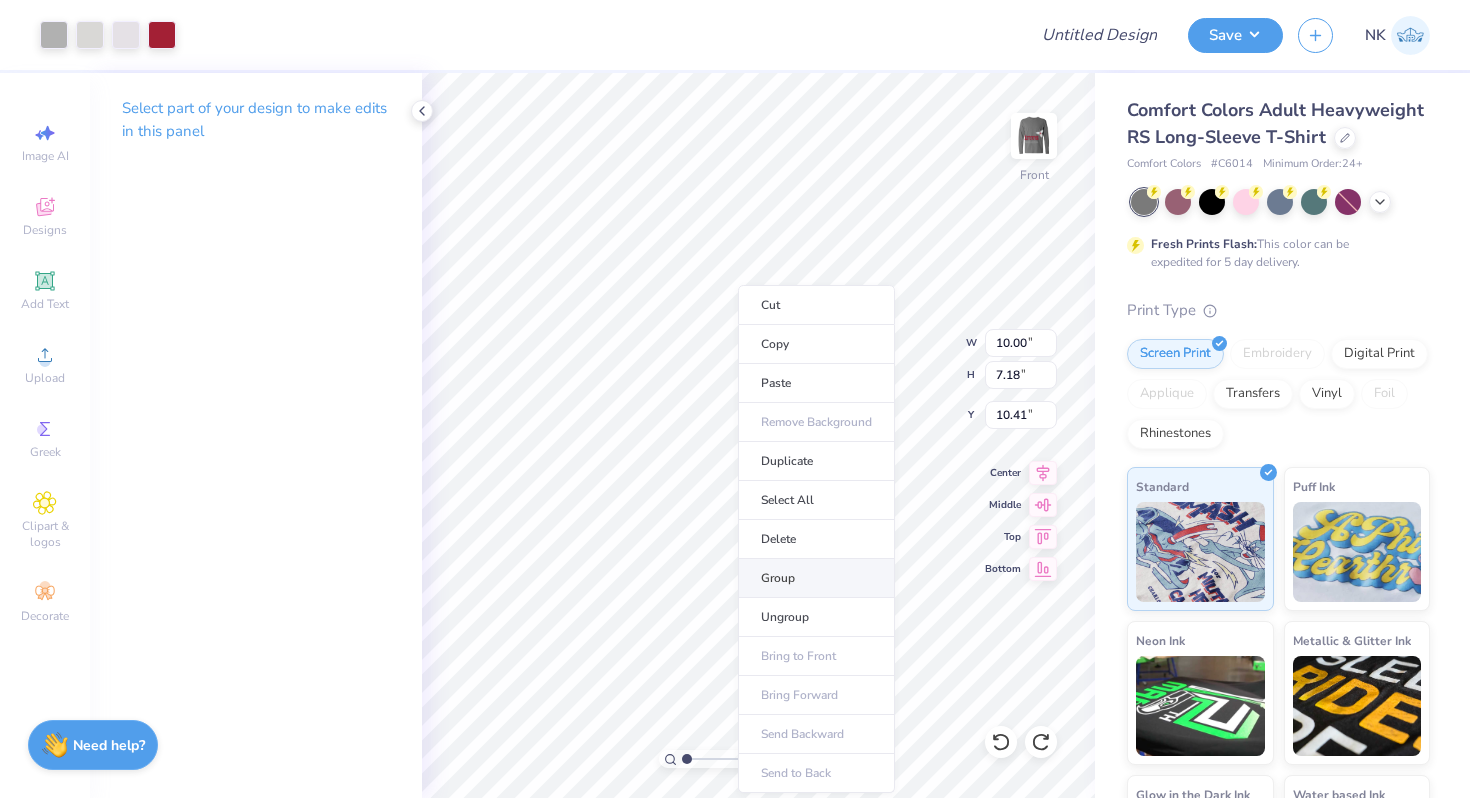 click on "Group" at bounding box center (816, 578) 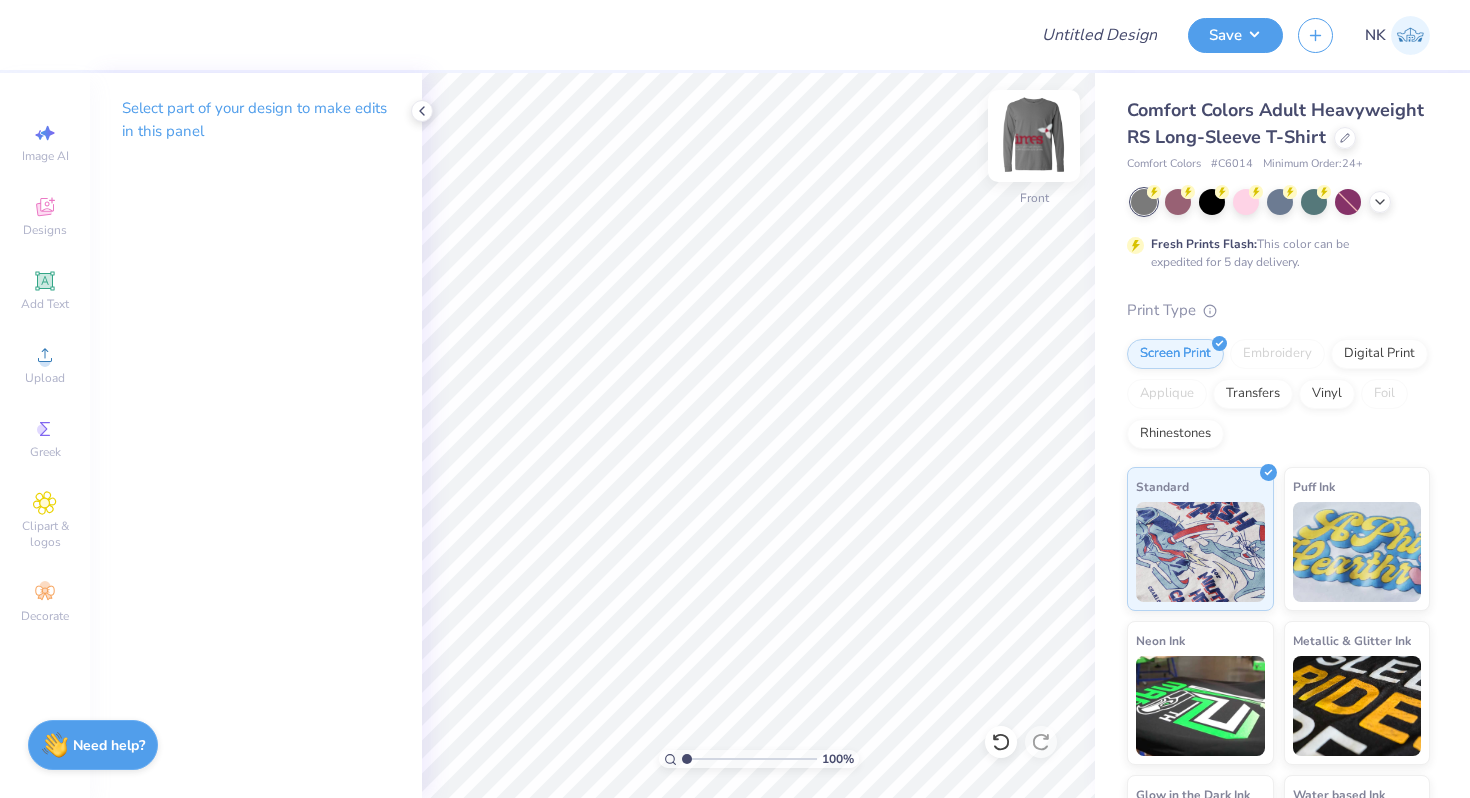 click at bounding box center (1034, 136) 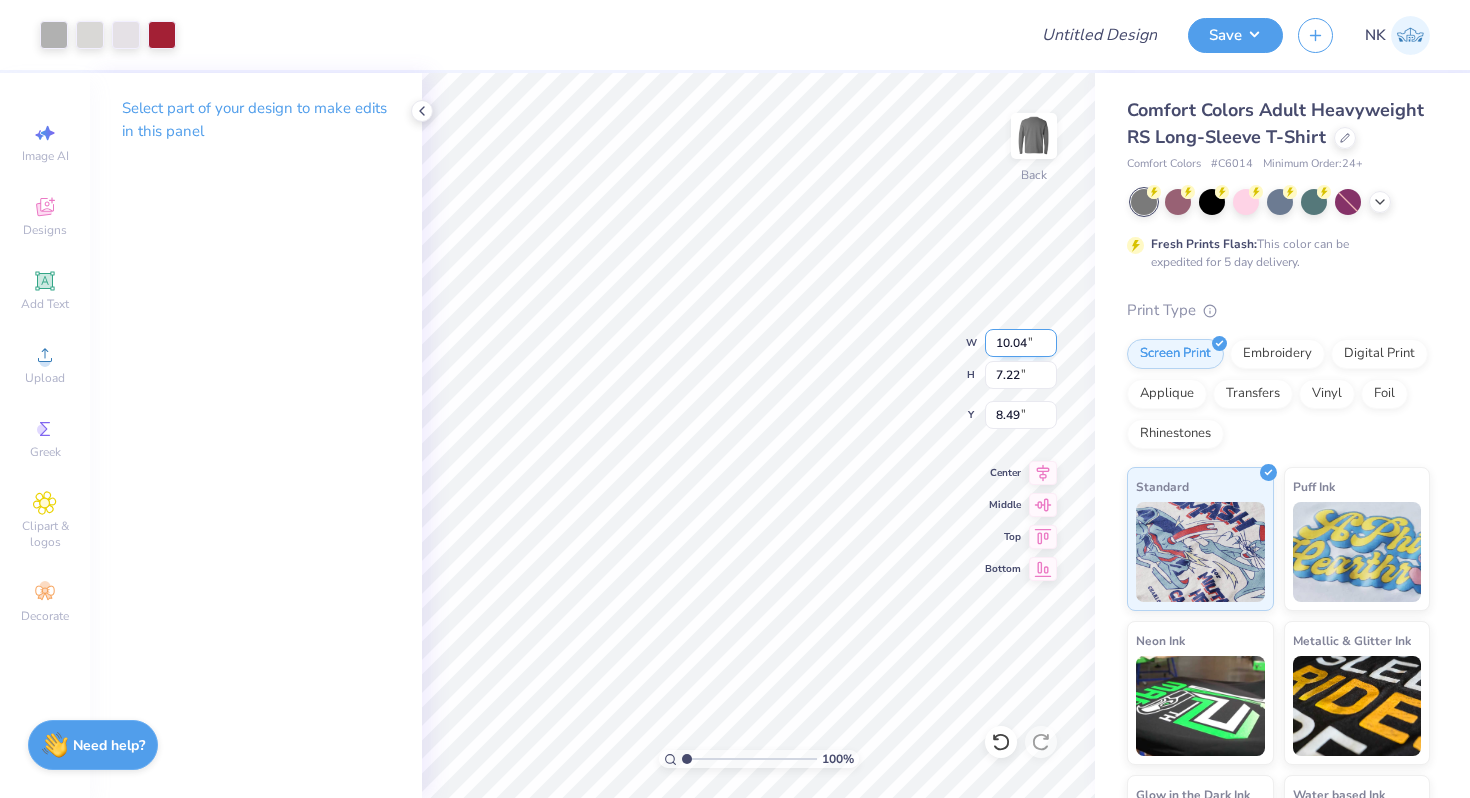 click on "10.04" at bounding box center [1021, 343] 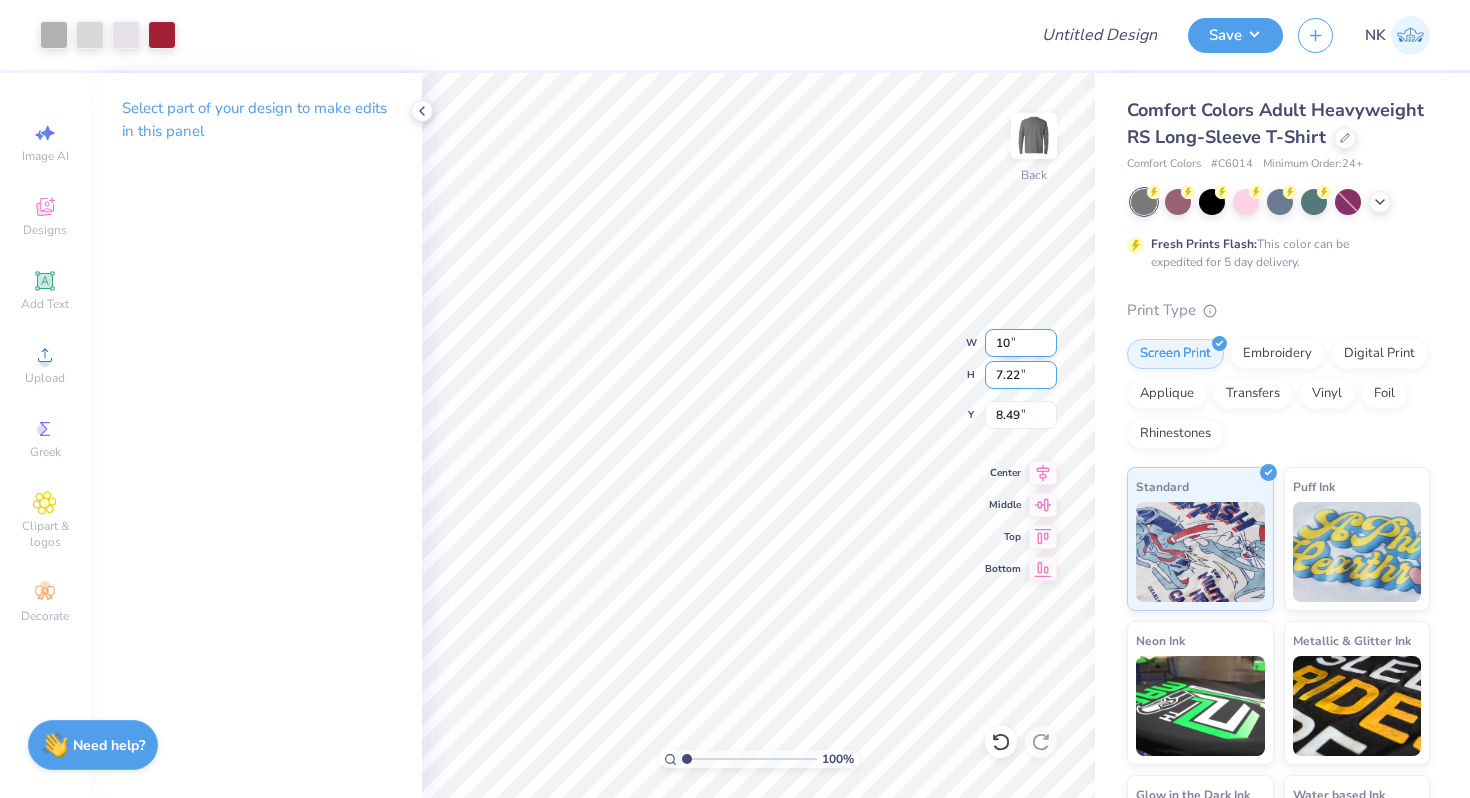 type on "10.00" 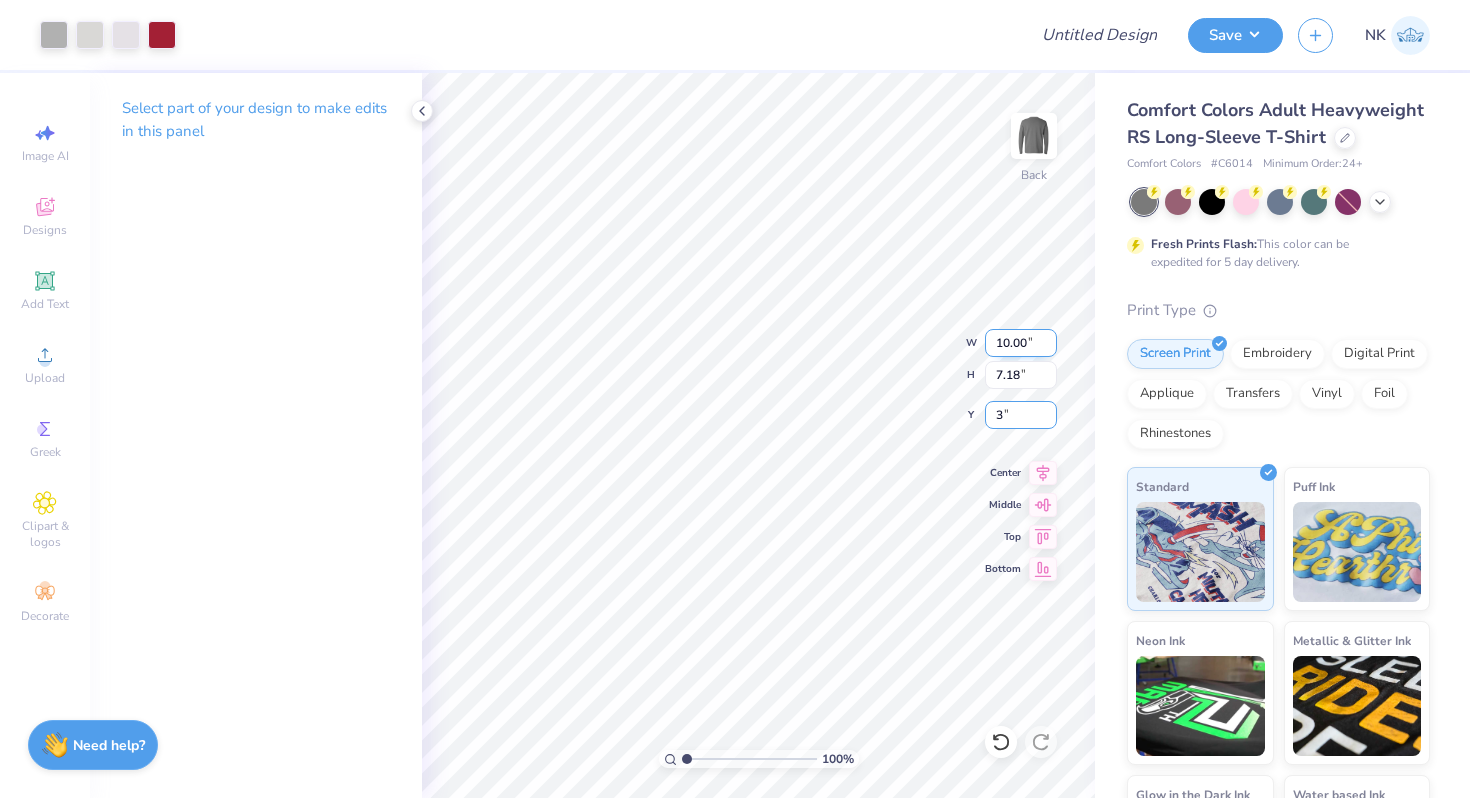 type on "3.00" 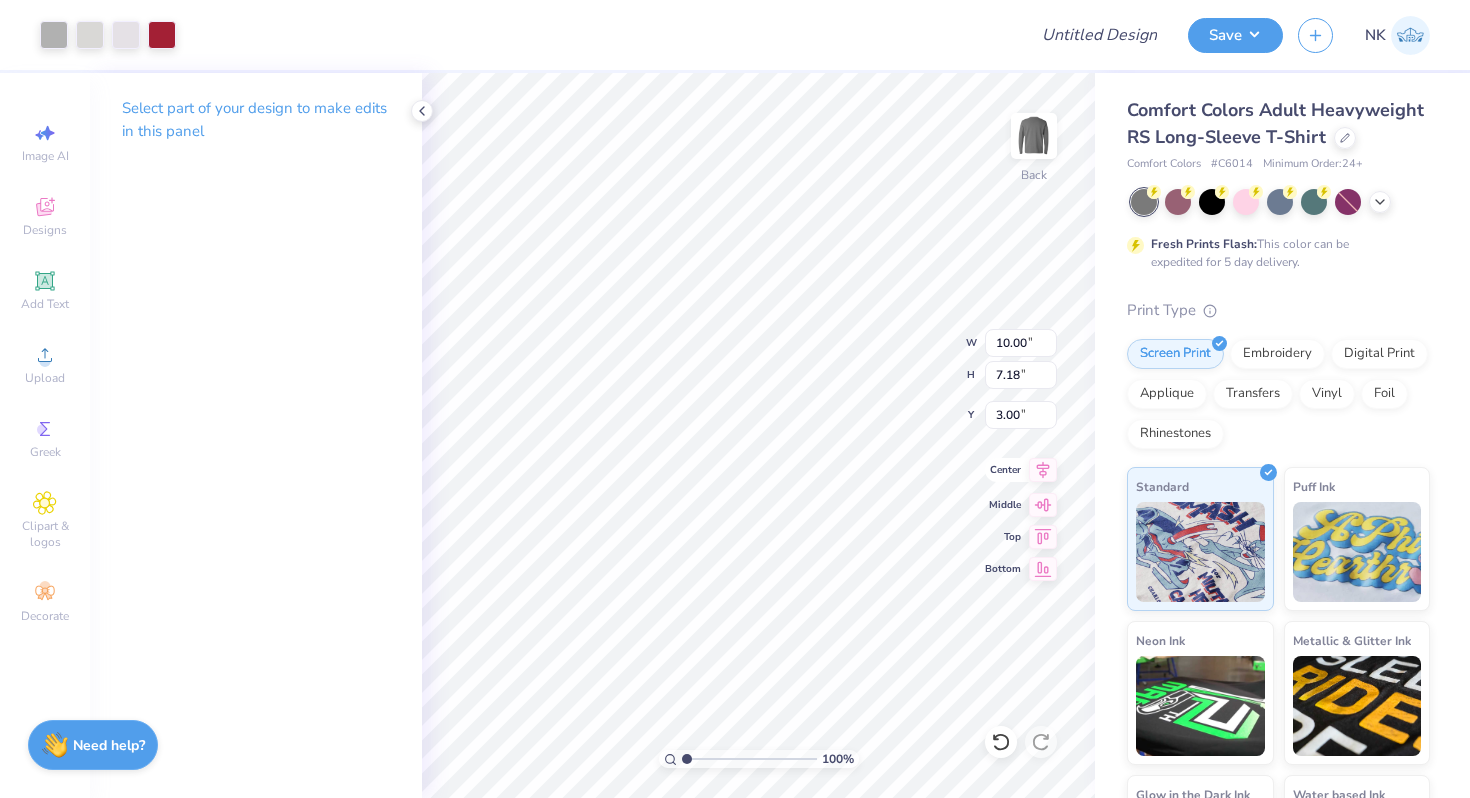 click 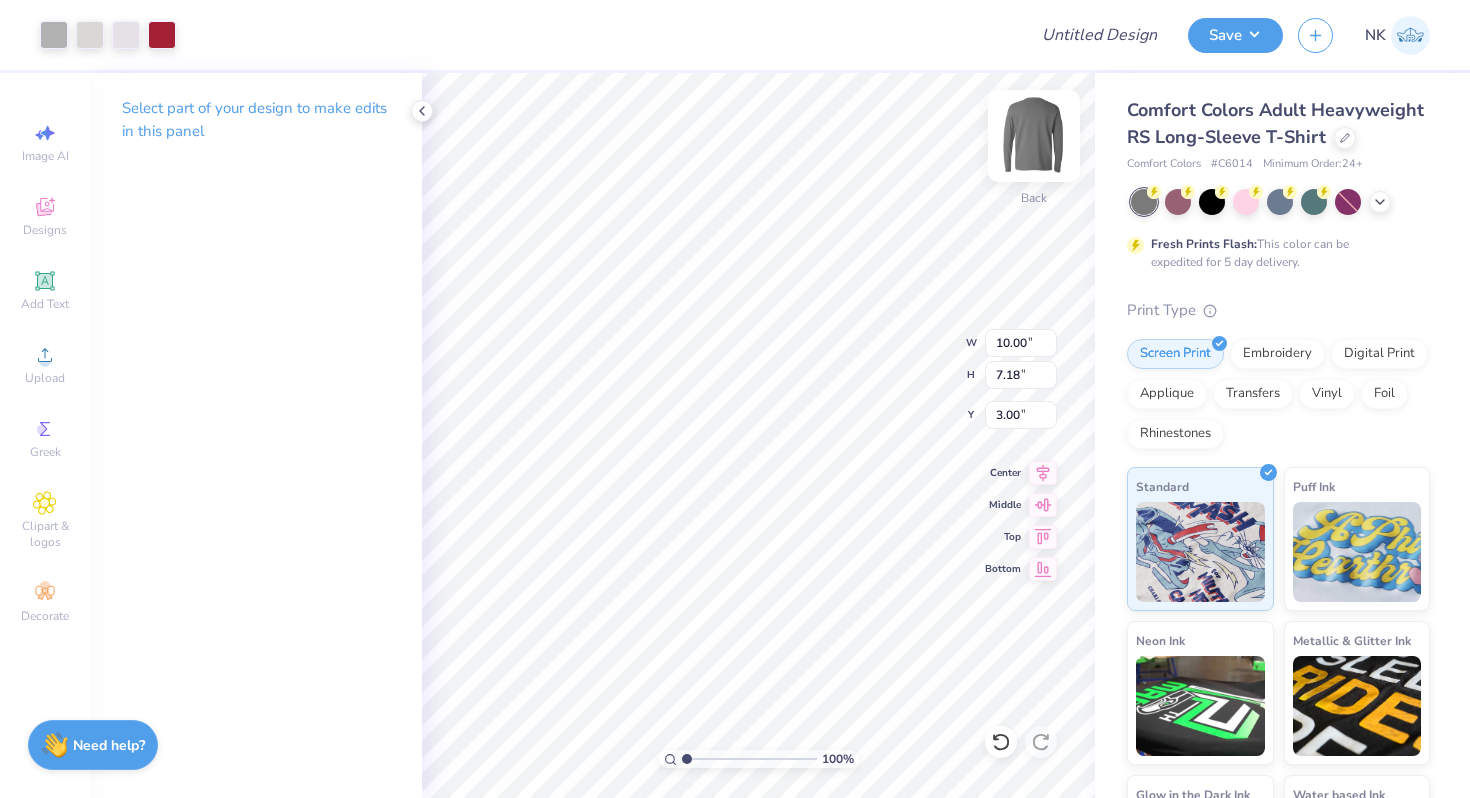 click at bounding box center [1034, 136] 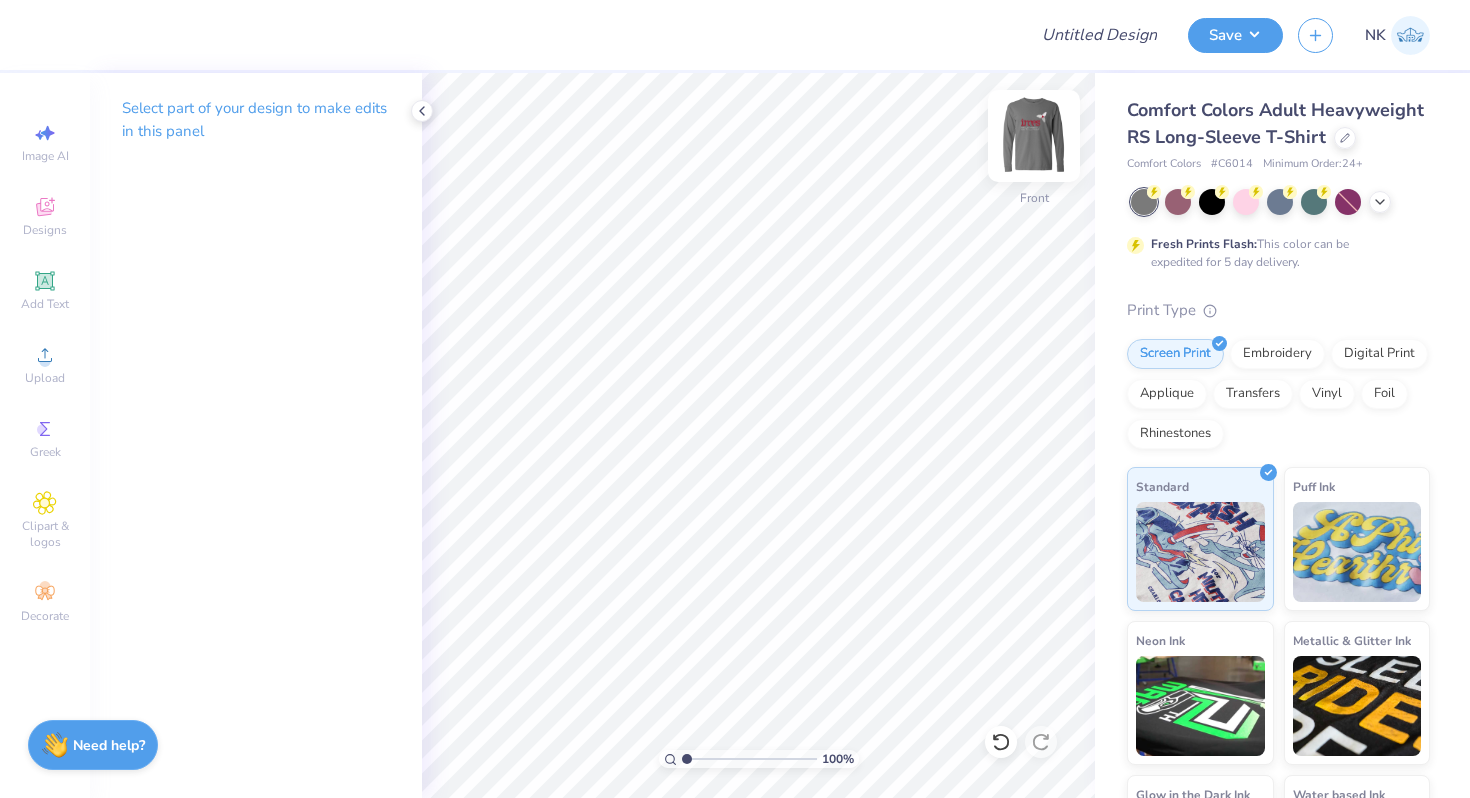 click at bounding box center [1034, 136] 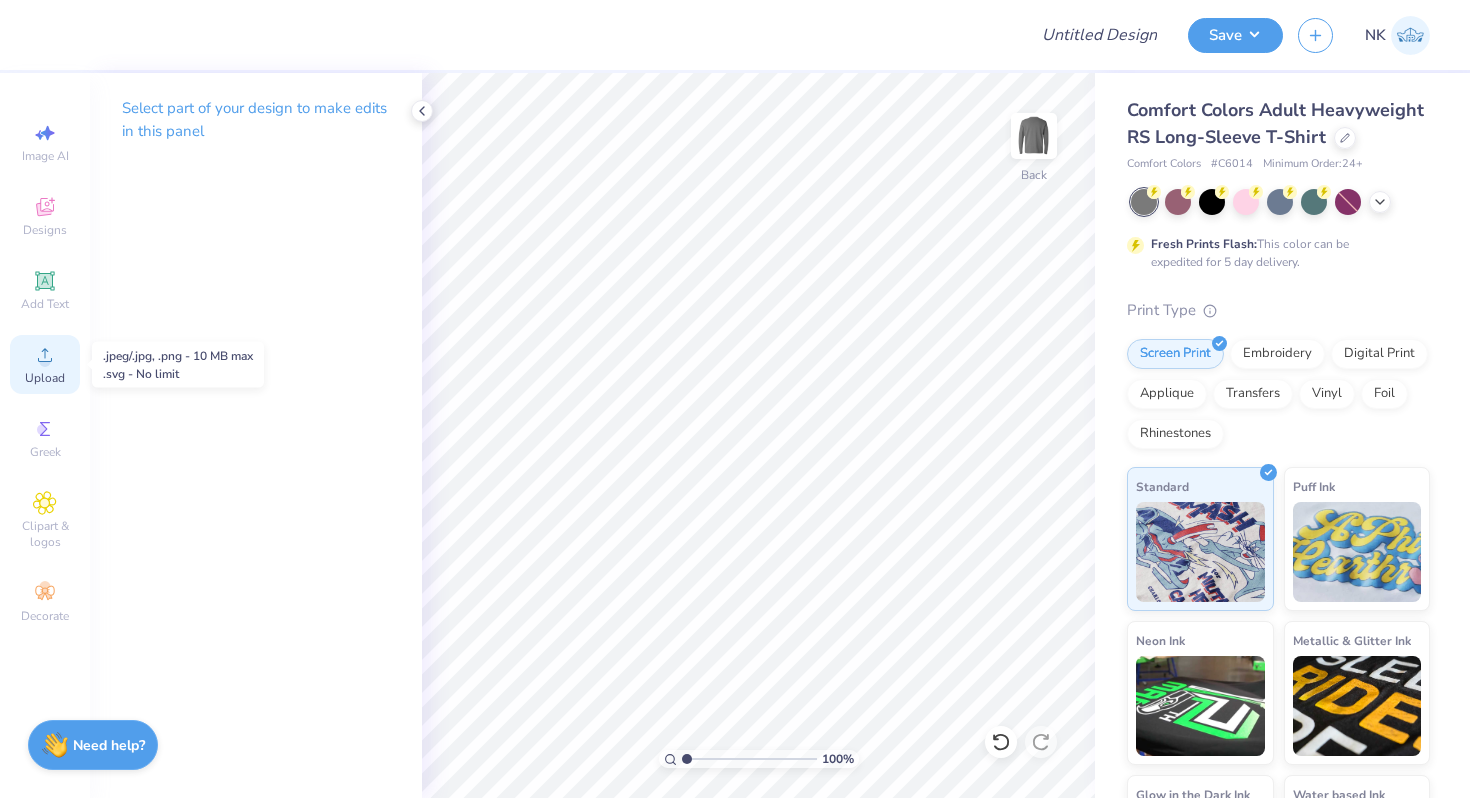 click on "Upload" at bounding box center (45, 364) 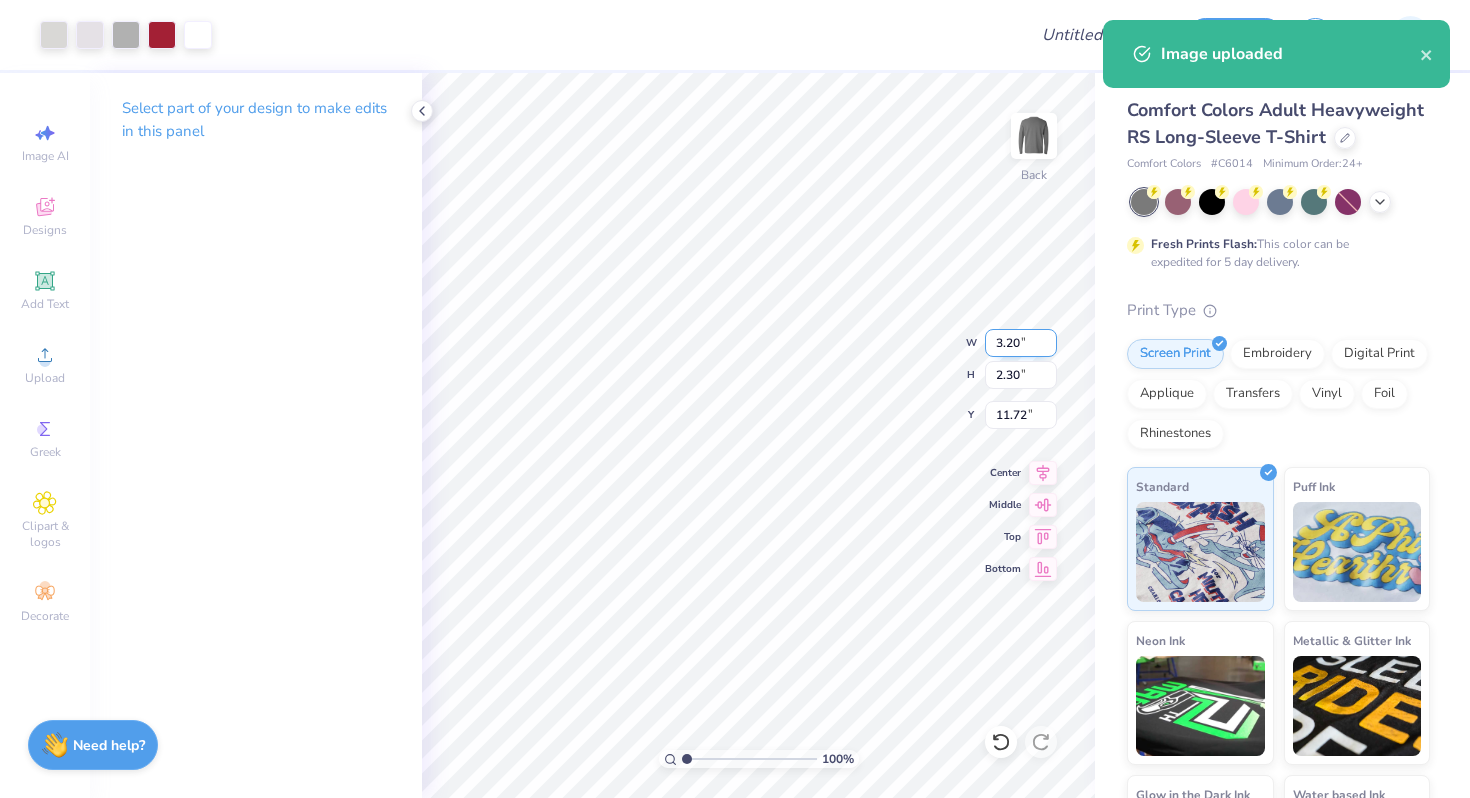 click on "3.20" at bounding box center (1021, 343) 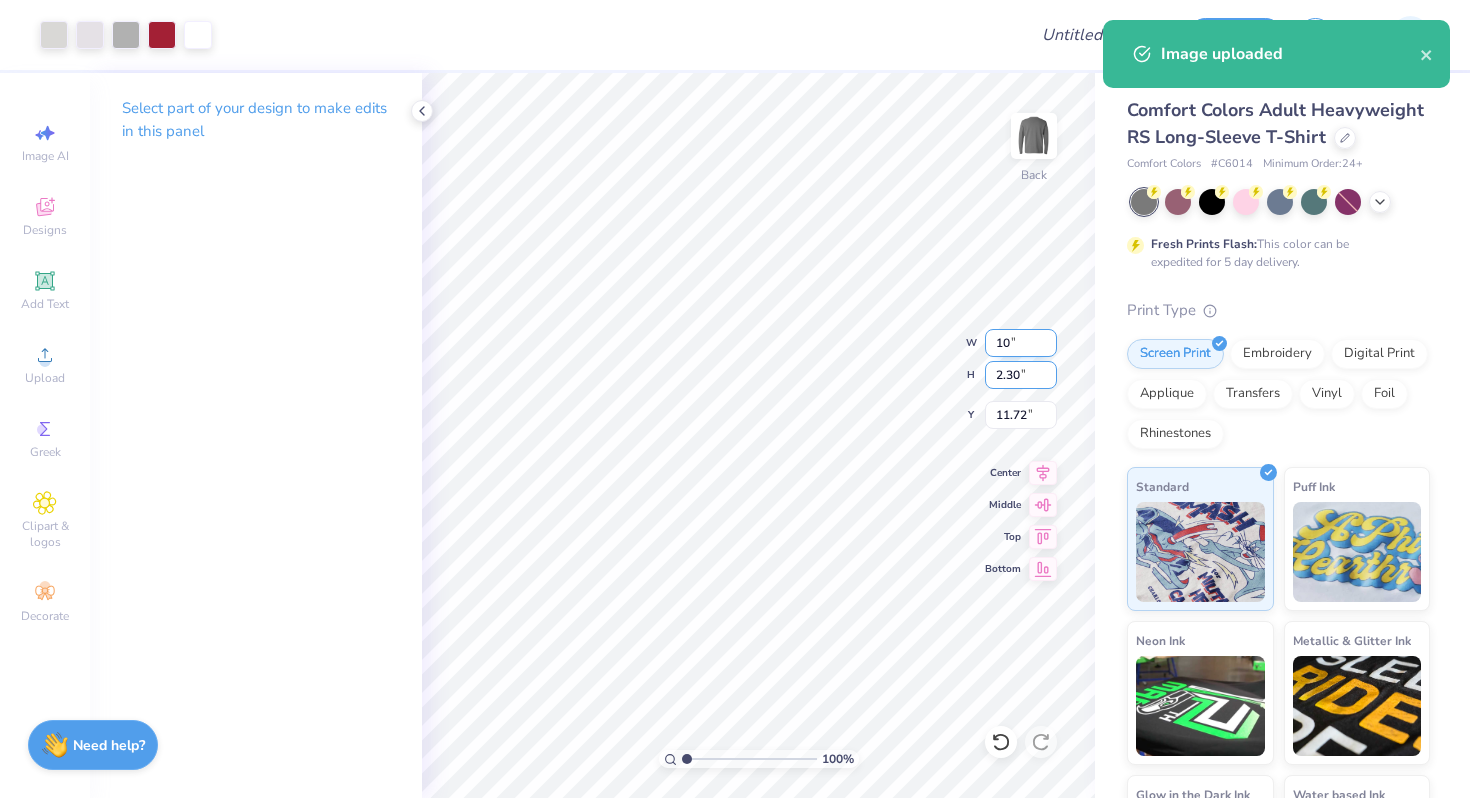 type on "10.00" 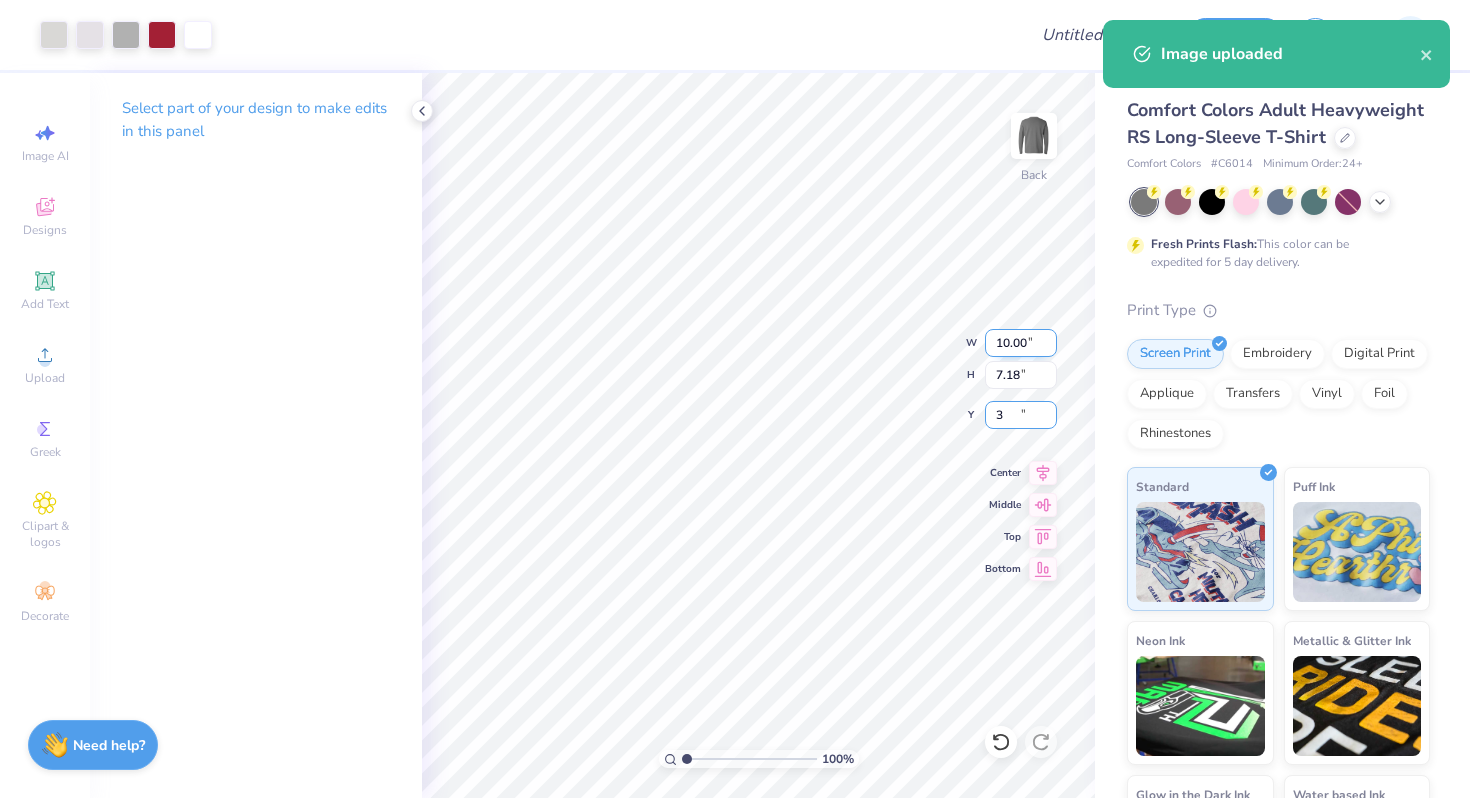 type on "3.00" 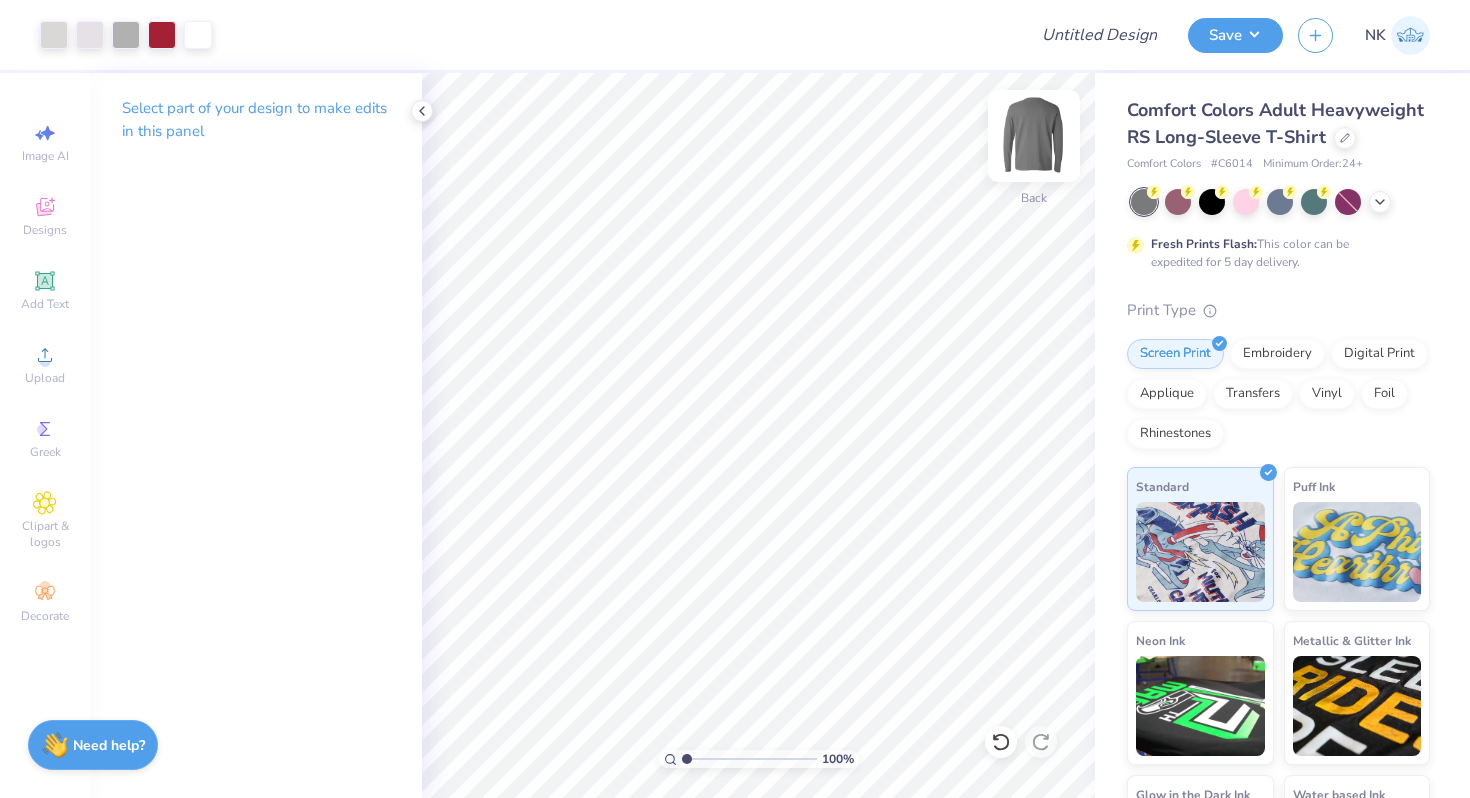 click on "100  % Back" at bounding box center [758, 435] 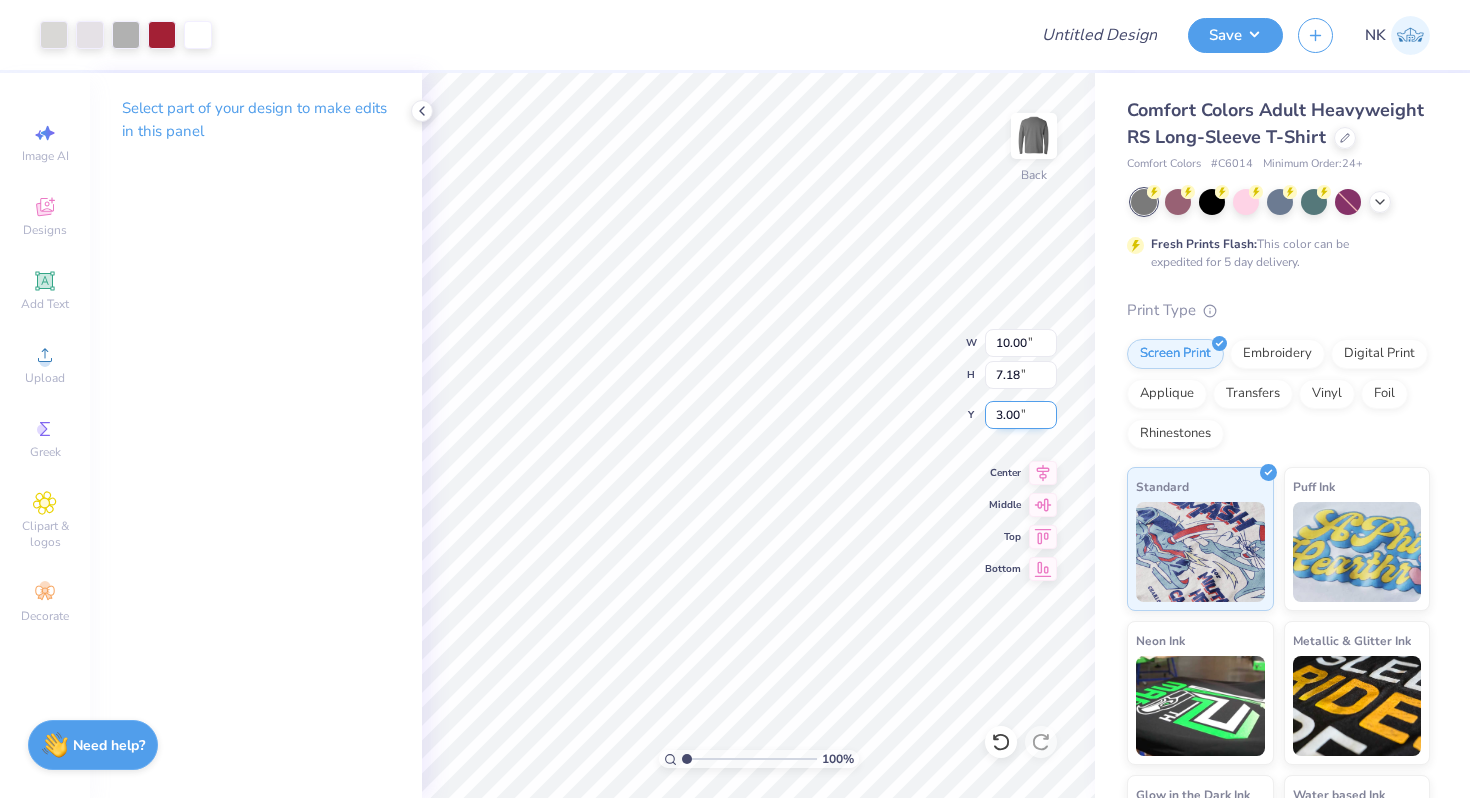 click on "3.00" at bounding box center [1021, 415] 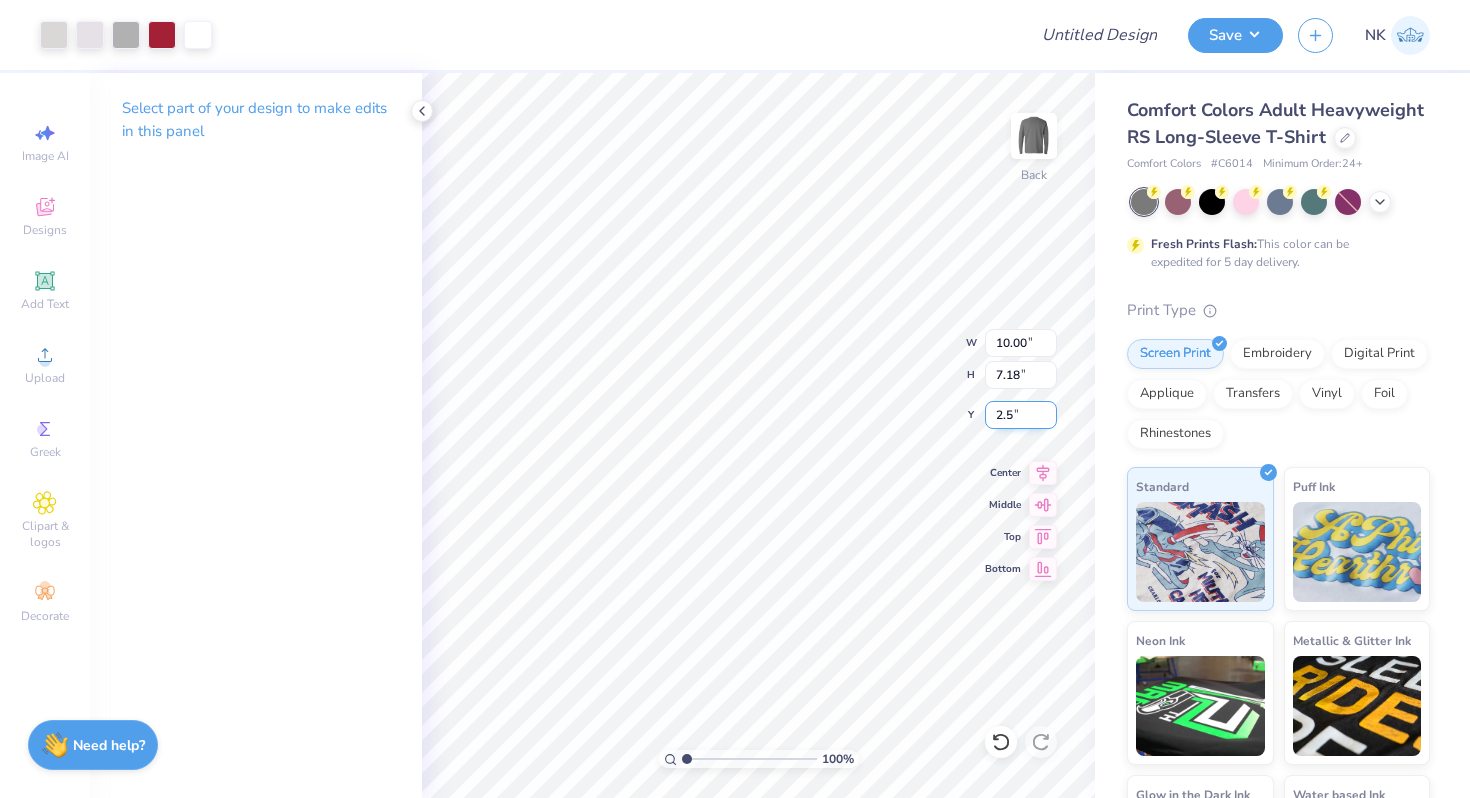 type on "2.50" 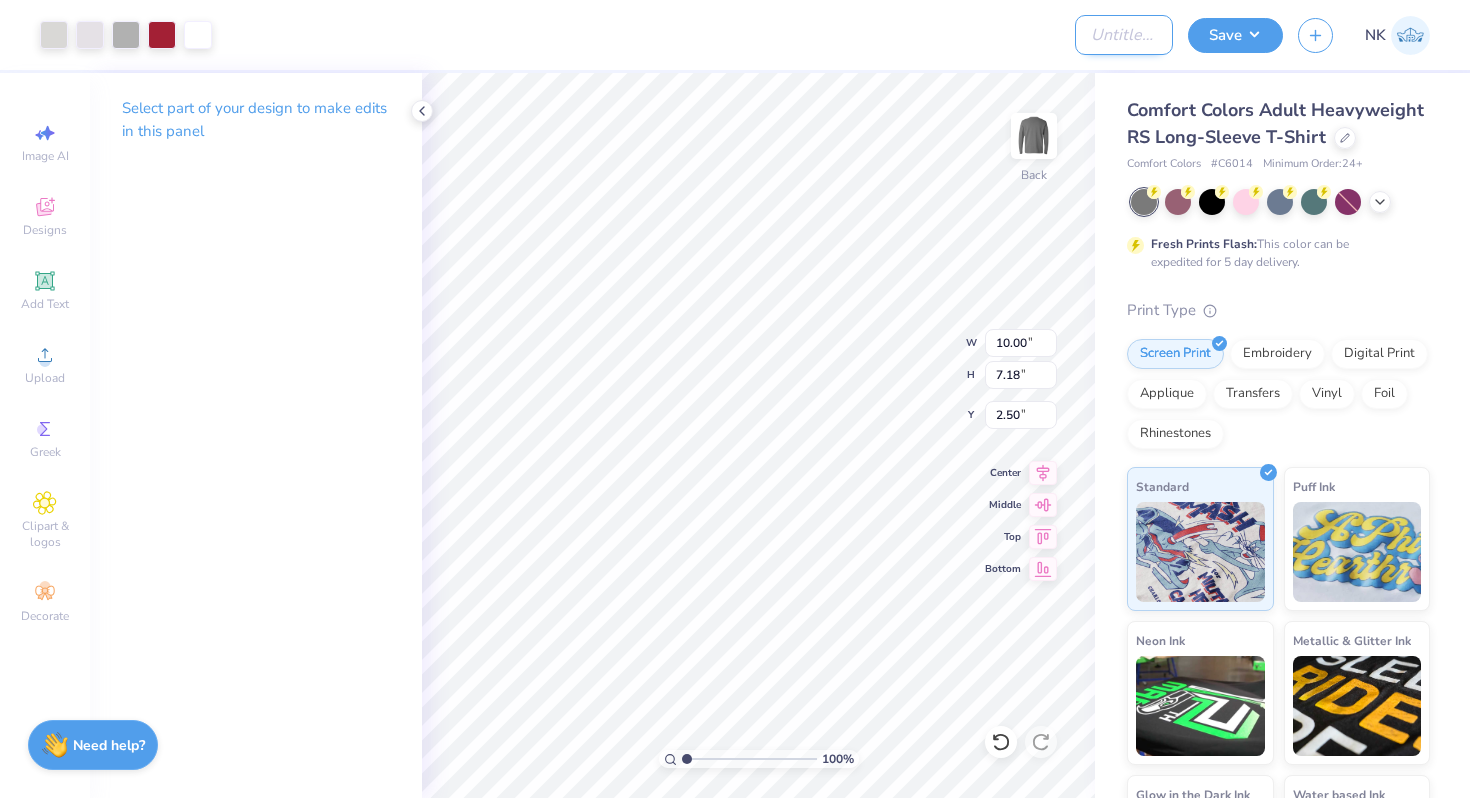 click on "Design Title" at bounding box center [1124, 35] 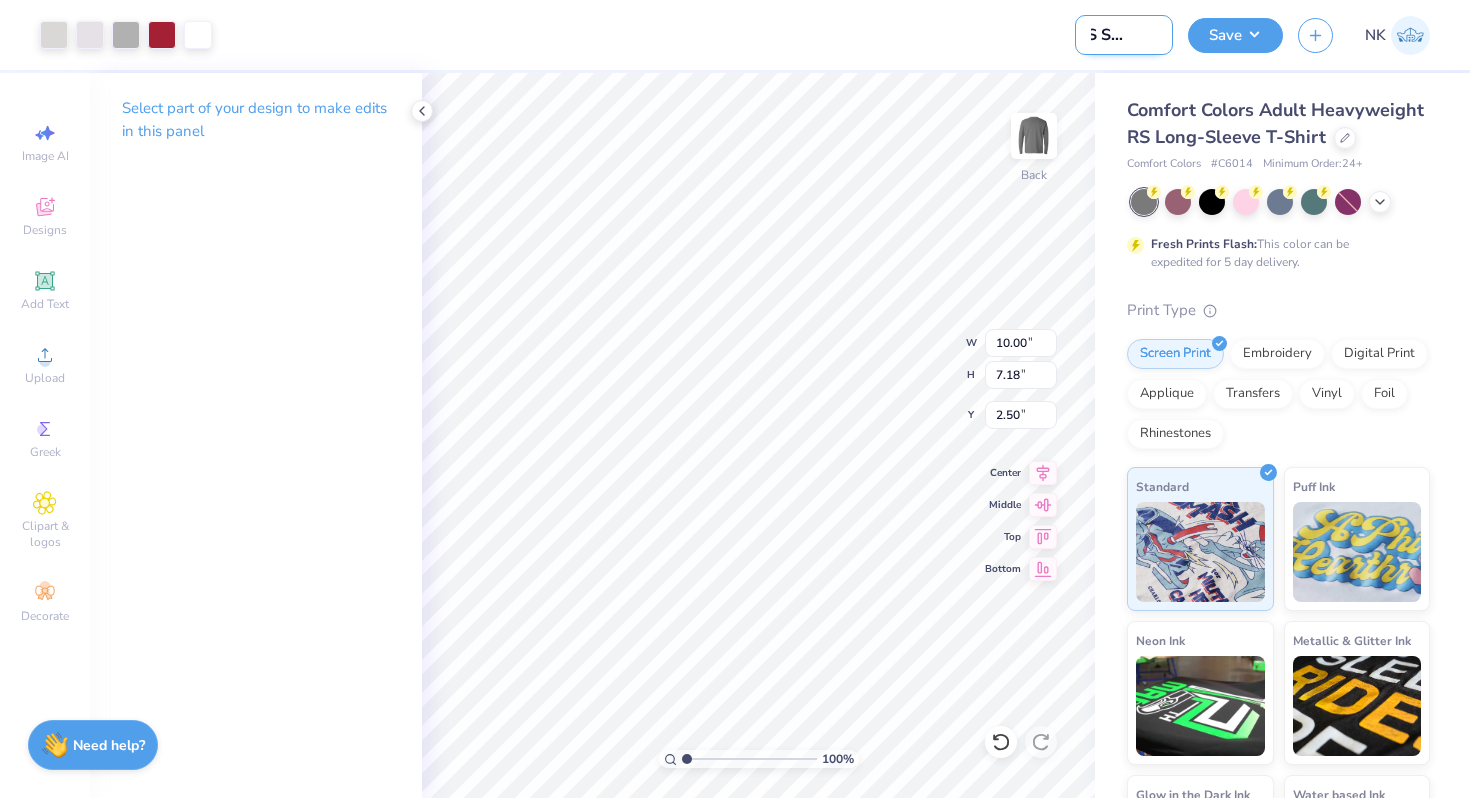 scroll, scrollTop: 0, scrollLeft: 62, axis: horizontal 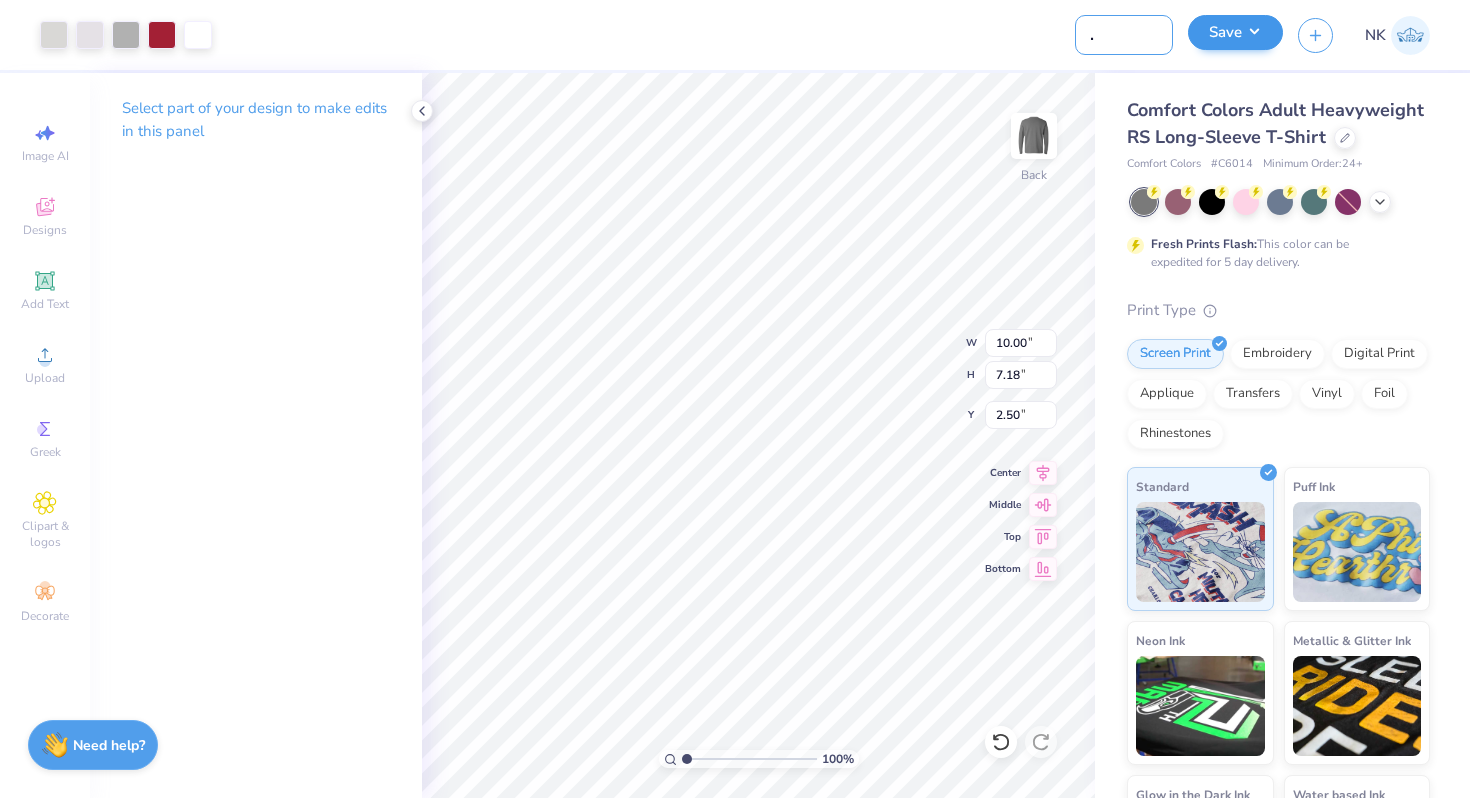 type on "IMES Swag - [UNIVERSITY]" 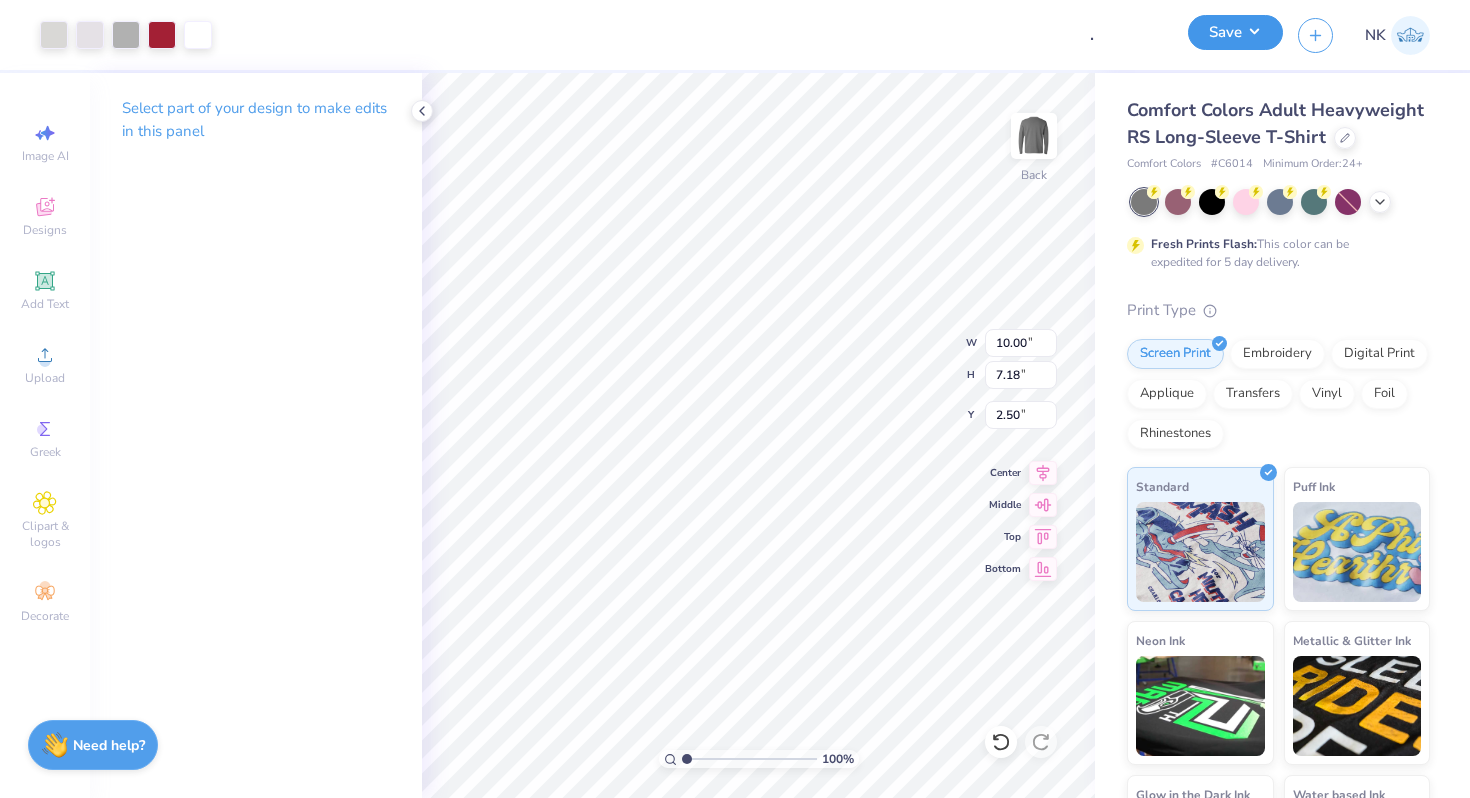 click on "Save" at bounding box center [1235, 35] 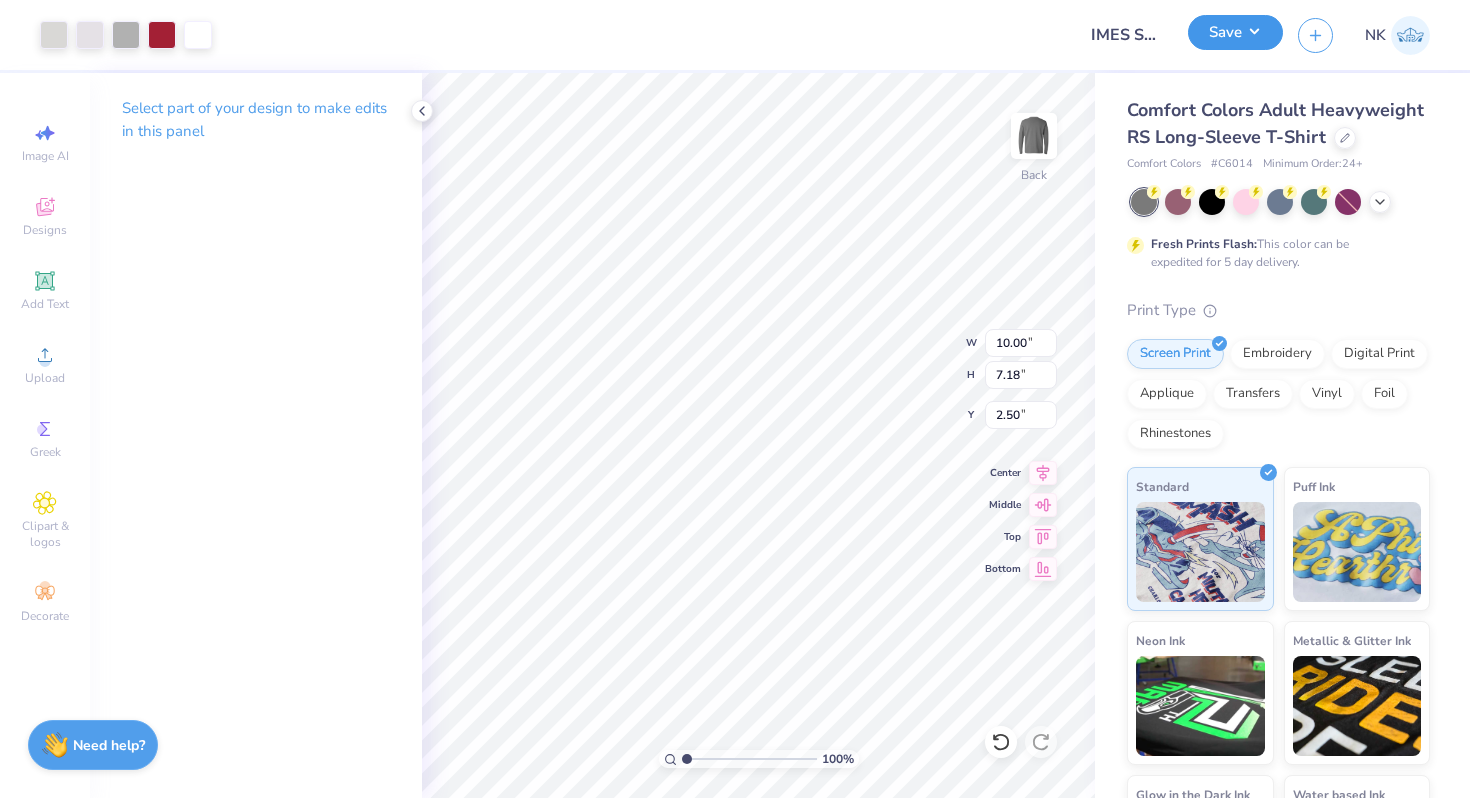click on "Save" at bounding box center [1235, 32] 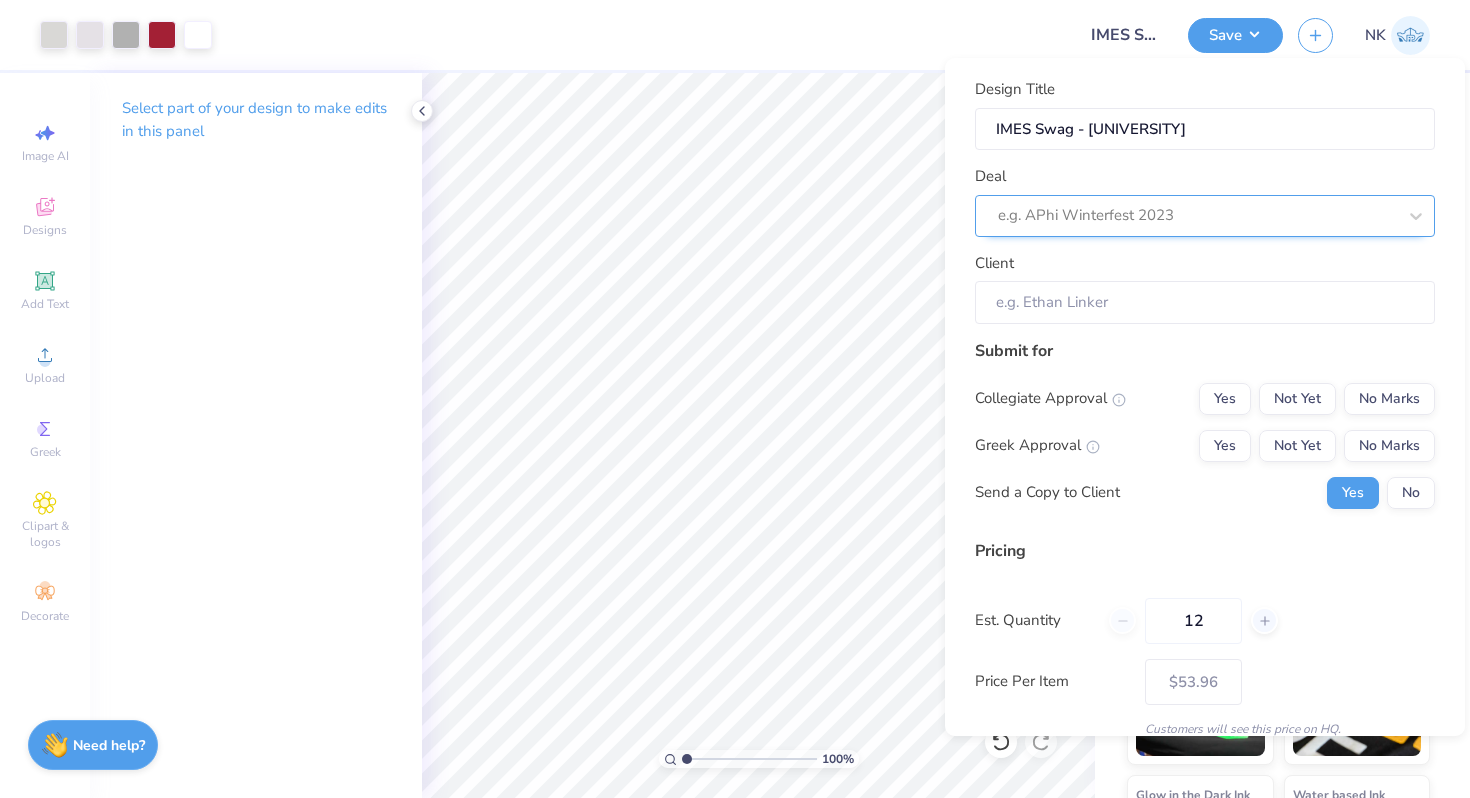 click on "e.g. APhi Winterfest 2023" at bounding box center [1205, 216] 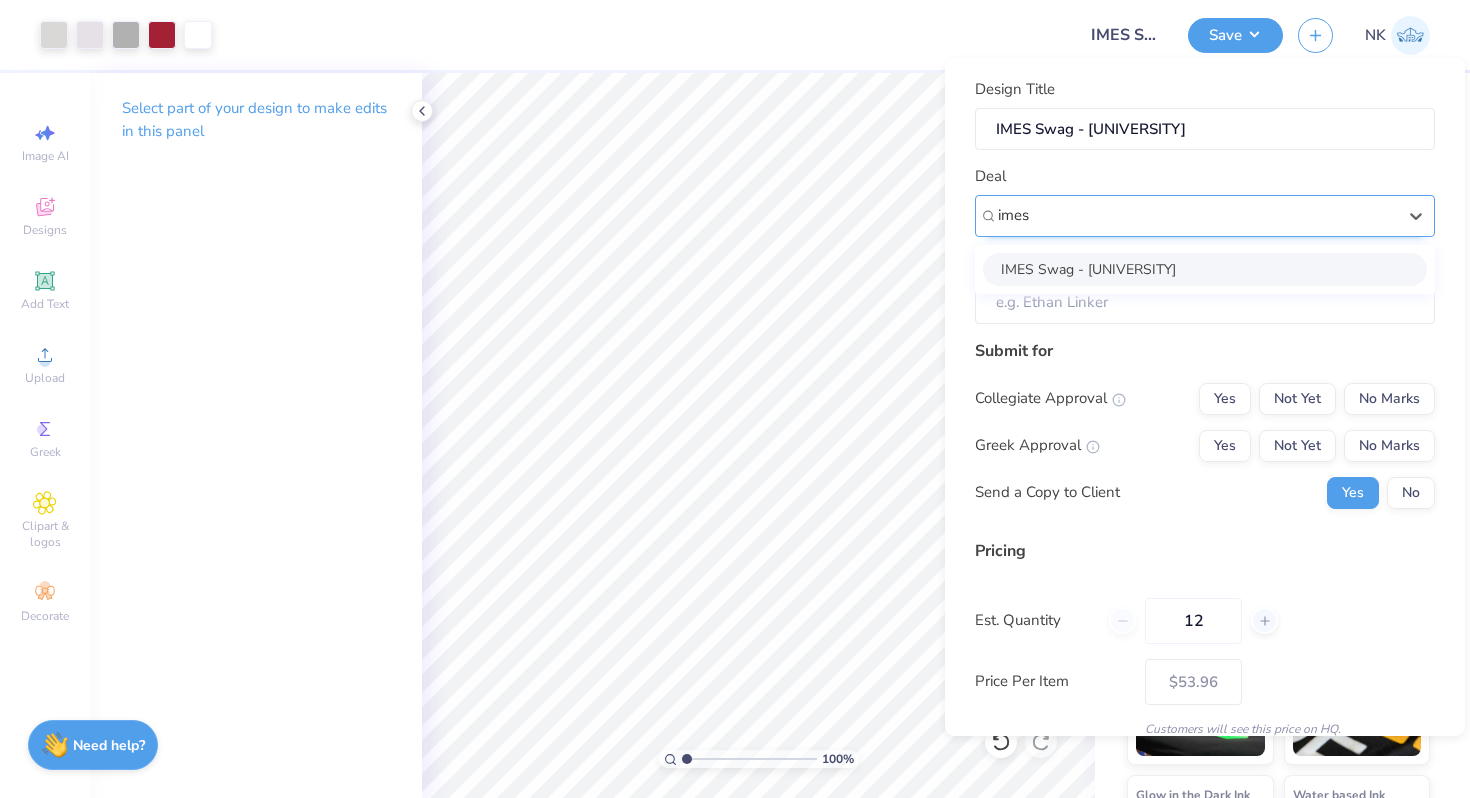 type on "imes" 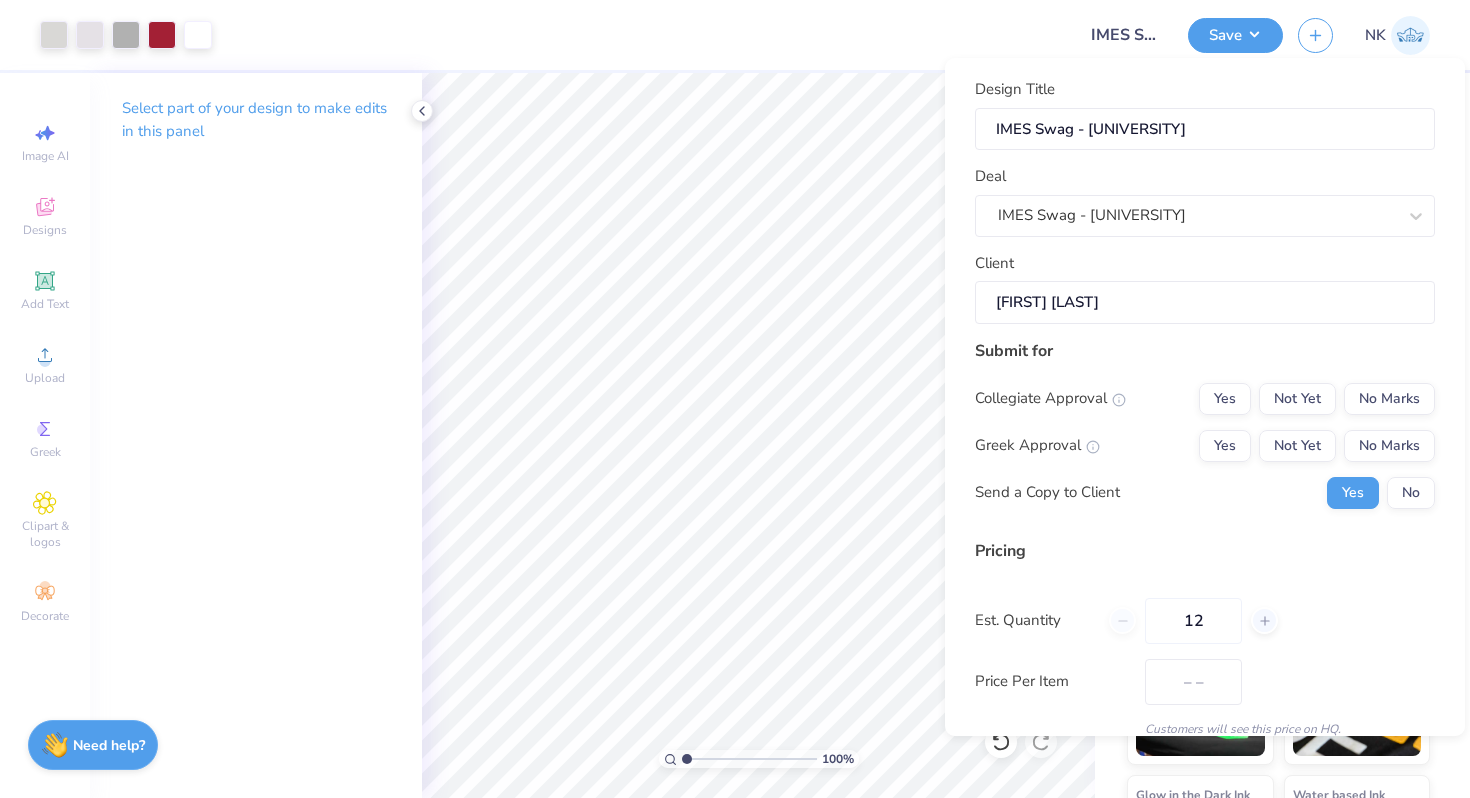 click on "Yes Not Yet No Marks" at bounding box center [1317, 399] 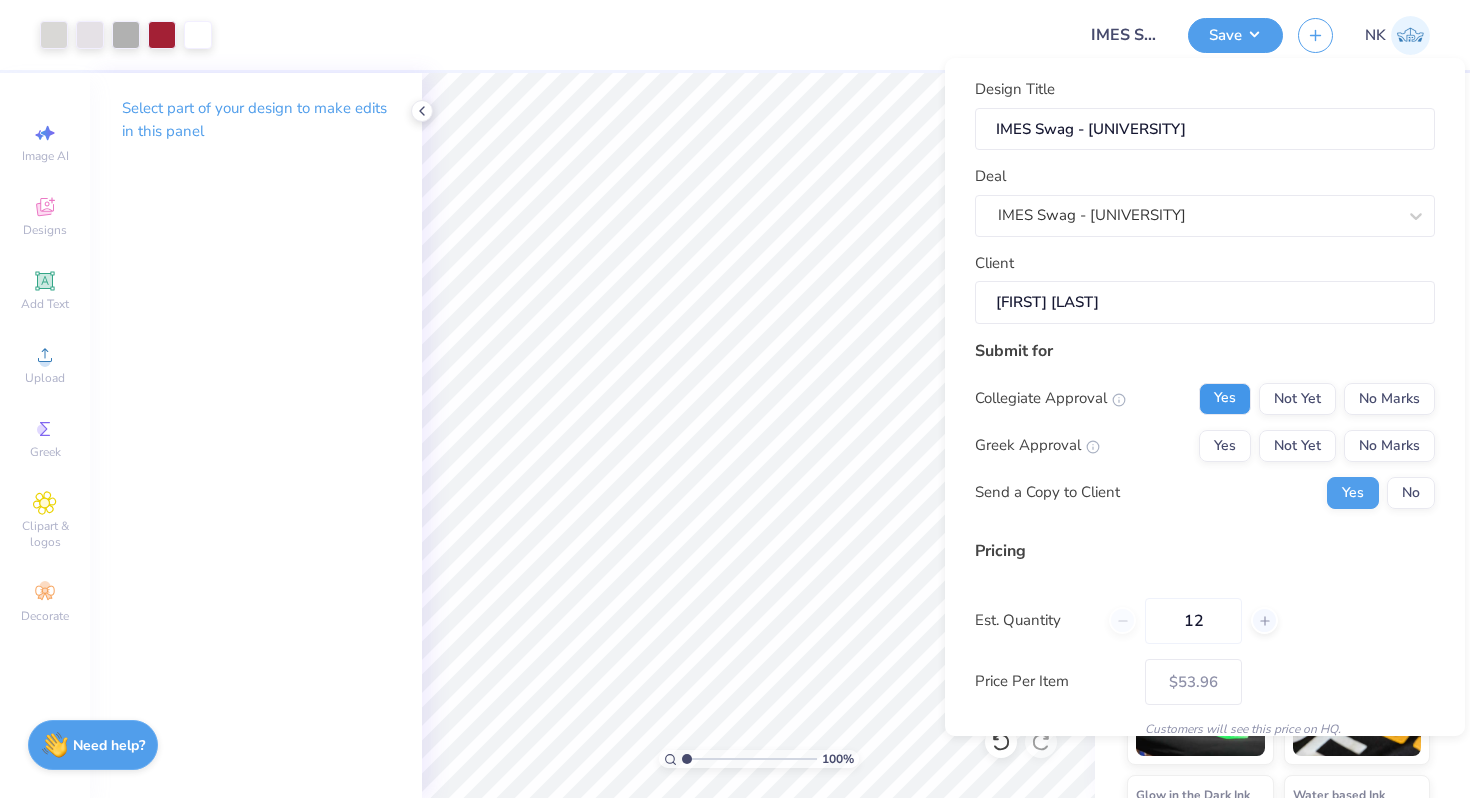 click on "Yes" at bounding box center [1225, 399] 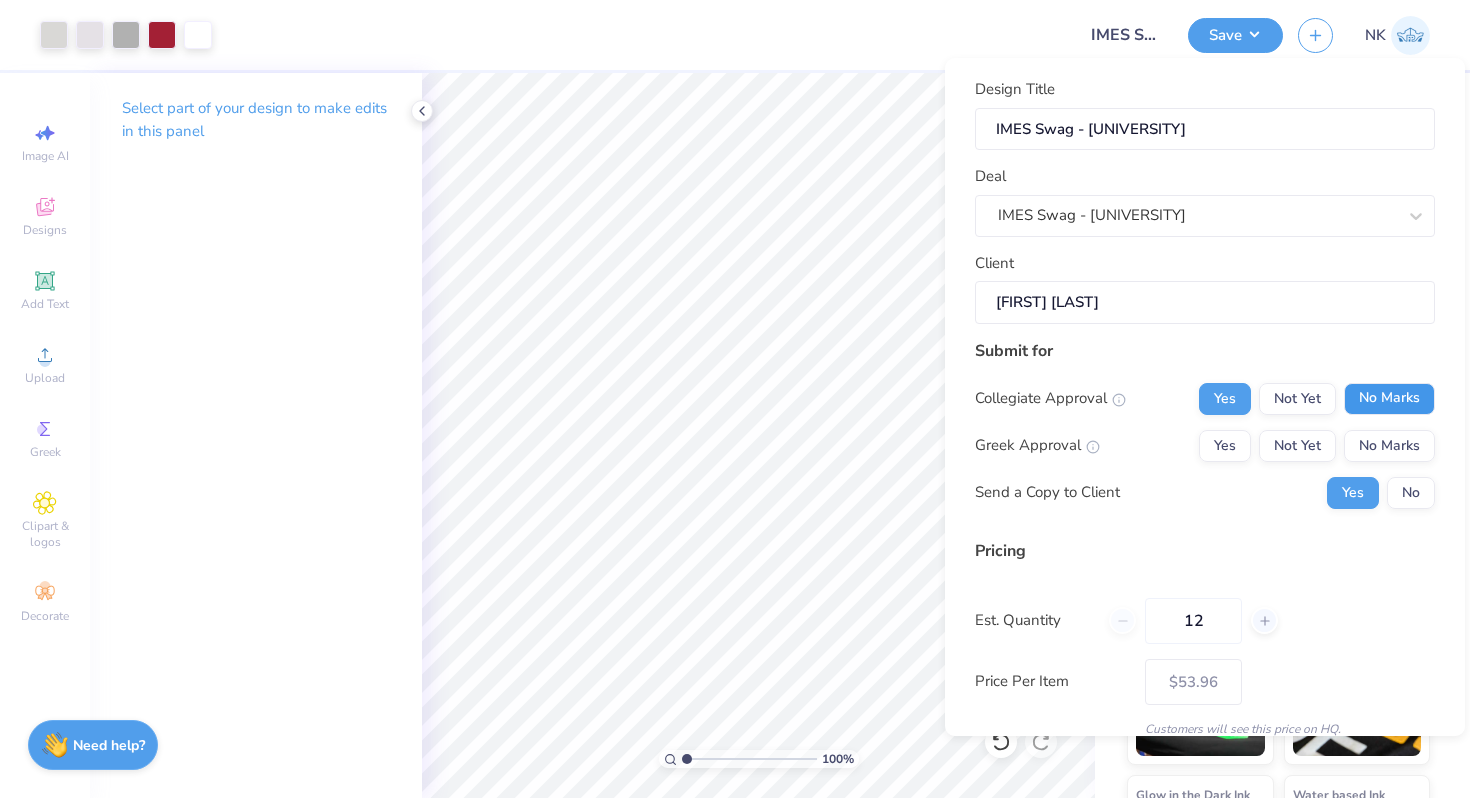 click on "No Marks" at bounding box center (1389, 399) 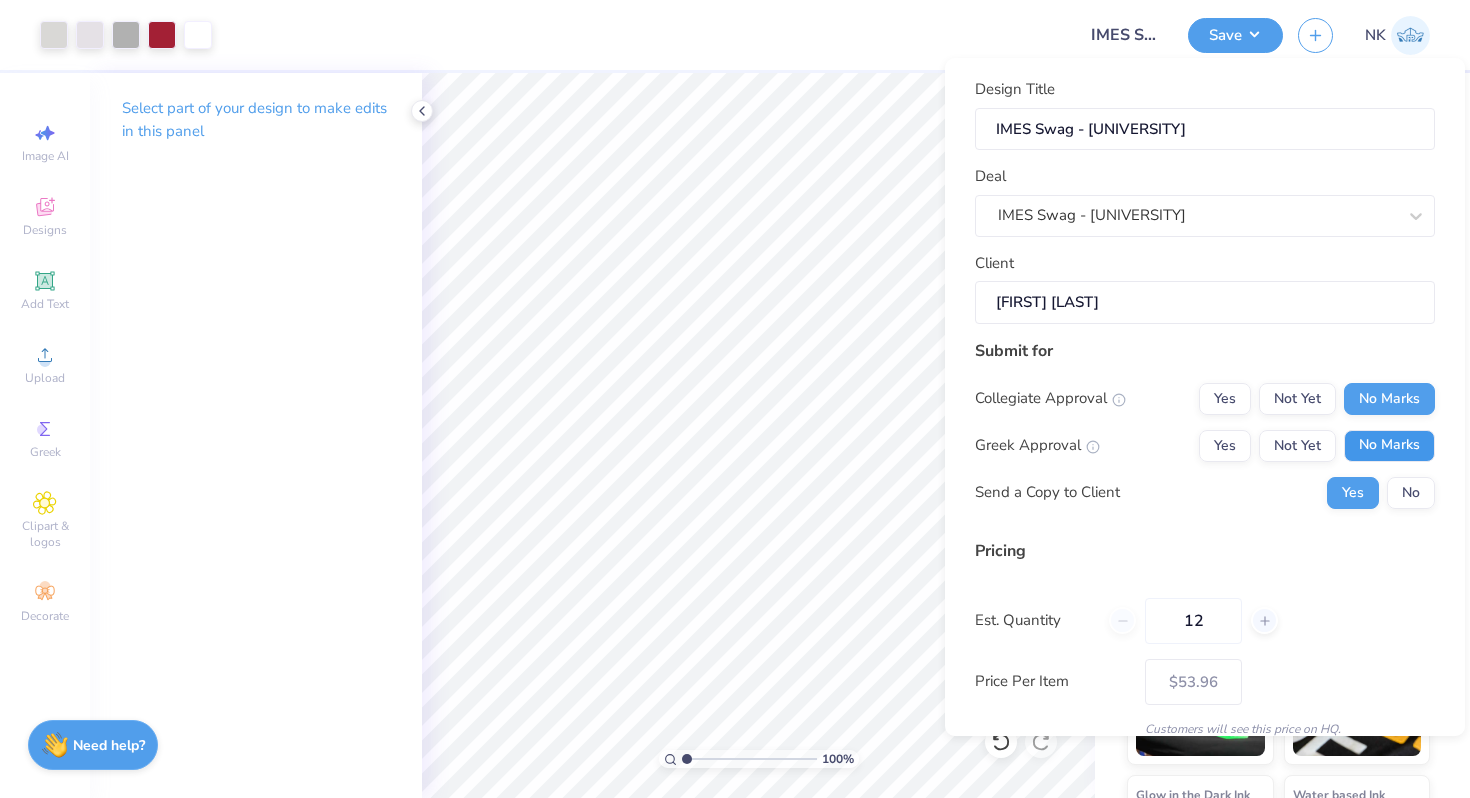 click on "No Marks" at bounding box center [1389, 446] 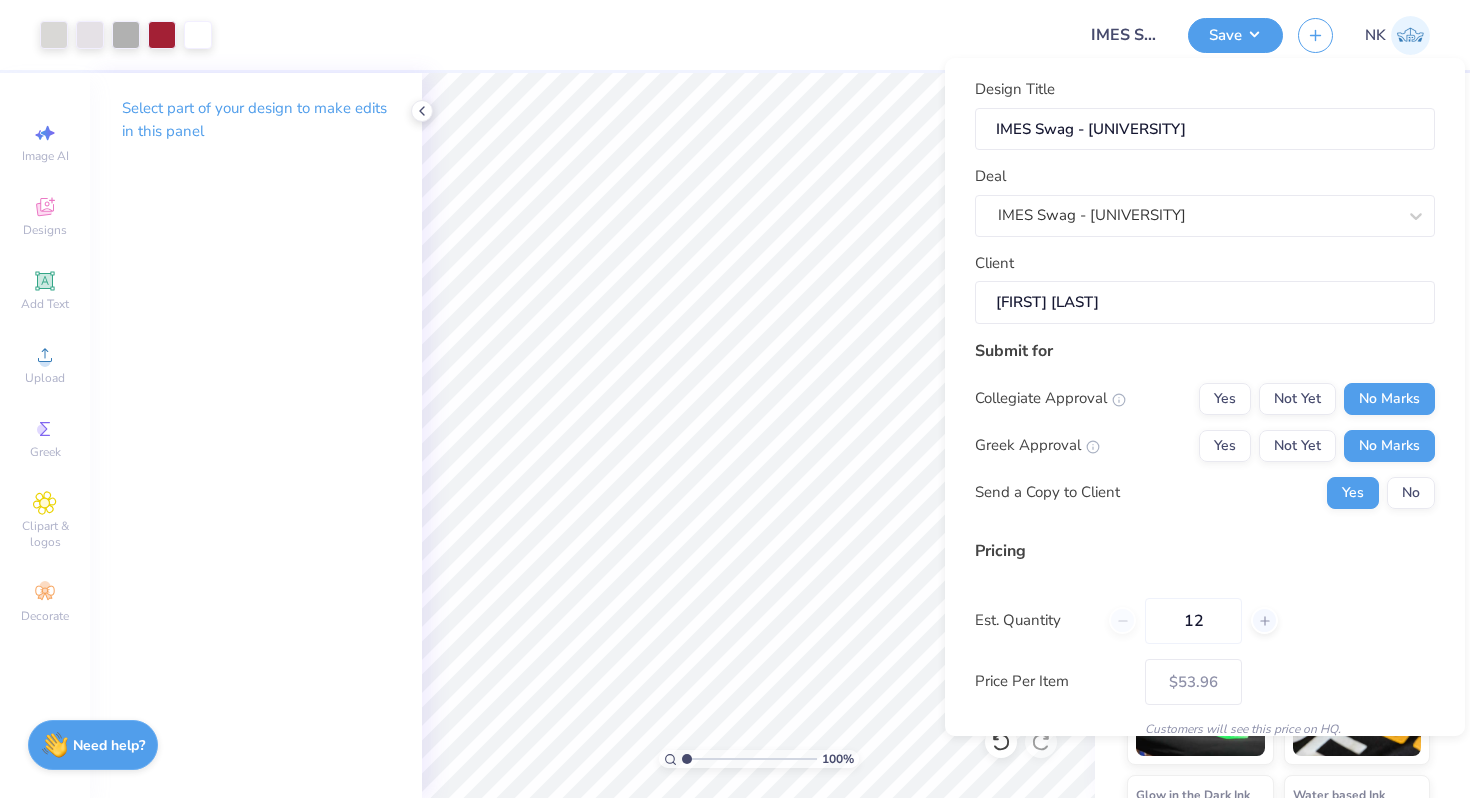click on "Collegiate Approval Yes Not Yet No Marks Greek Approval Yes Not Yet No Marks Send a Copy to Client Yes No" at bounding box center (1205, 446) 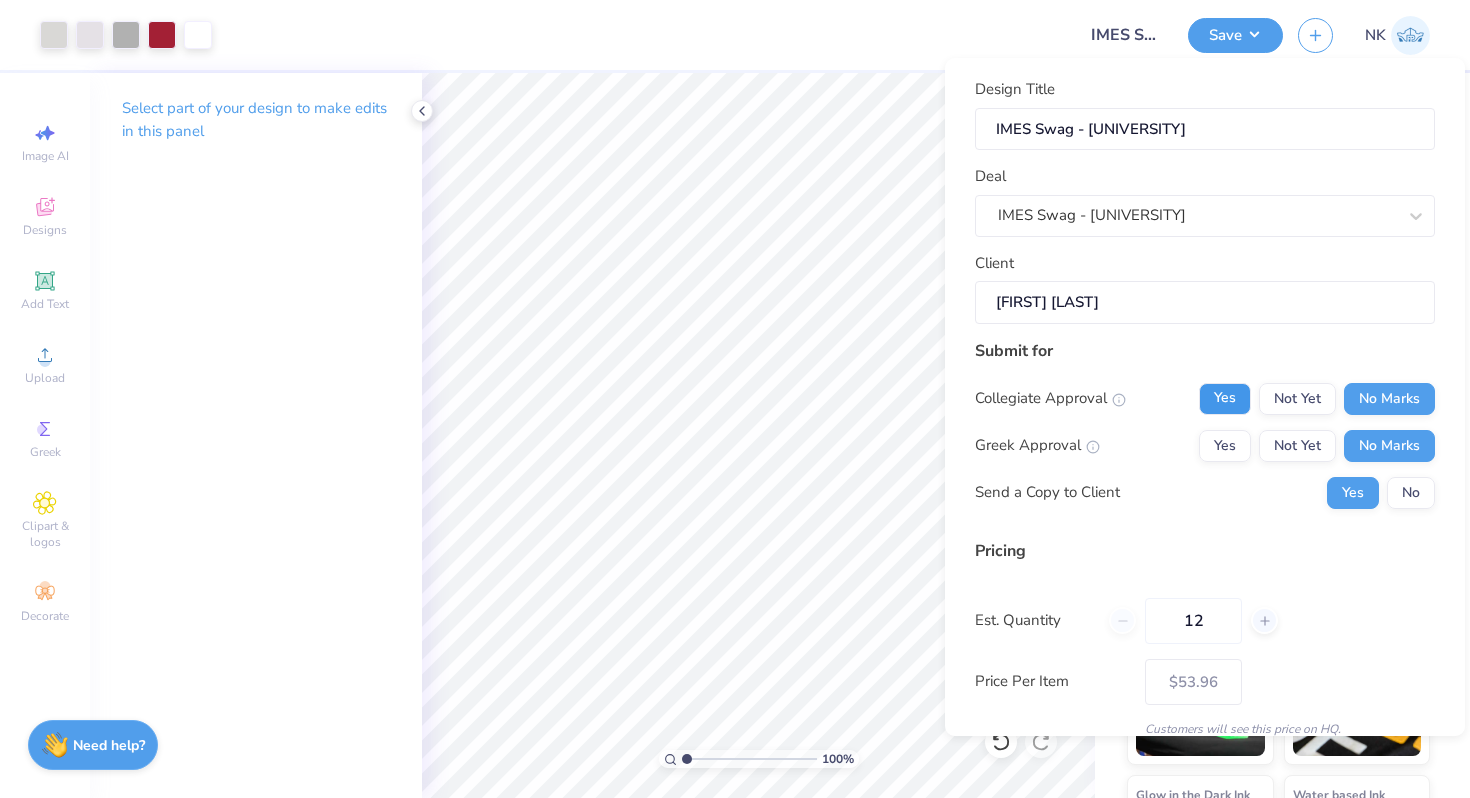 click on "Yes" at bounding box center (1225, 399) 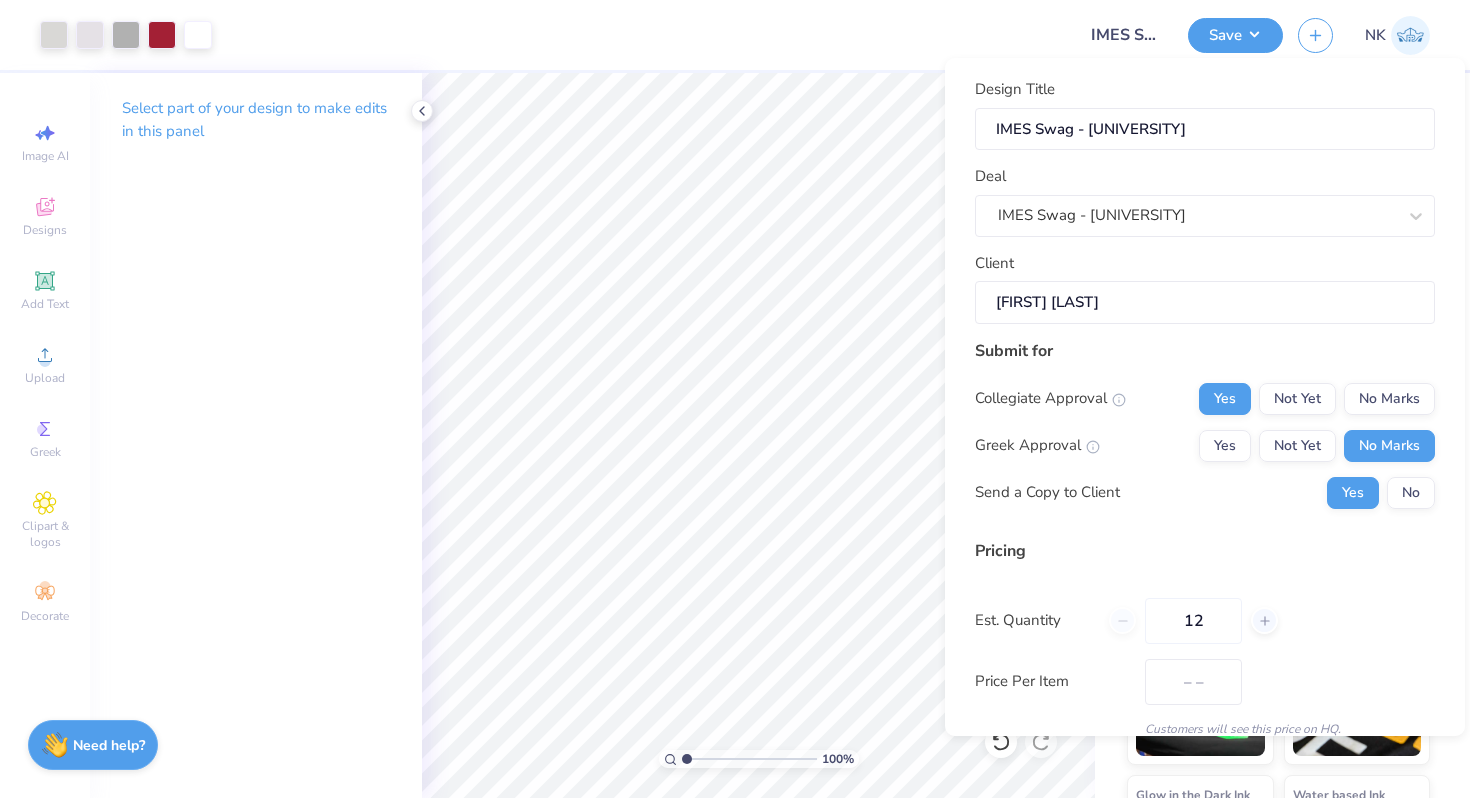 type on "$53.96" 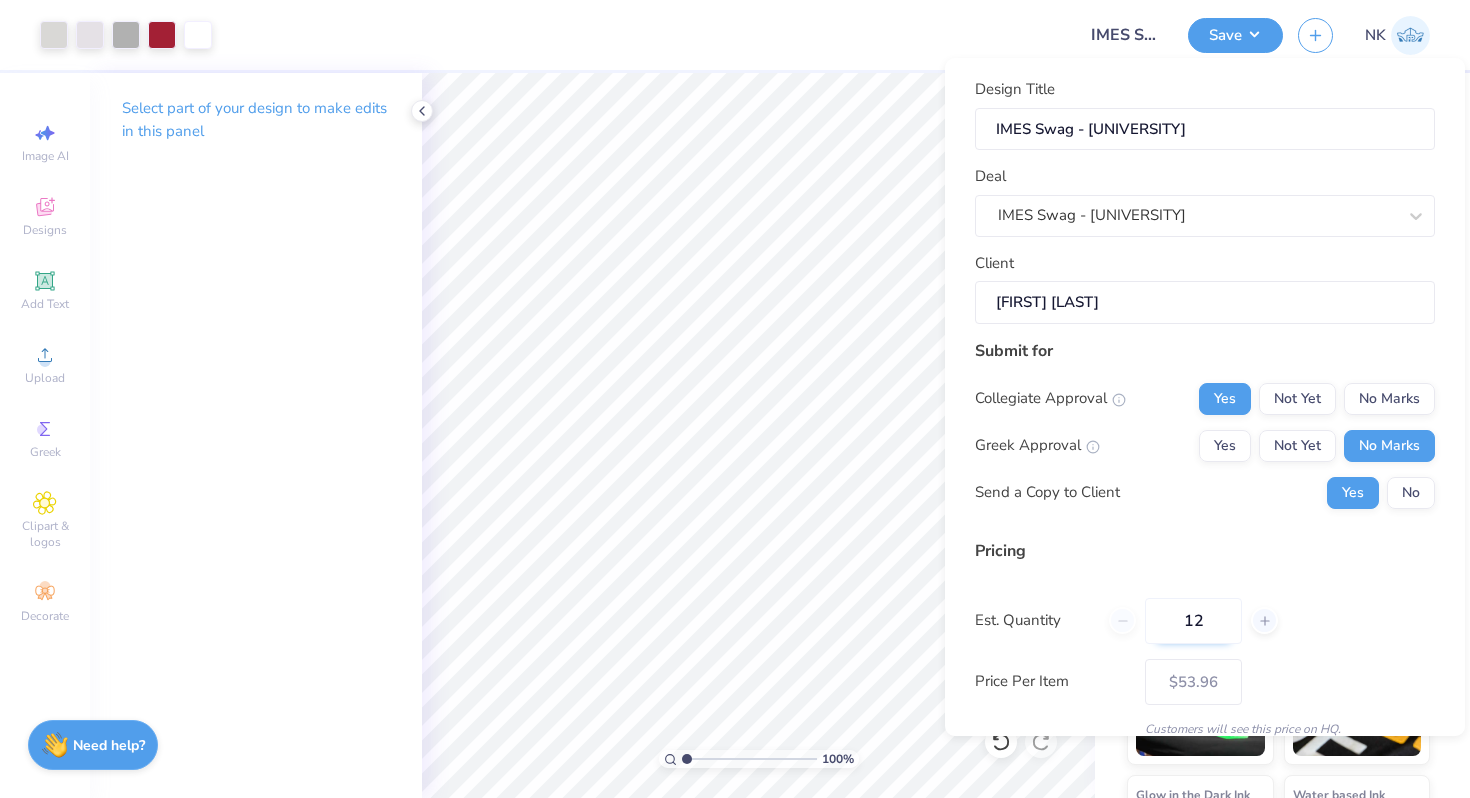 click on "12" at bounding box center (1193, 621) 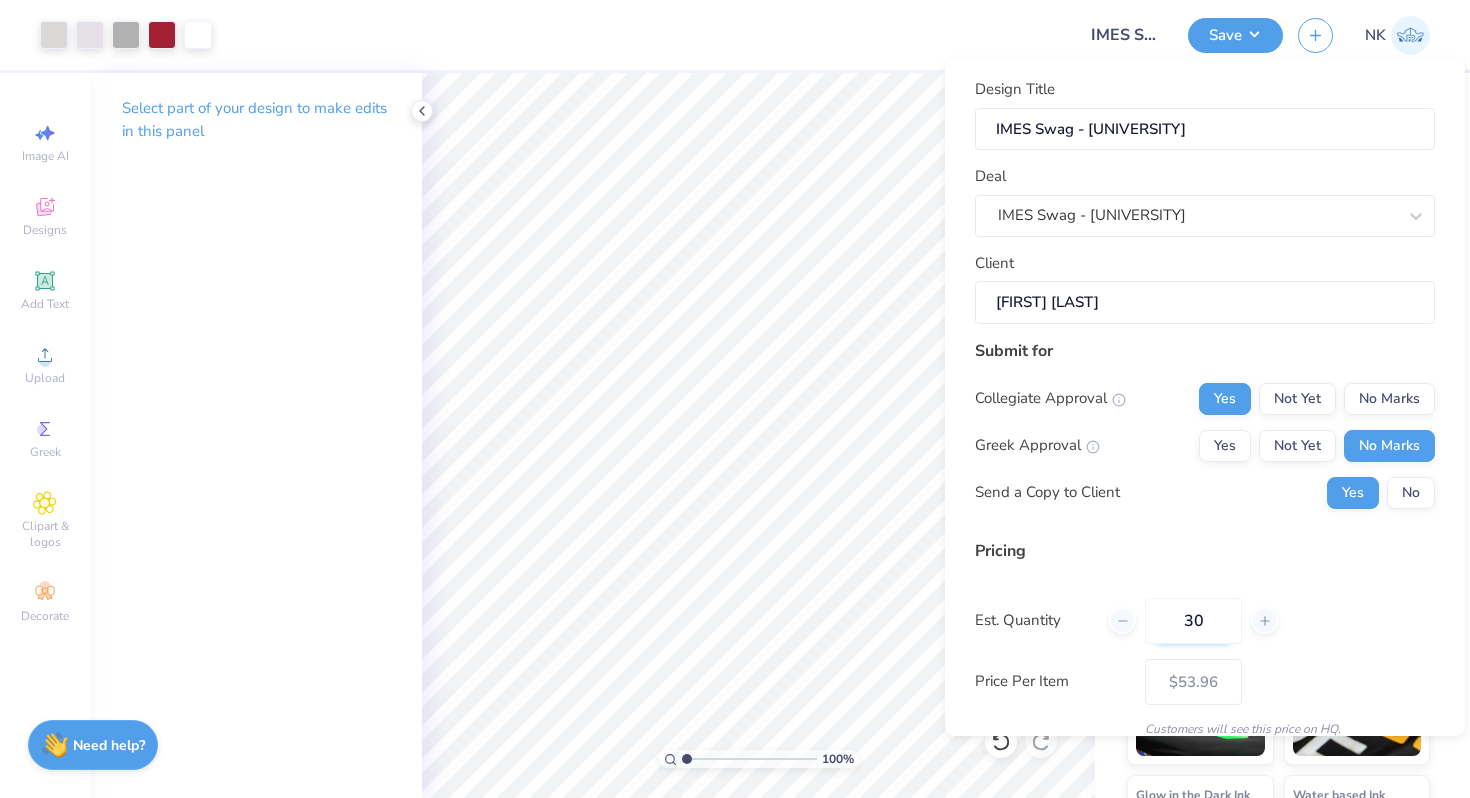 type on "300" 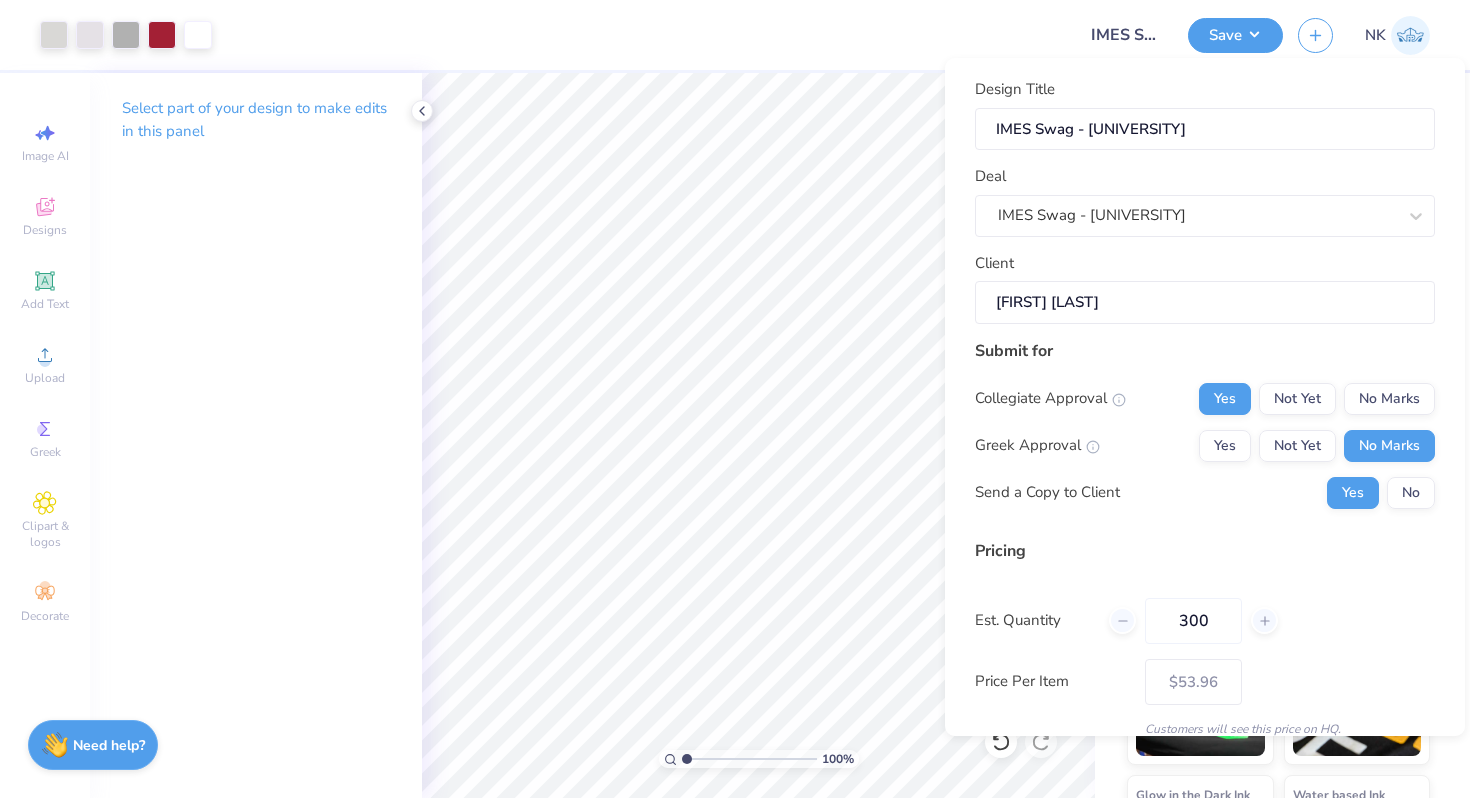 type on "– –" 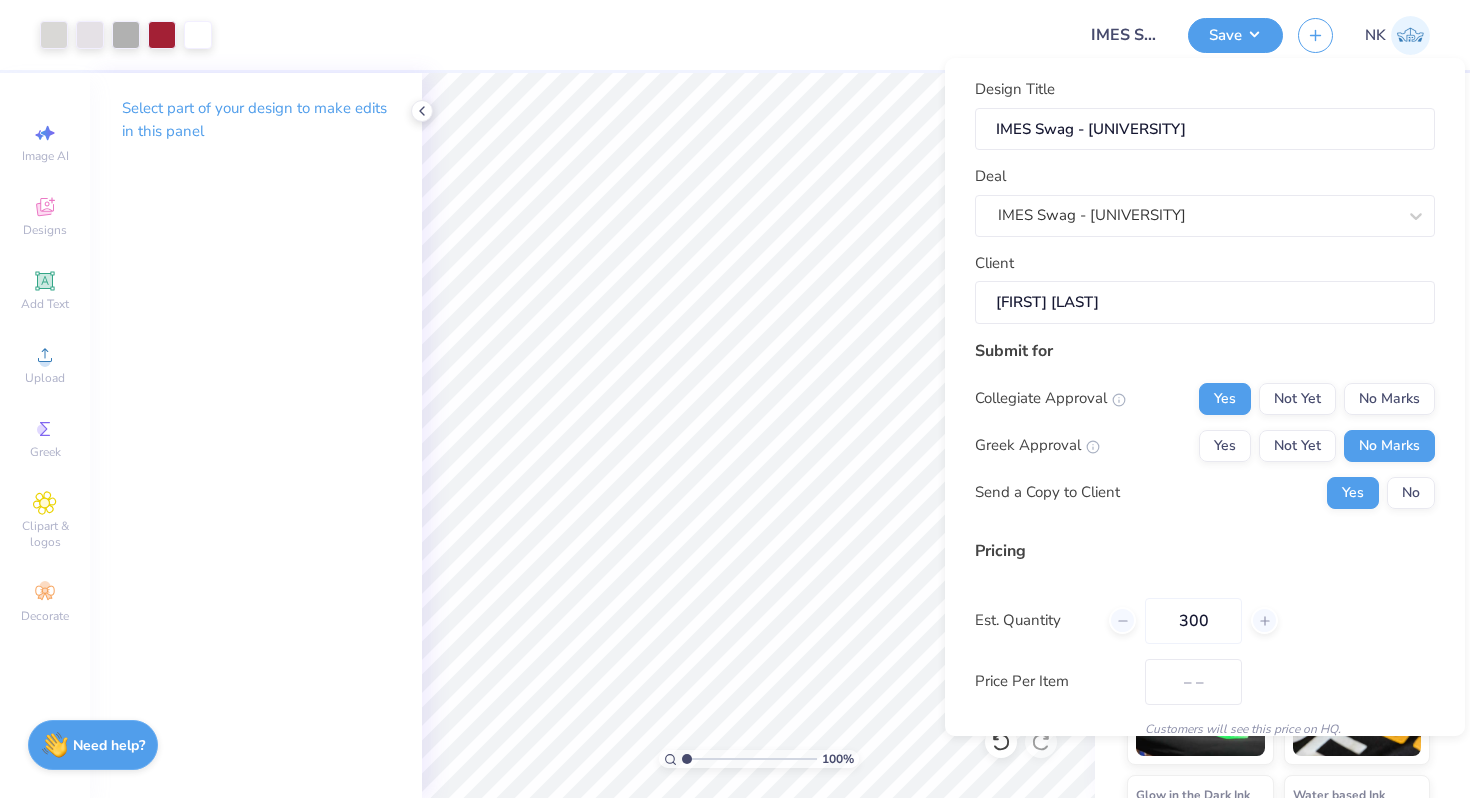 type on "300" 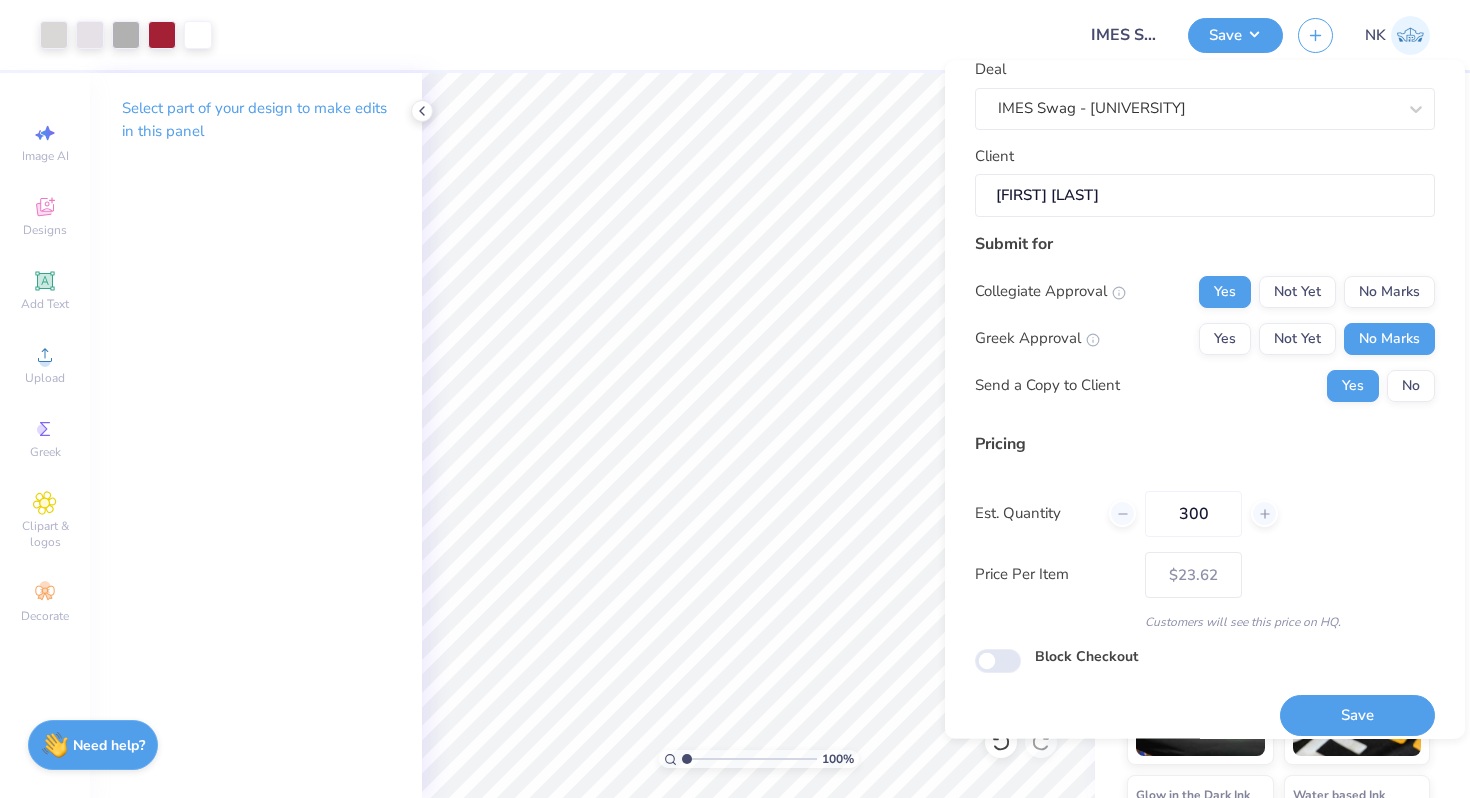 scroll, scrollTop: 126, scrollLeft: 0, axis: vertical 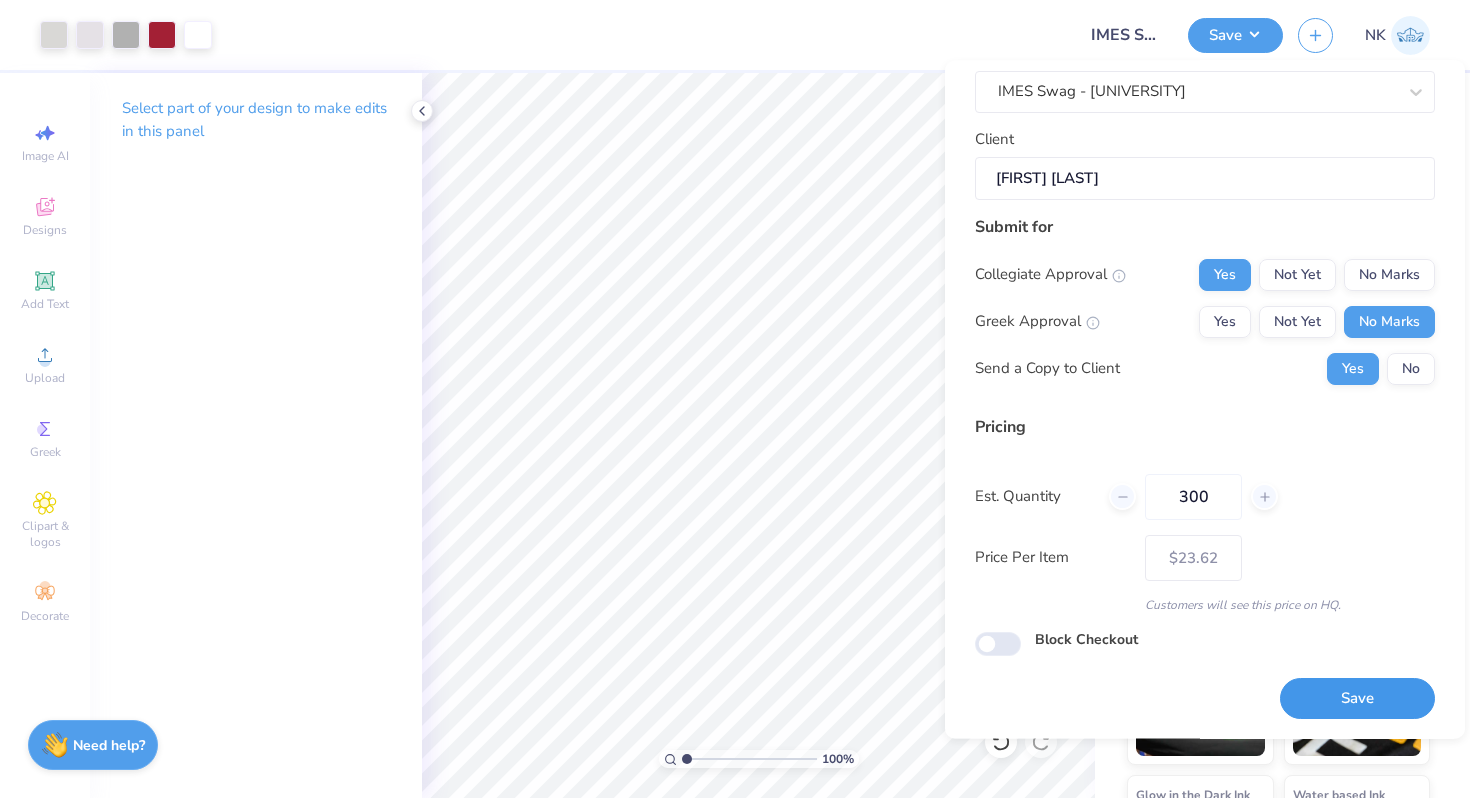 click on "Save" at bounding box center [1357, 699] 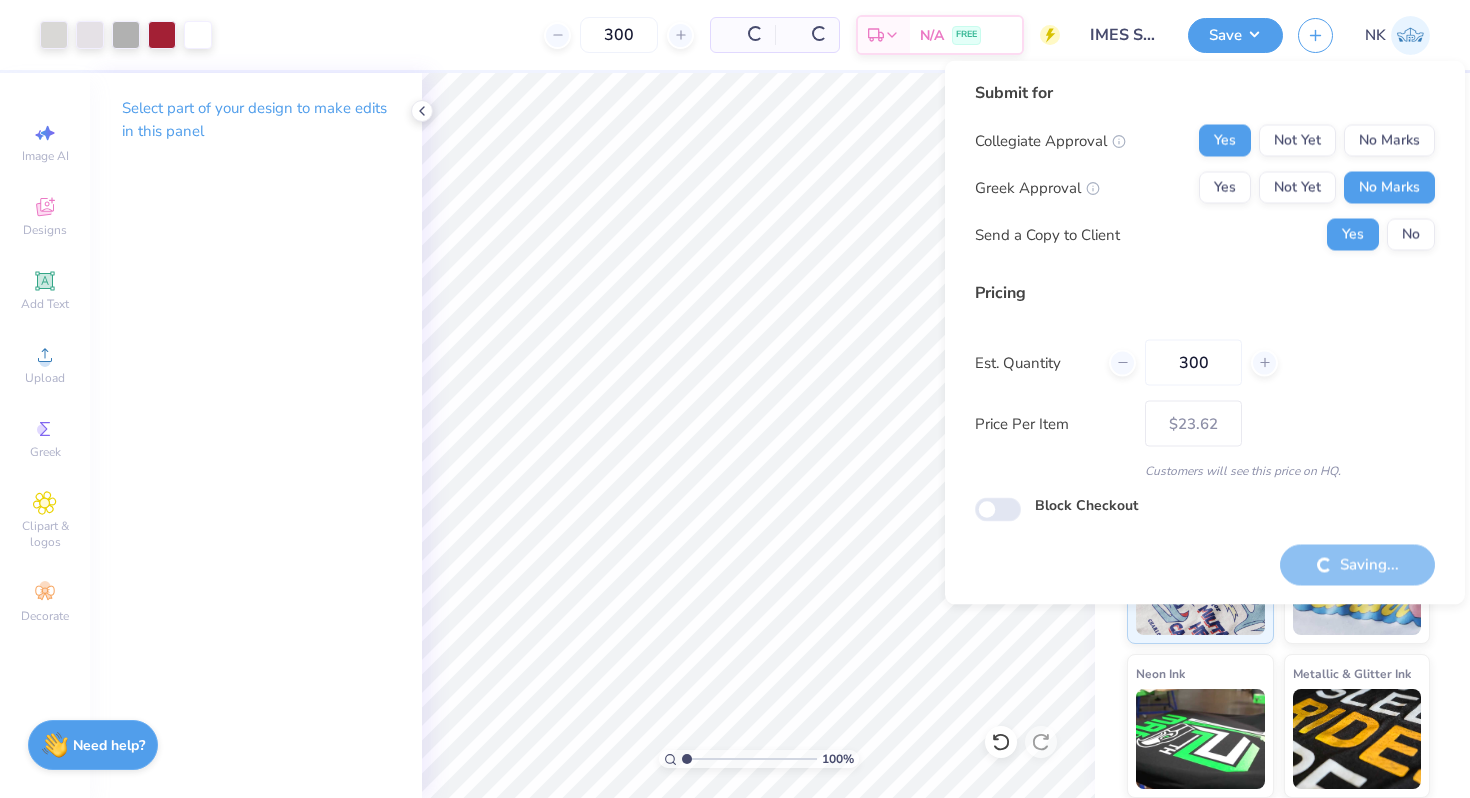 type on "– –" 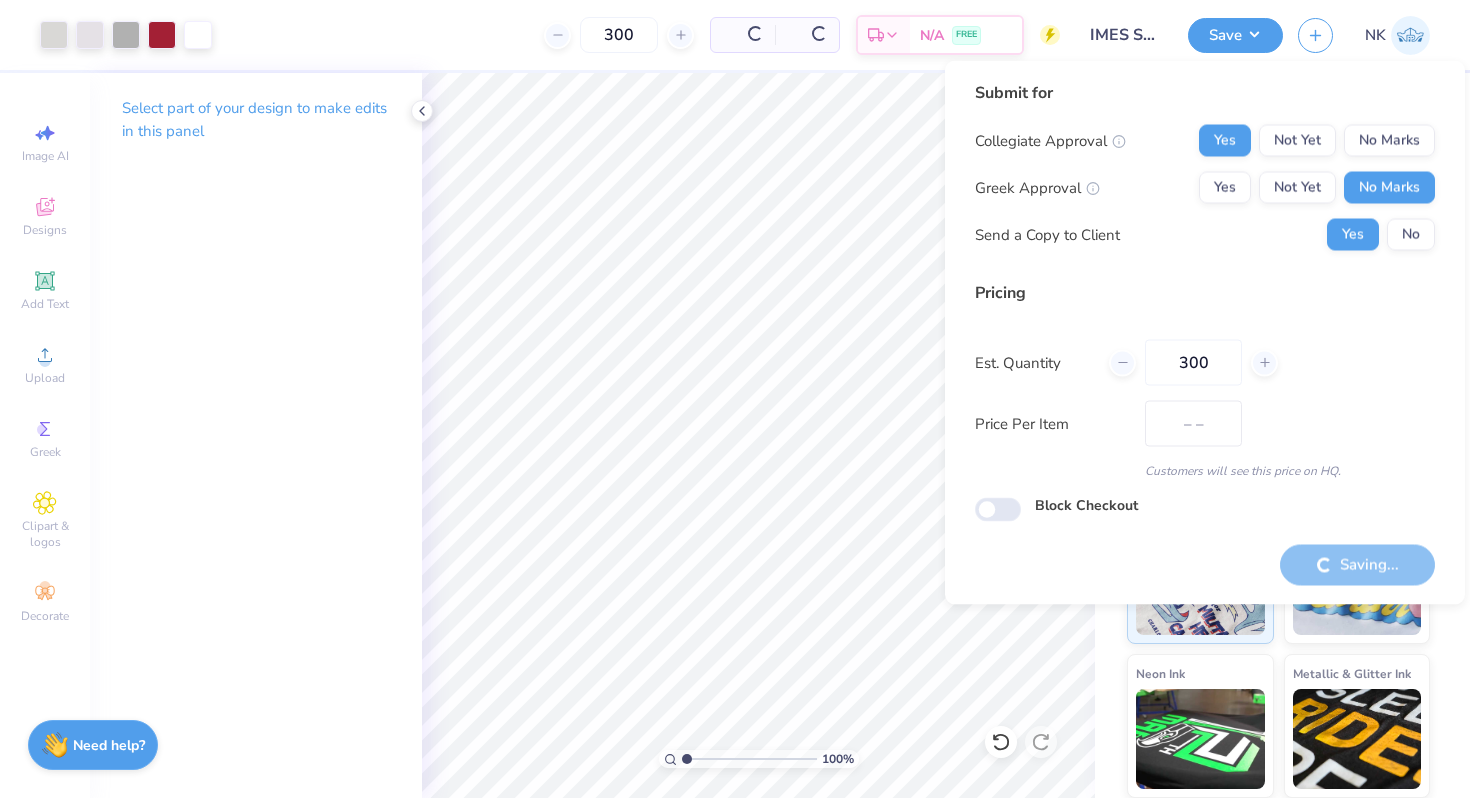 scroll, scrollTop: 0, scrollLeft: 0, axis: both 